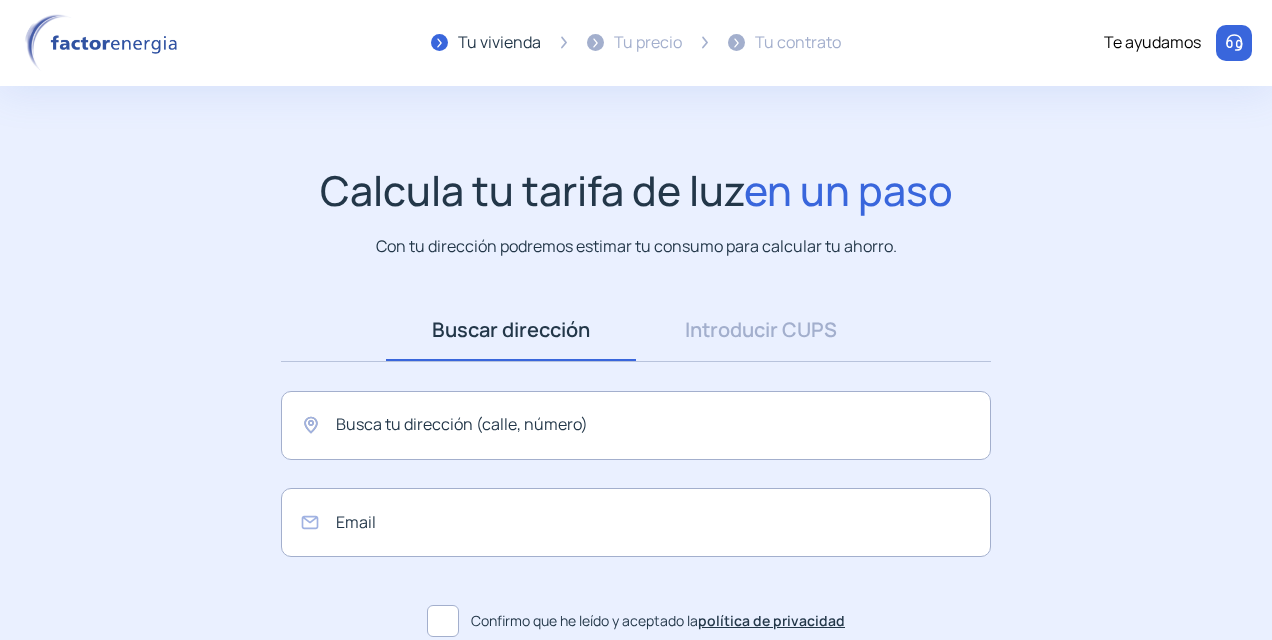 scroll, scrollTop: 0, scrollLeft: 0, axis: both 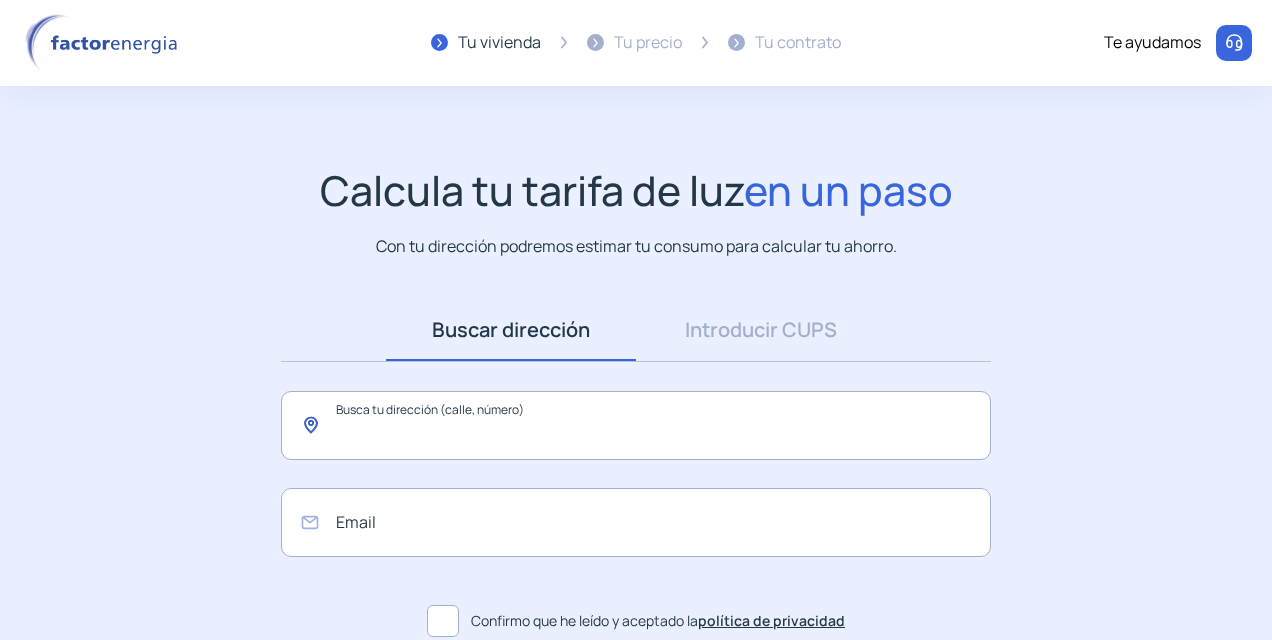 click 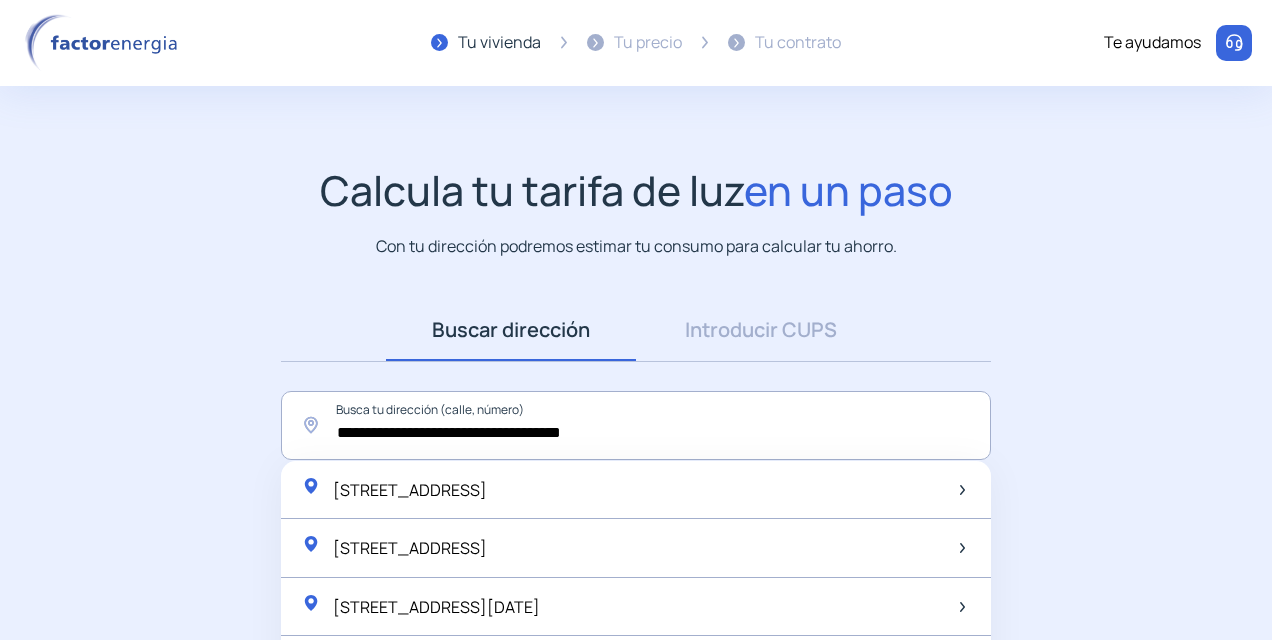 click on "**********" 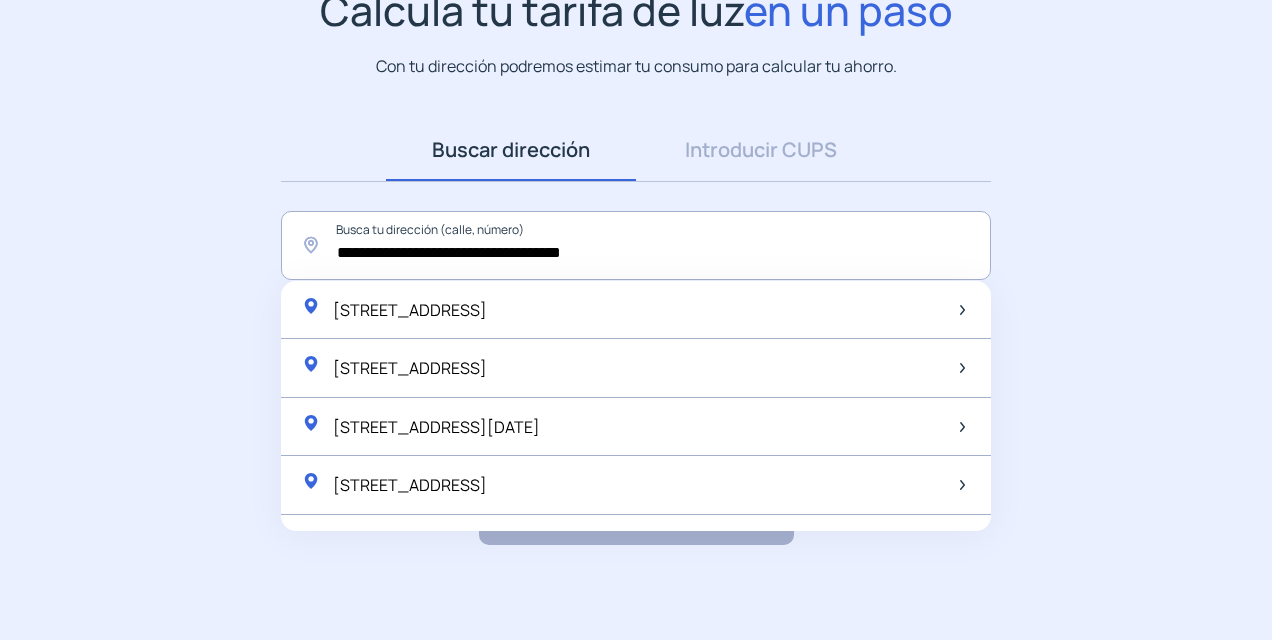 scroll, scrollTop: 185, scrollLeft: 0, axis: vertical 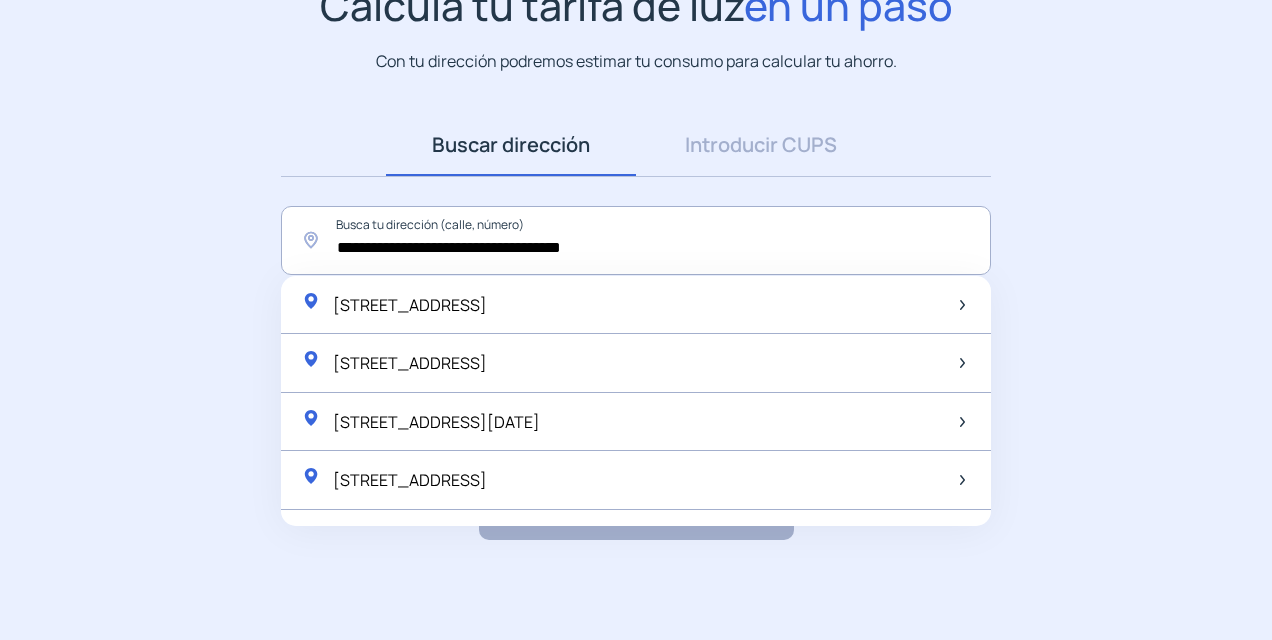click on "**********" 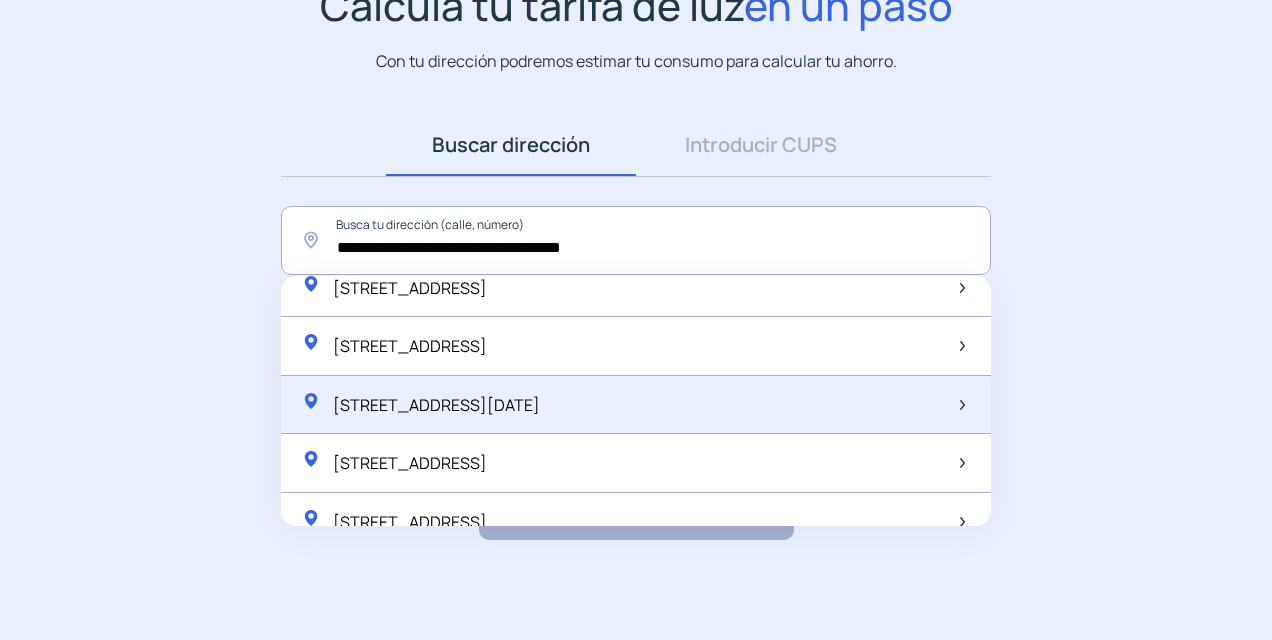 scroll, scrollTop: 0, scrollLeft: 0, axis: both 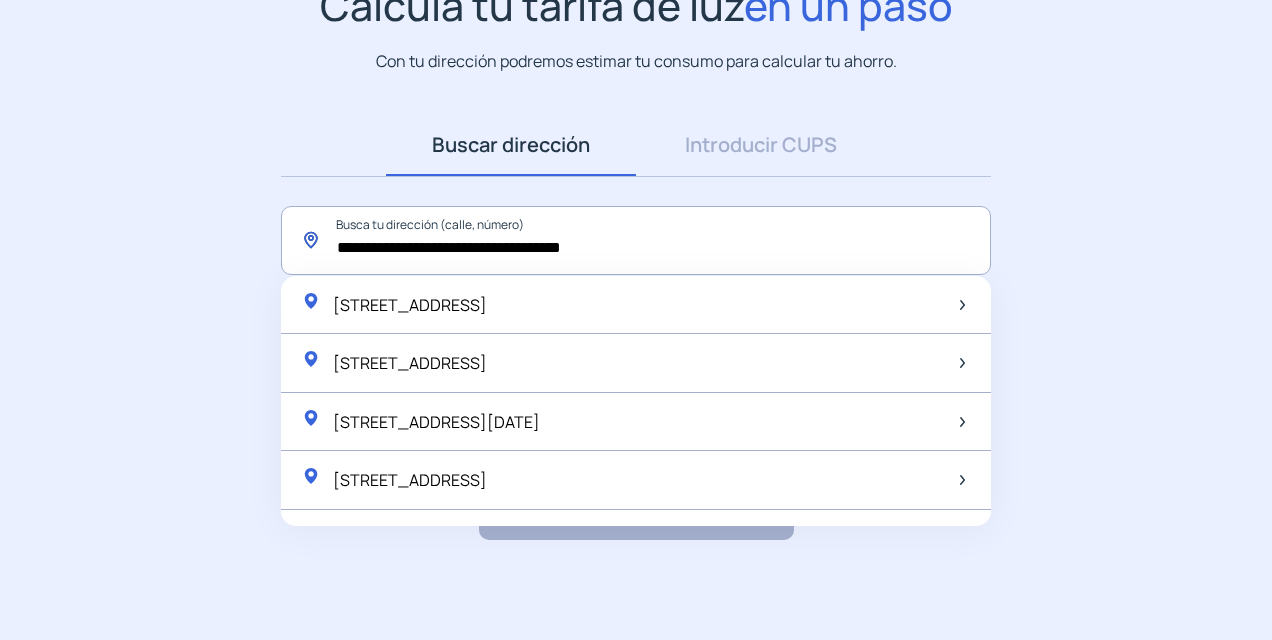 click on "**********" 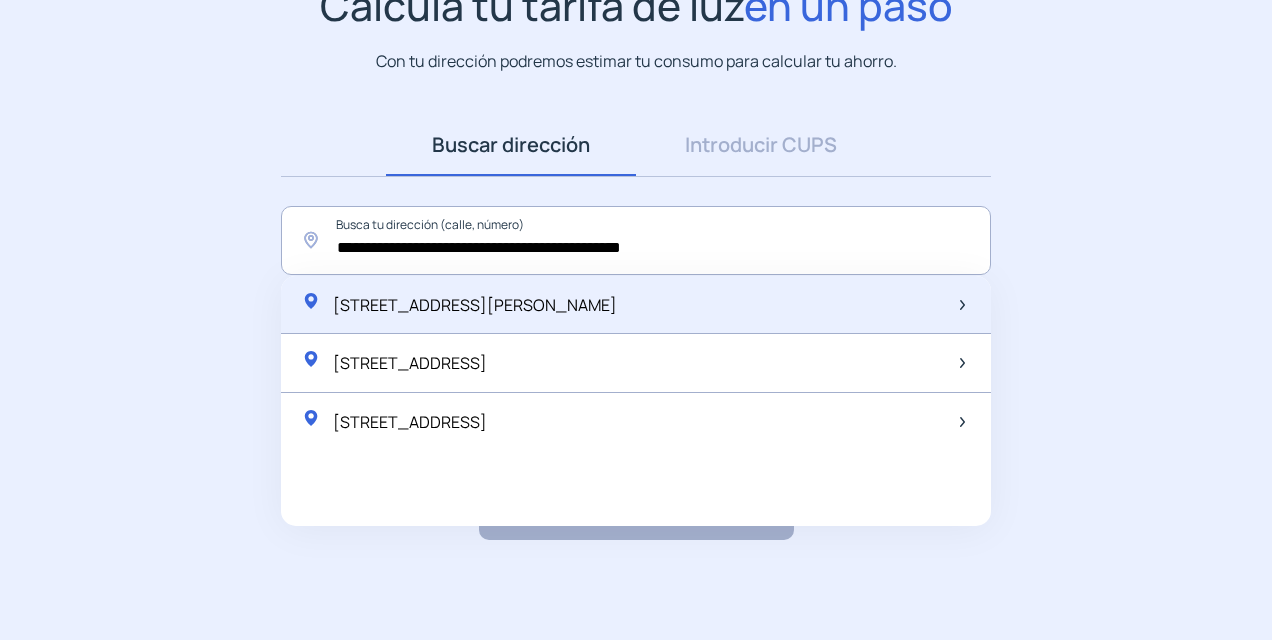 click on "[STREET_ADDRESS][PERSON_NAME]" 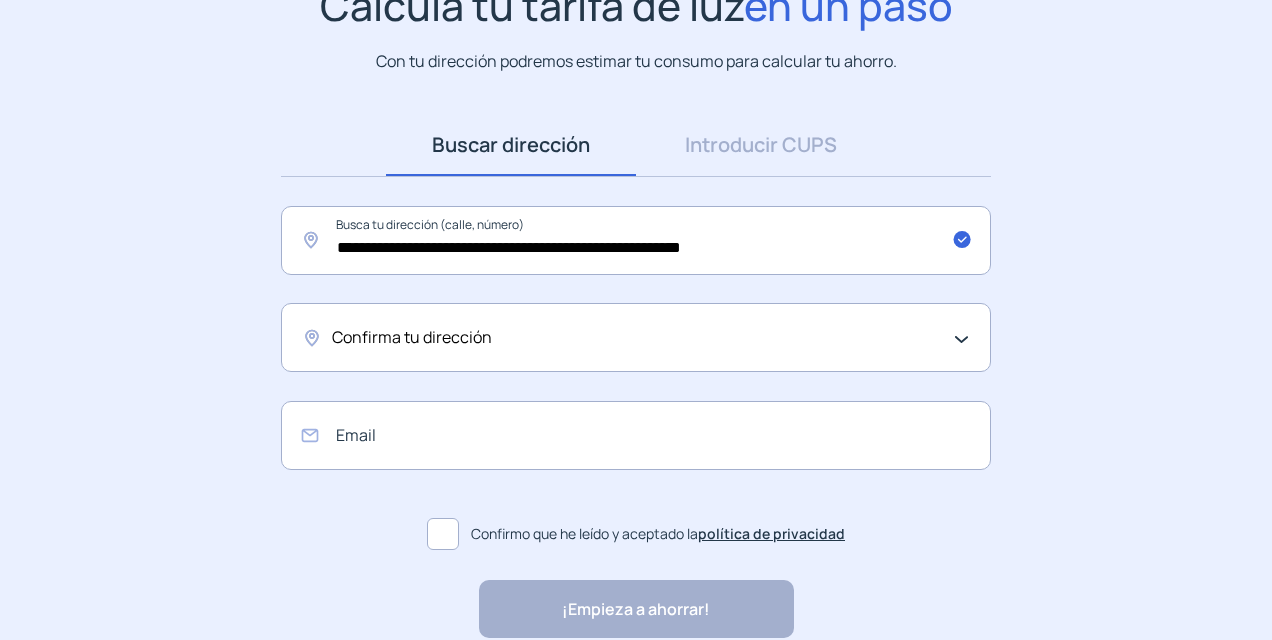 click on "Confirma tu dirección" 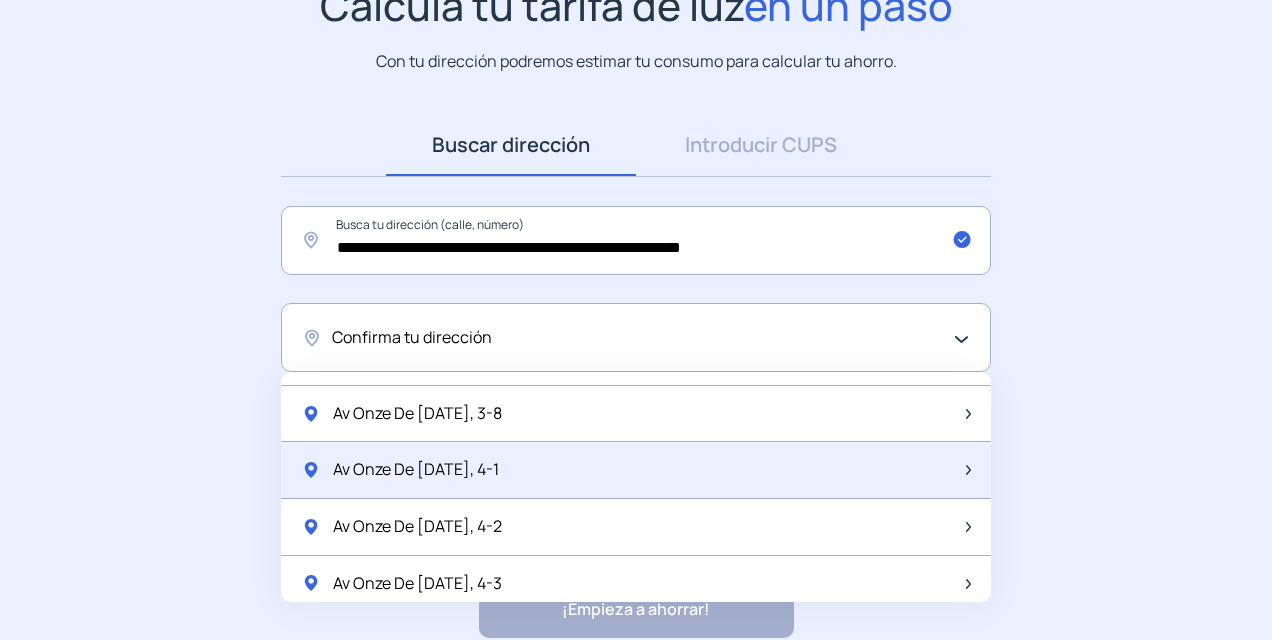 scroll, scrollTop: 2638, scrollLeft: 0, axis: vertical 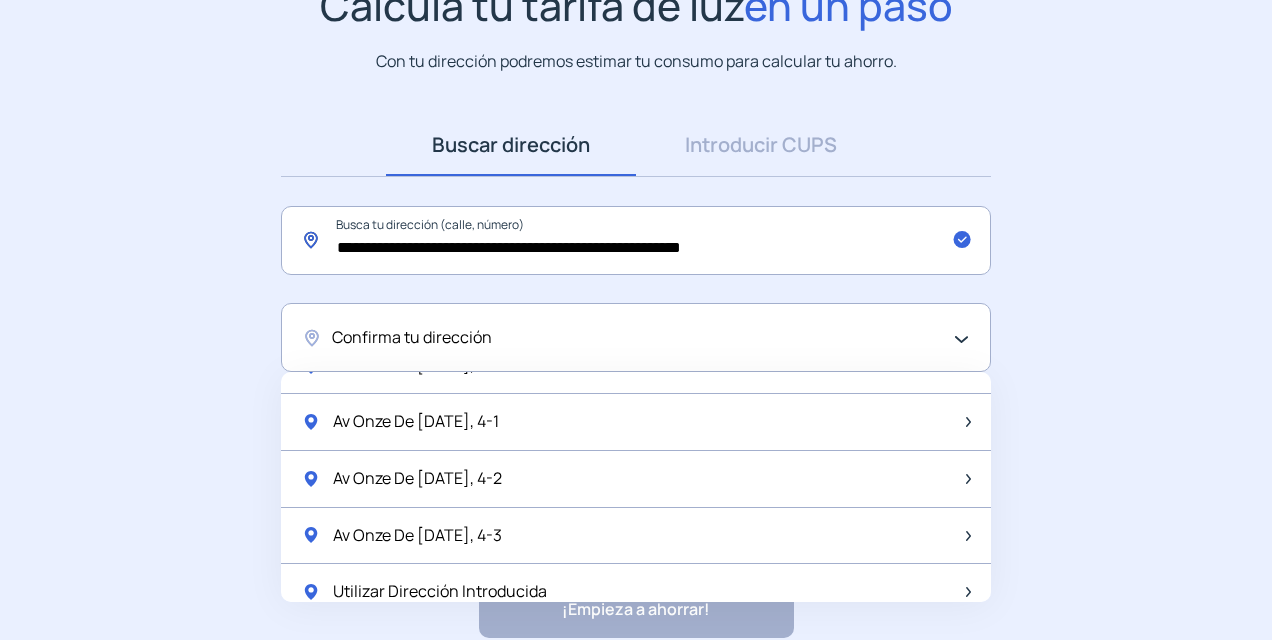 drag, startPoint x: 790, startPoint y: 243, endPoint x: 554, endPoint y: 249, distance: 236.07626 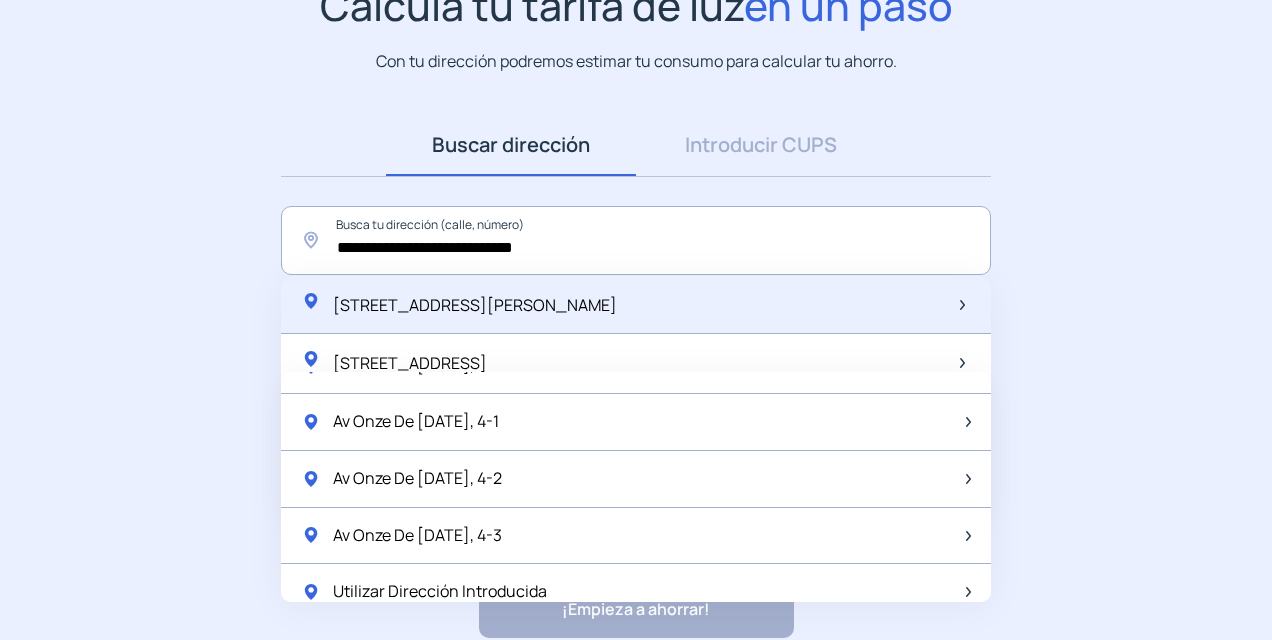 click on "[STREET_ADDRESS][PERSON_NAME]" 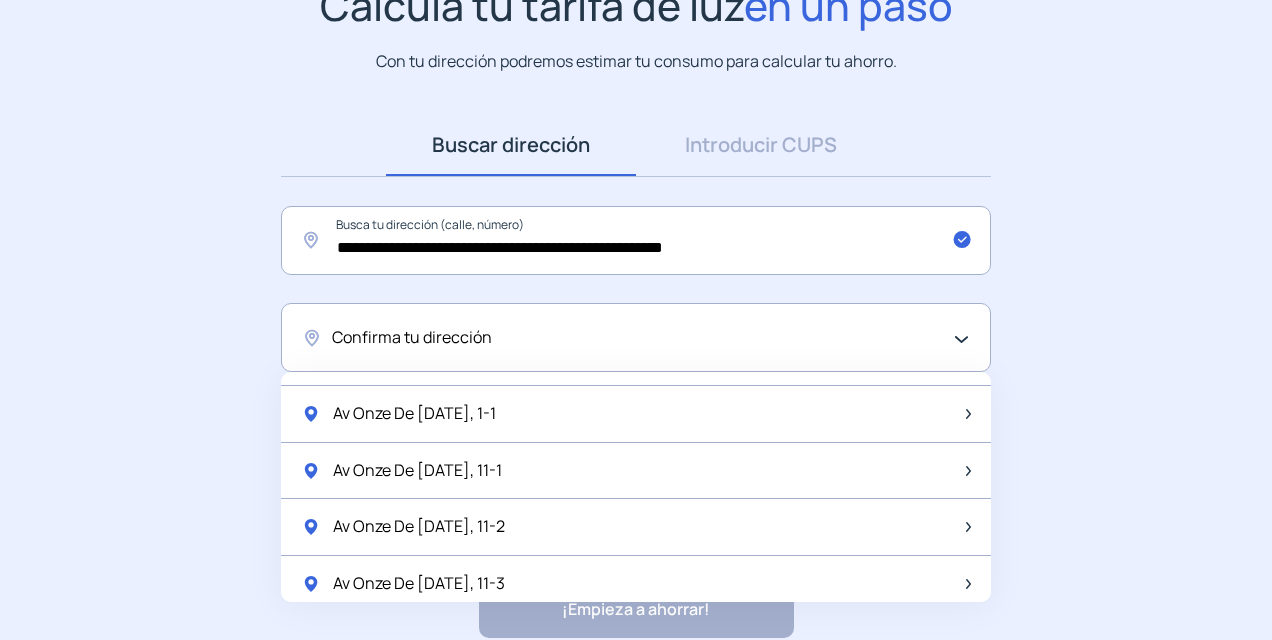 scroll, scrollTop: 438, scrollLeft: 0, axis: vertical 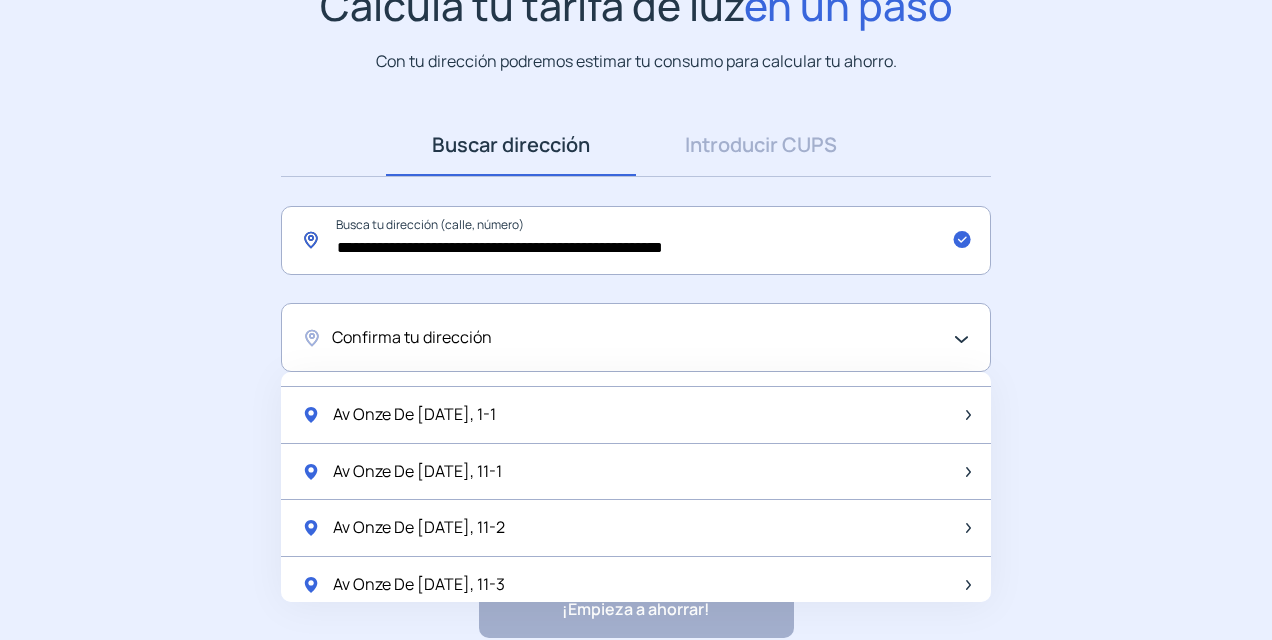 click on "**********" 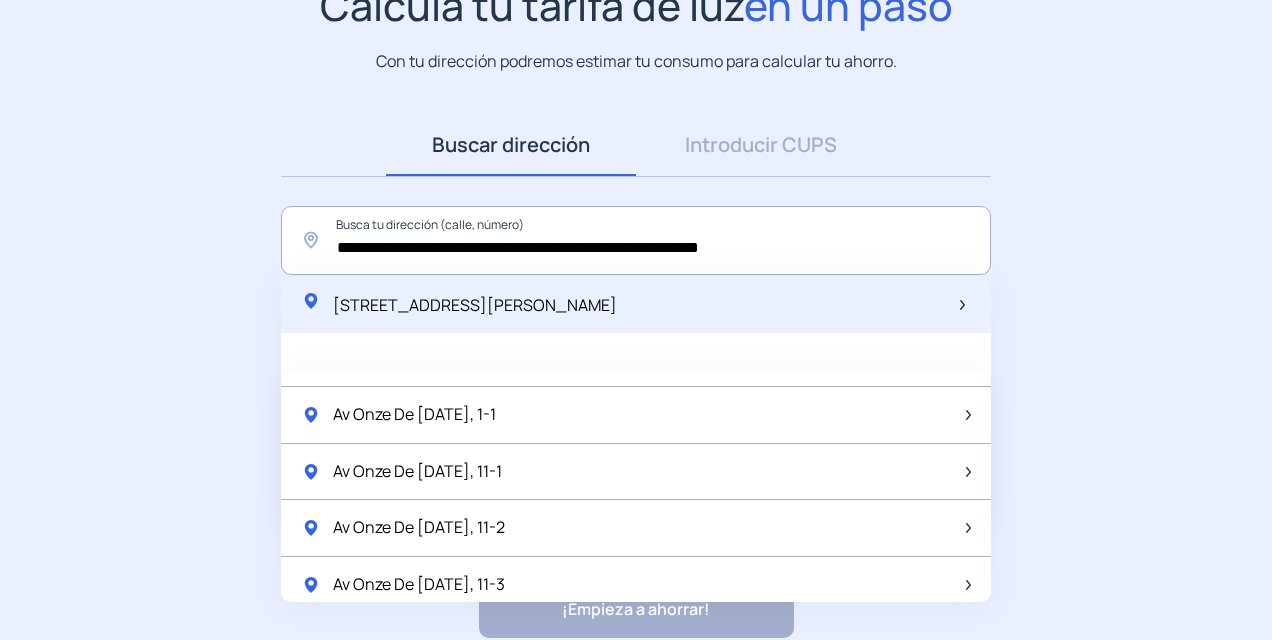 click on "[STREET_ADDRESS][PERSON_NAME]" 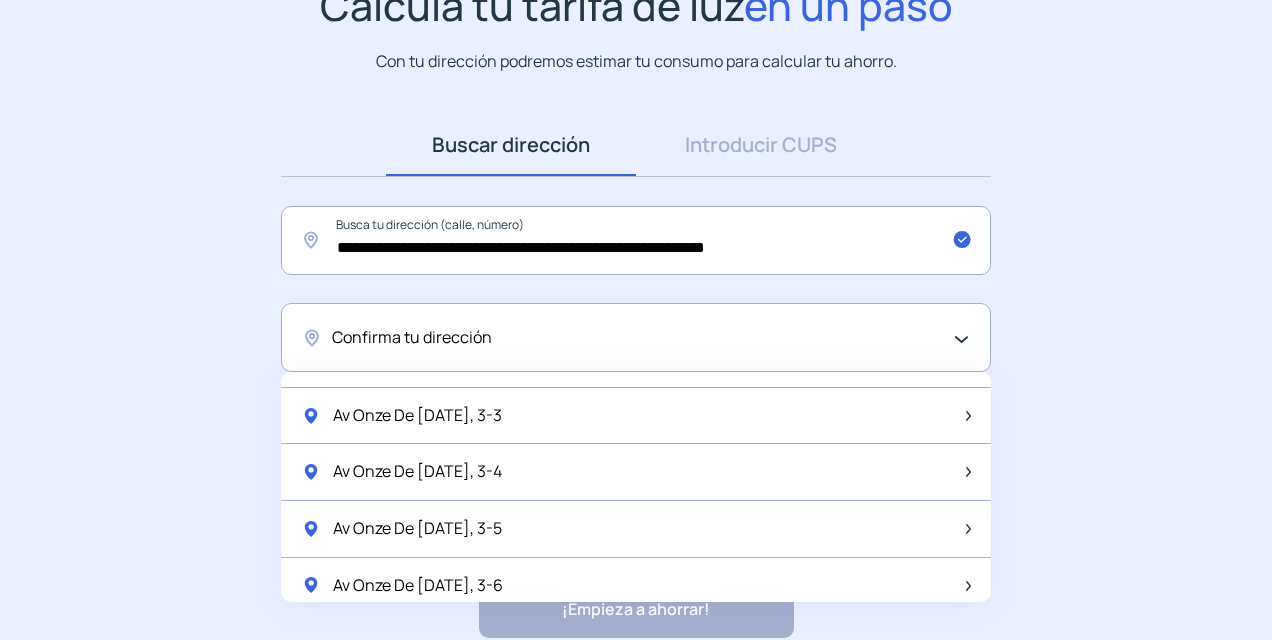 scroll, scrollTop: 2638, scrollLeft: 0, axis: vertical 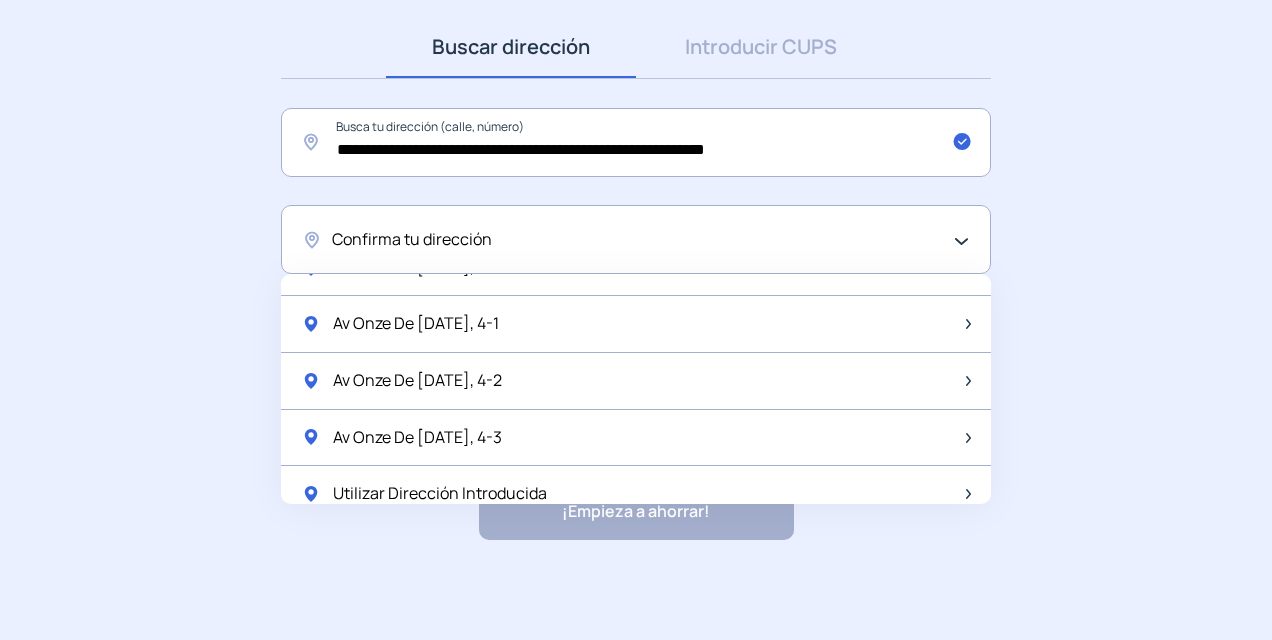 click 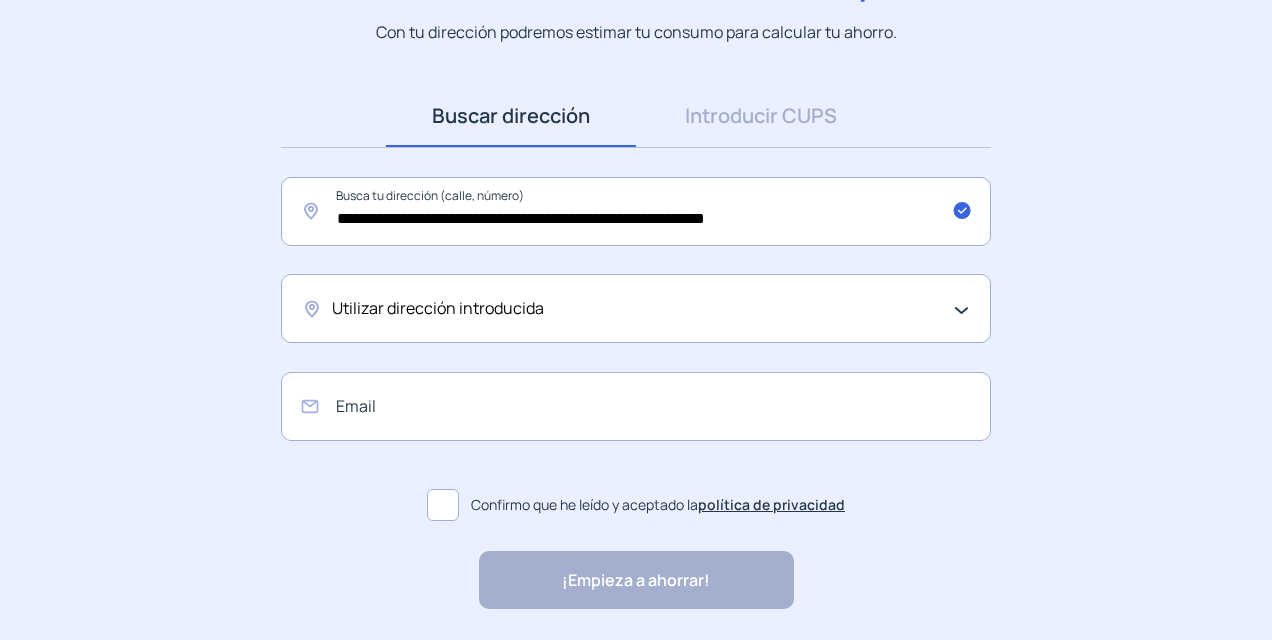scroll, scrollTop: 183, scrollLeft: 0, axis: vertical 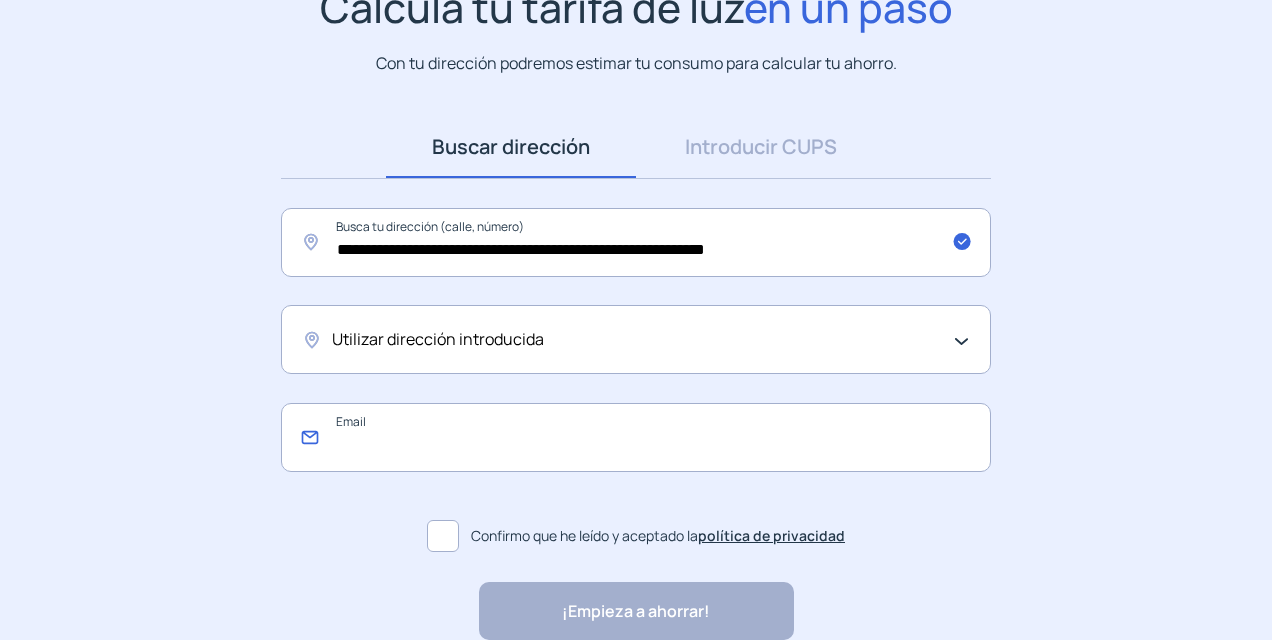 click 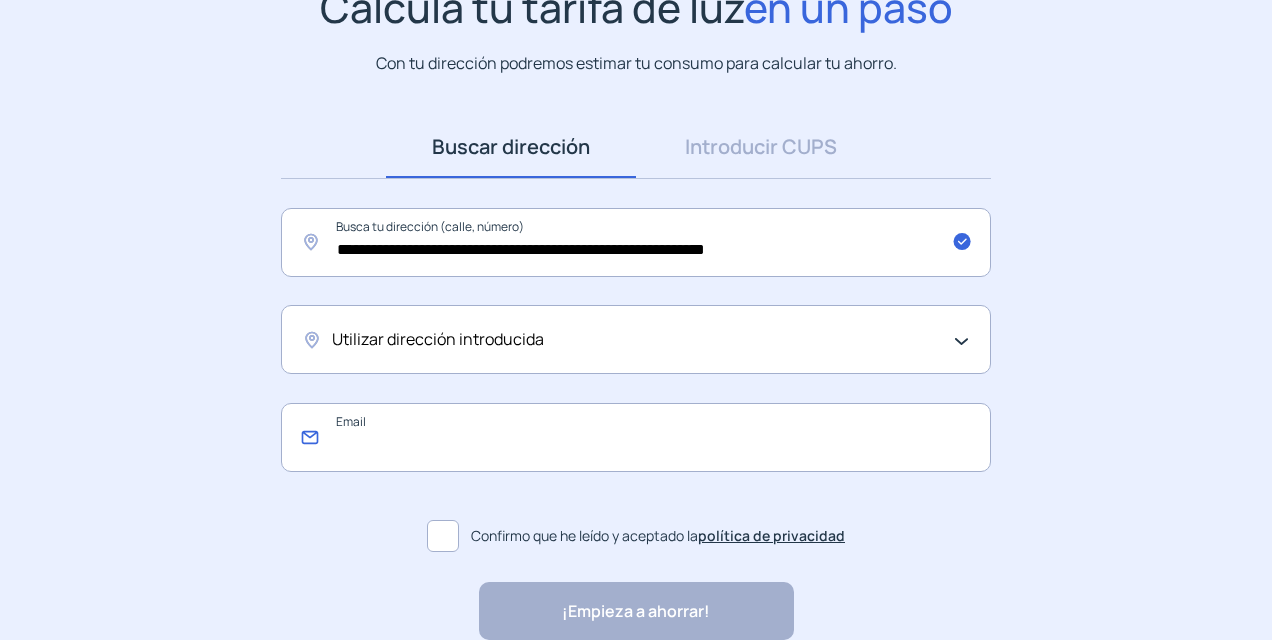 type on "**********" 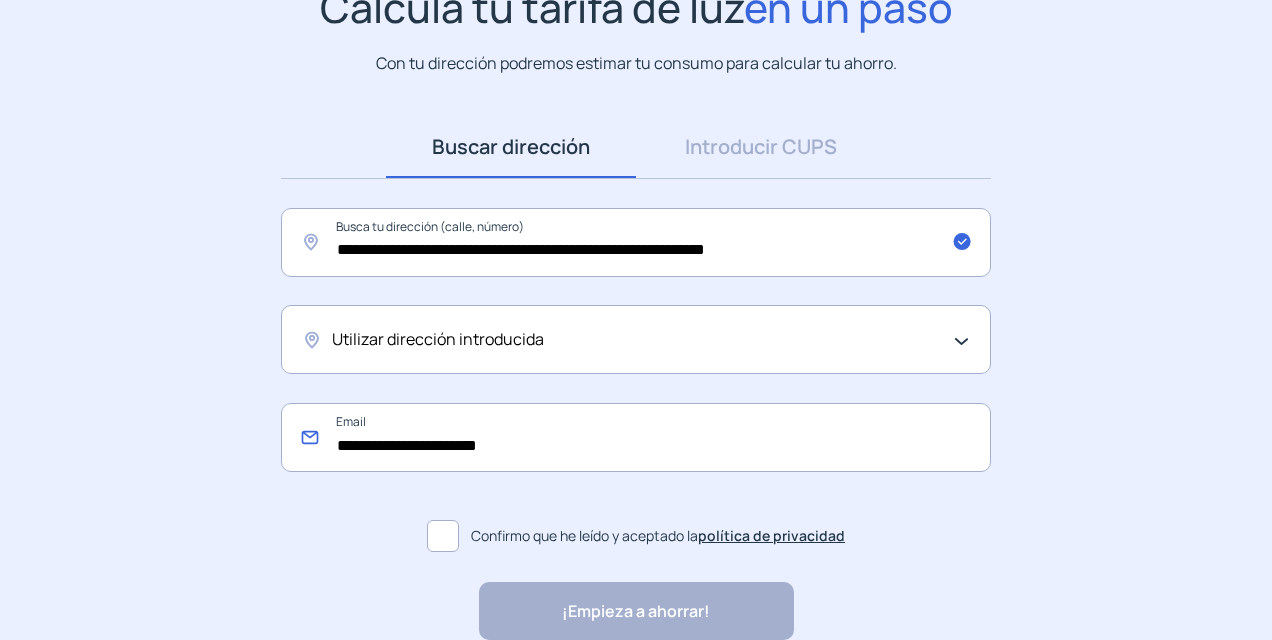 drag, startPoint x: 588, startPoint y: 442, endPoint x: 298, endPoint y: 442, distance: 290 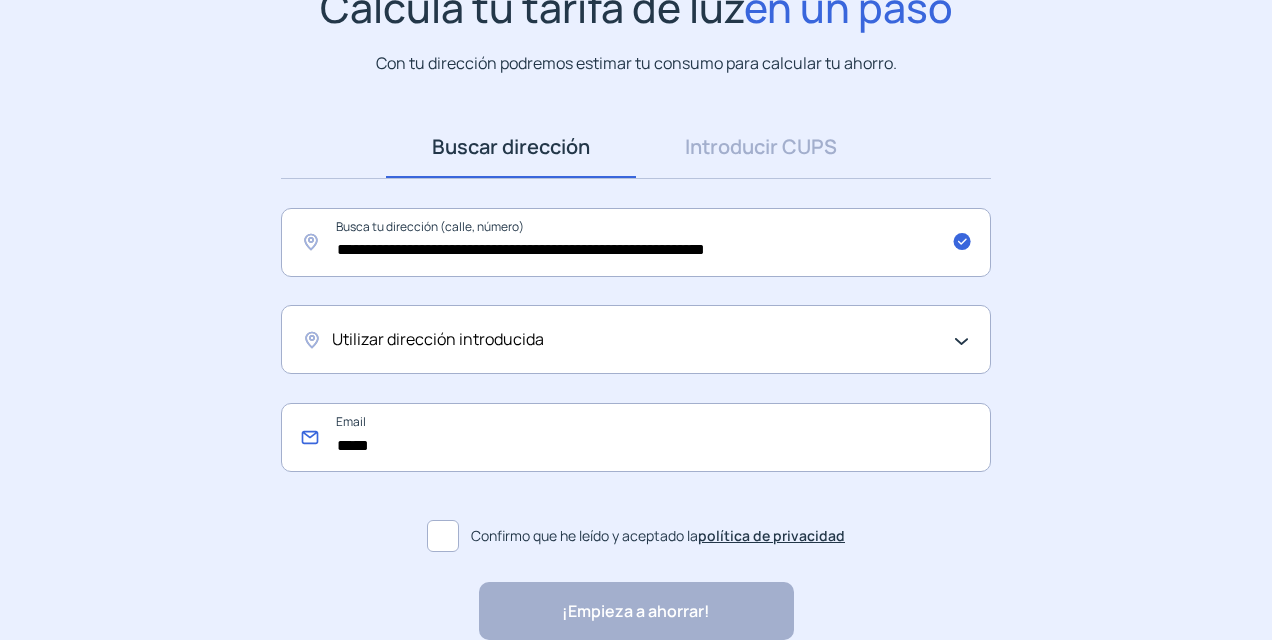 type on "**********" 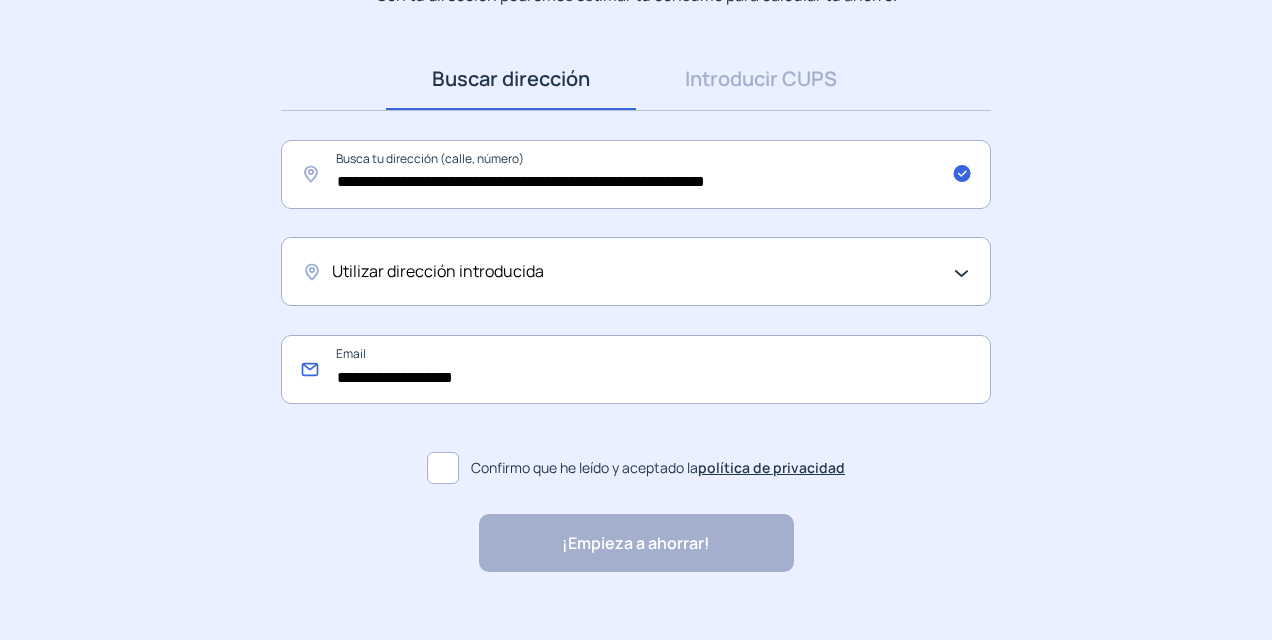 scroll, scrollTop: 283, scrollLeft: 0, axis: vertical 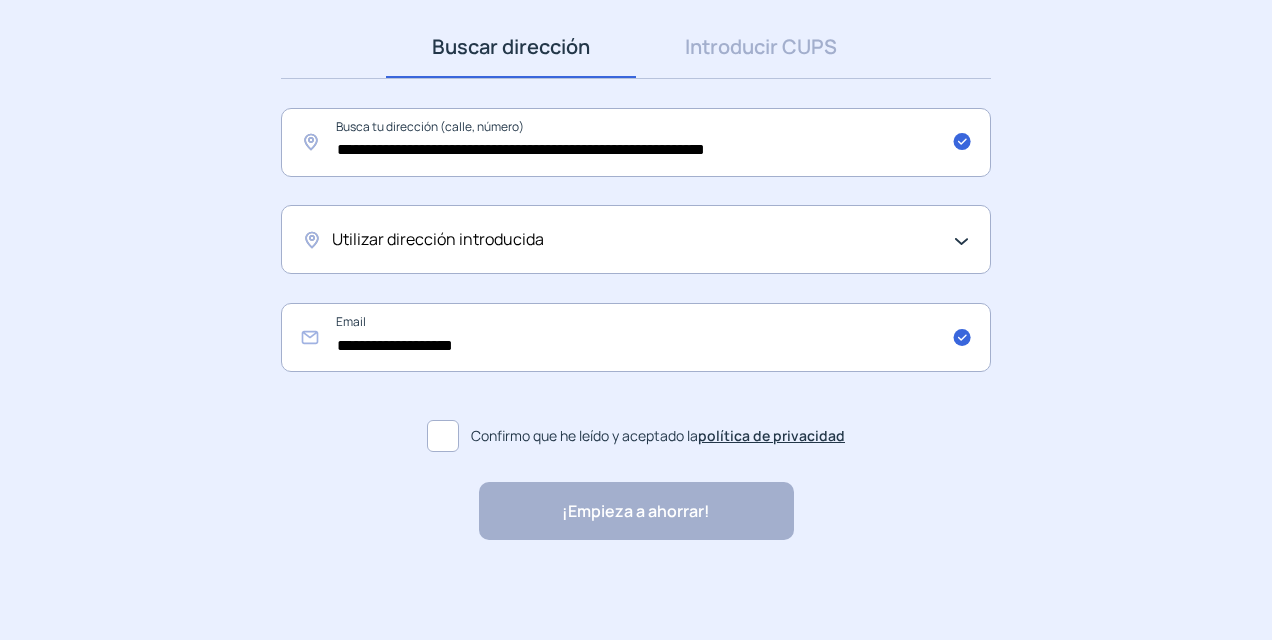 click 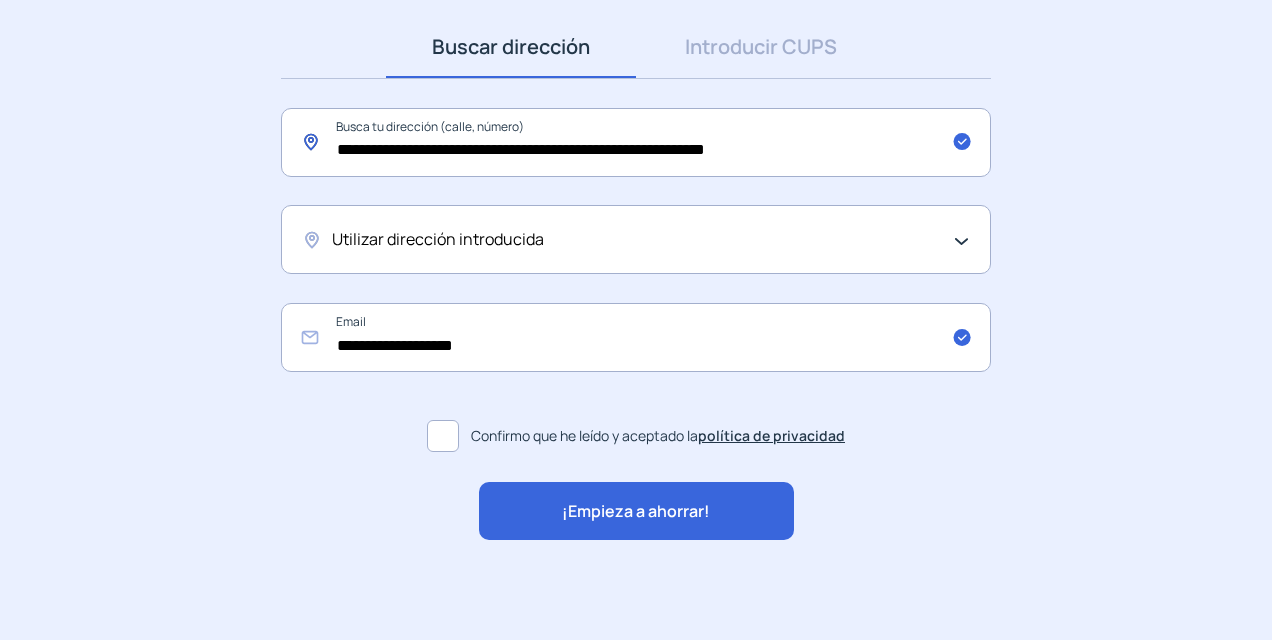 click on "**********" 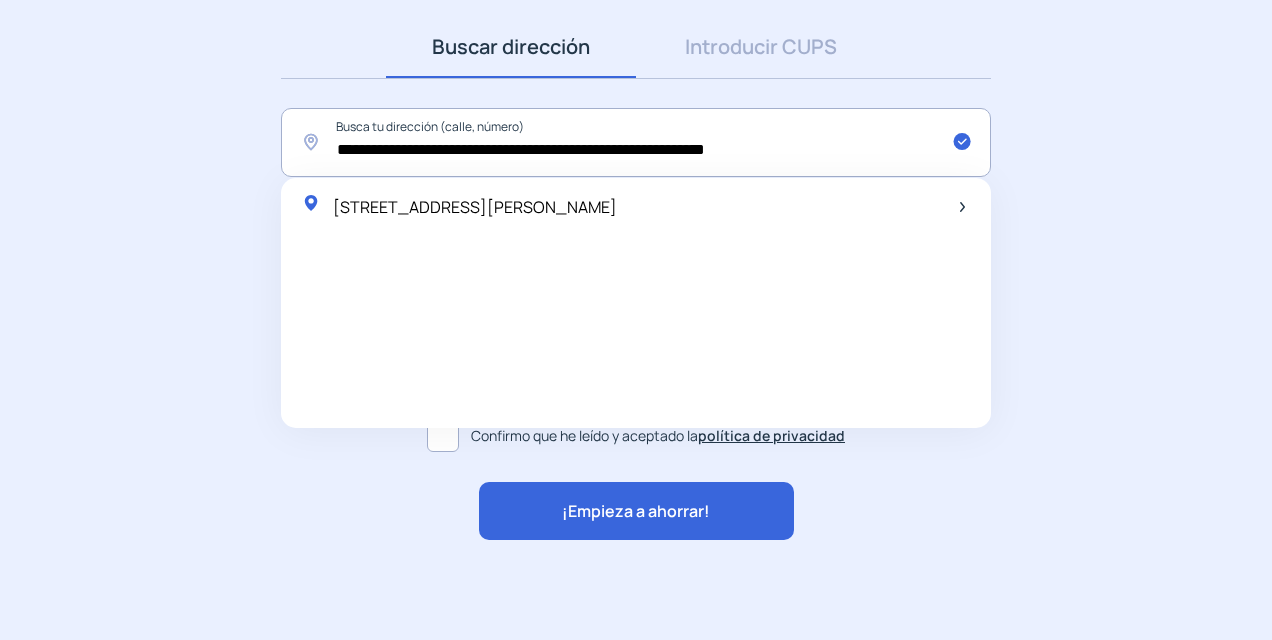 click on "**********" 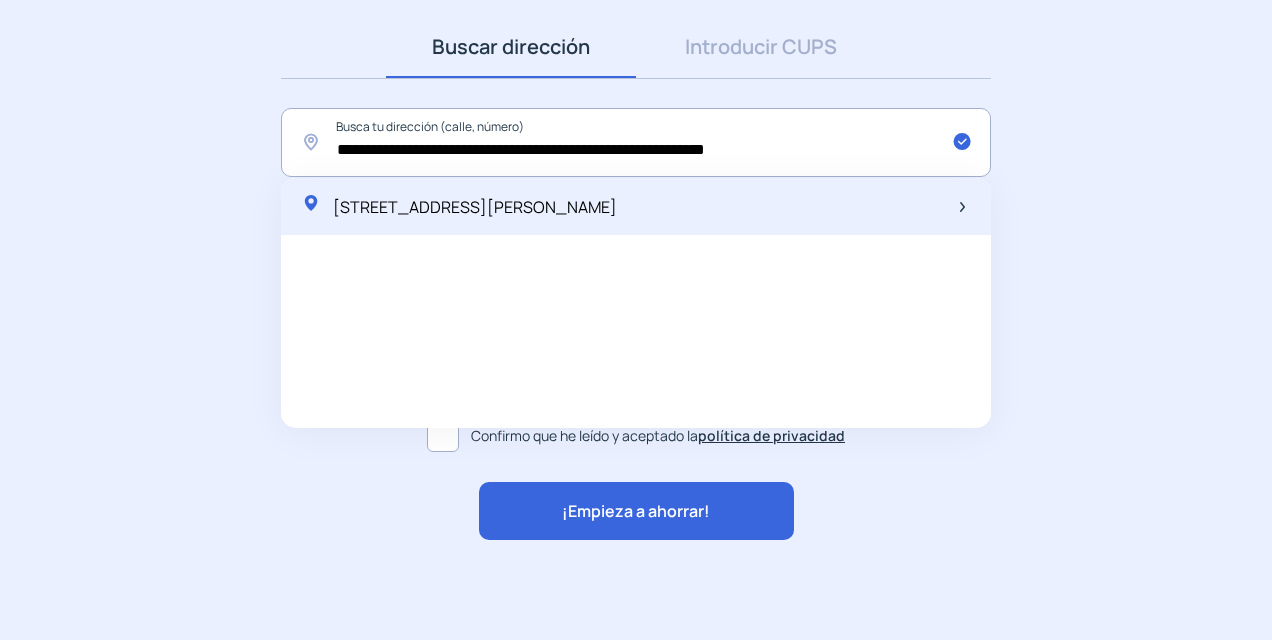 click on "[STREET_ADDRESS][PERSON_NAME]" 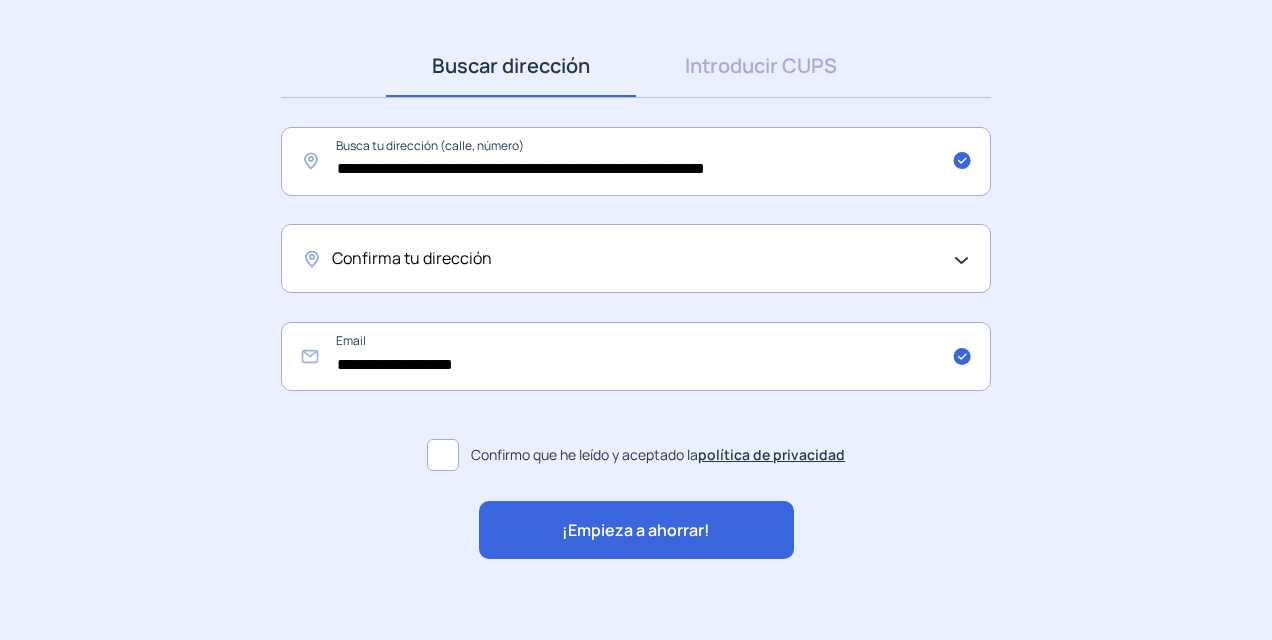 scroll, scrollTop: 283, scrollLeft: 0, axis: vertical 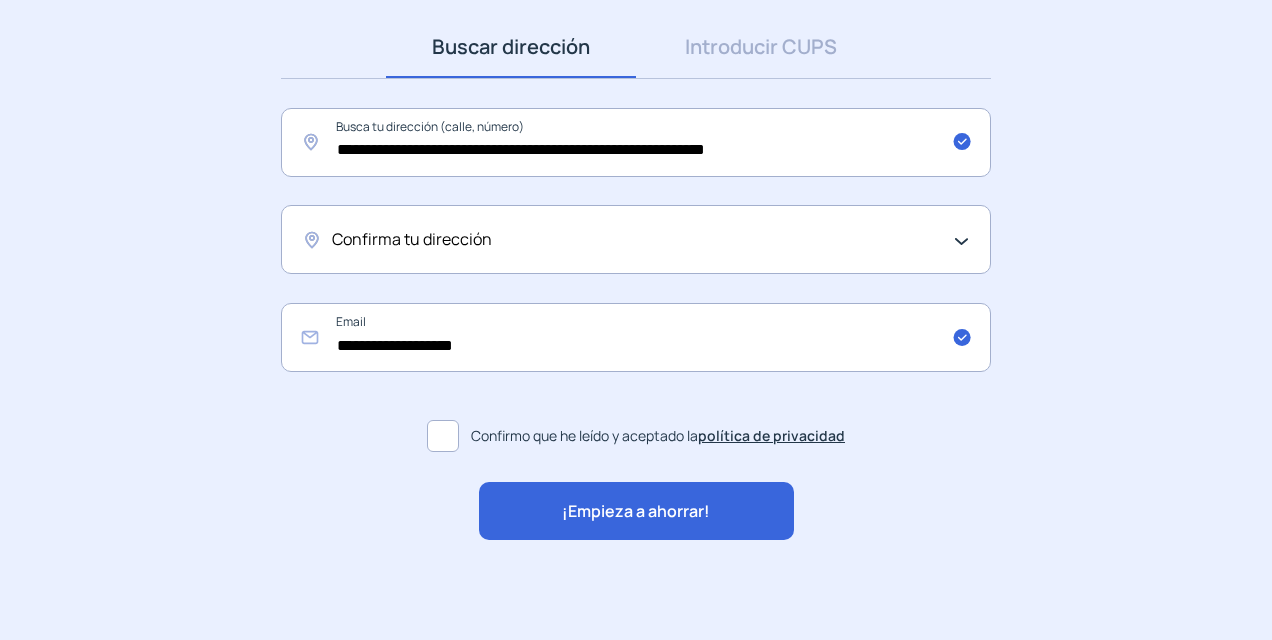 click on "¡Empieza a ahorrar!" 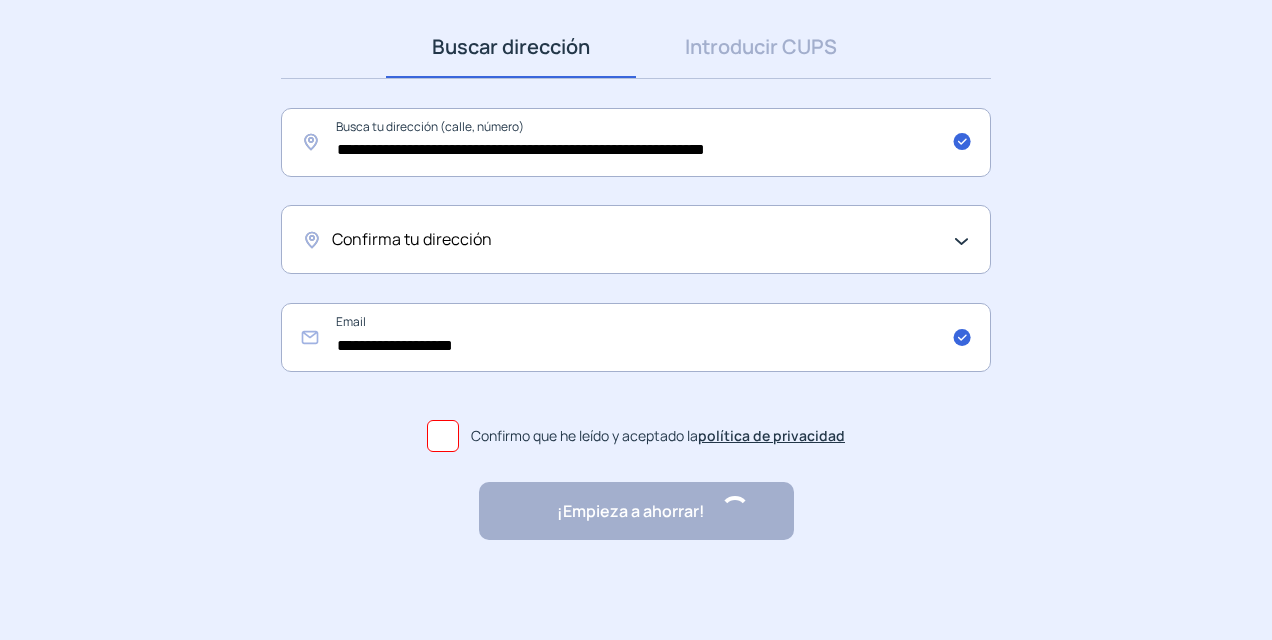 scroll, scrollTop: 0, scrollLeft: 0, axis: both 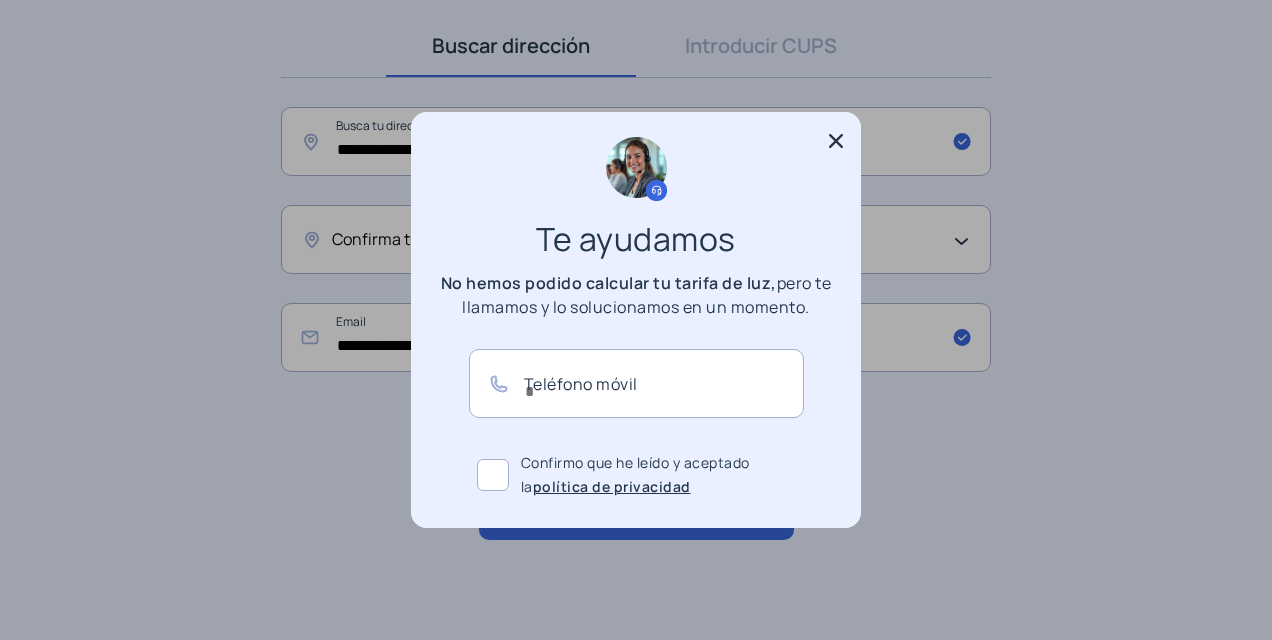 click 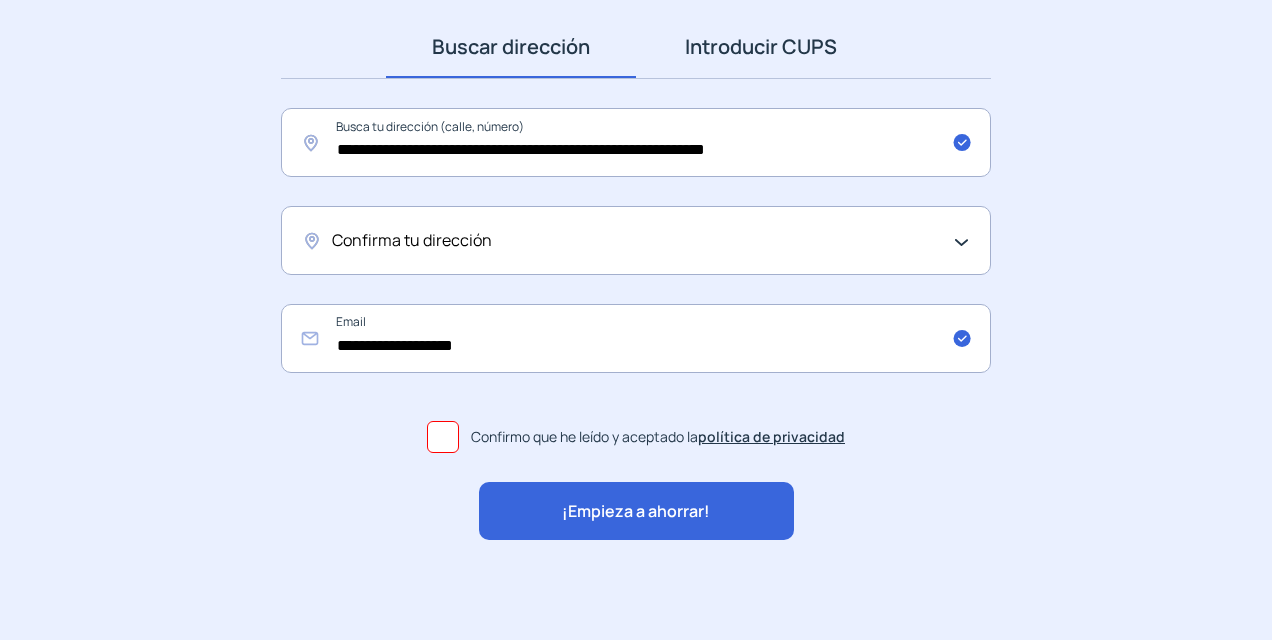 click on "Introducir CUPS" at bounding box center [761, 47] 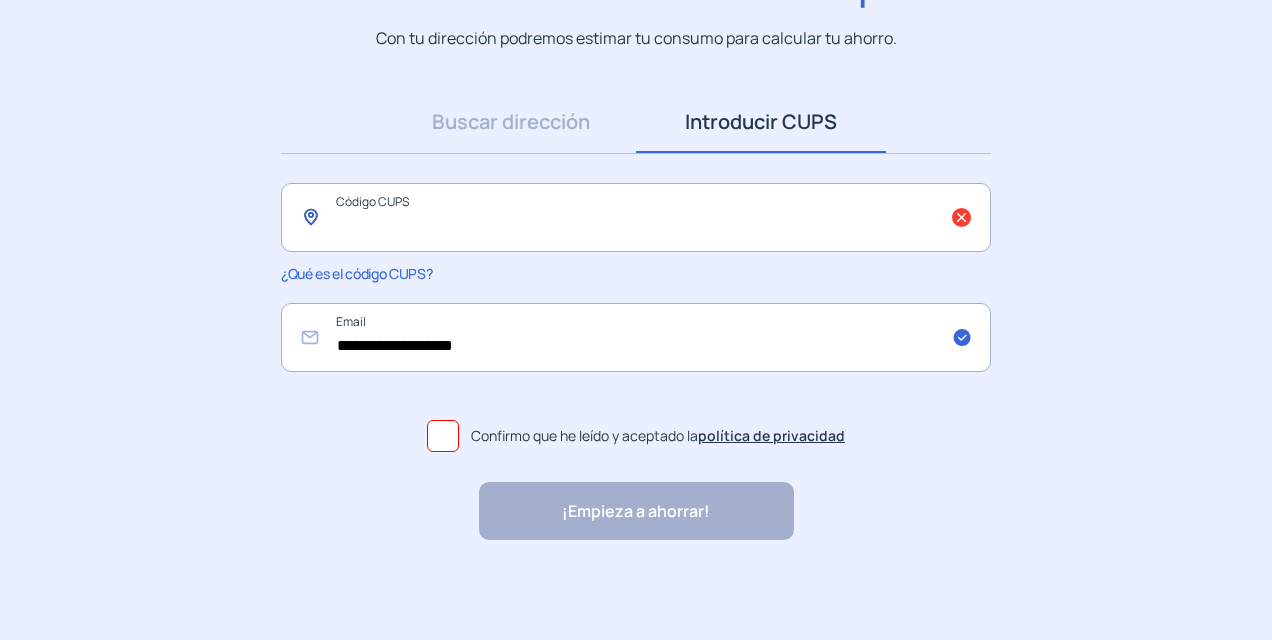 click 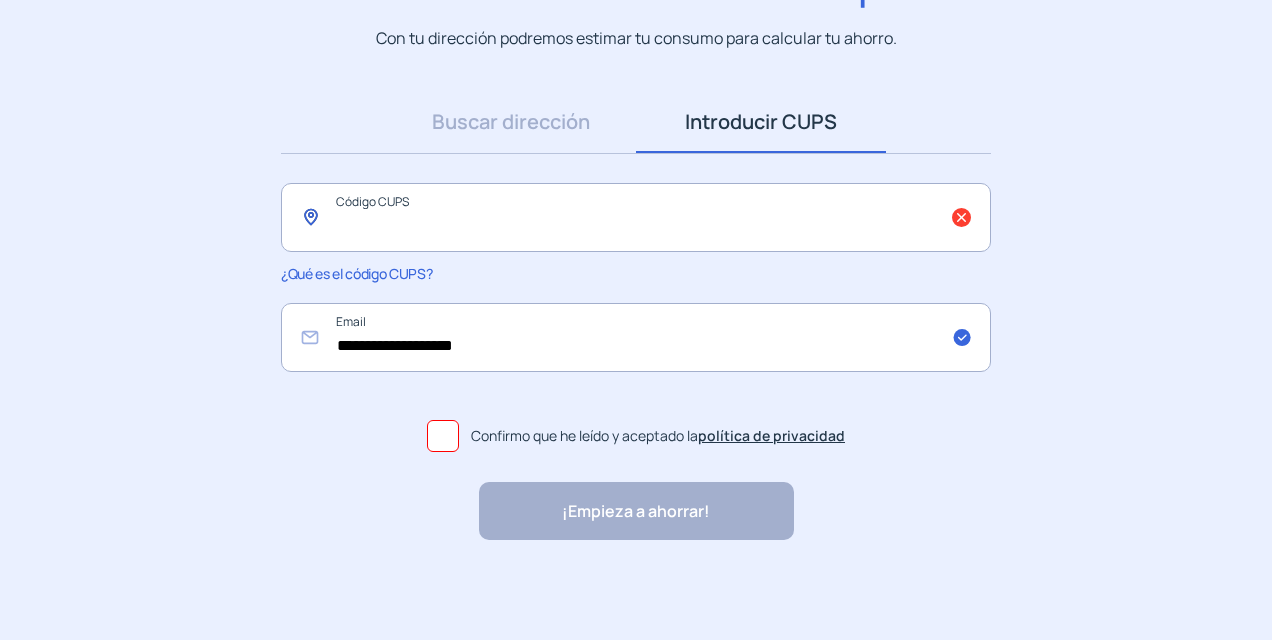 paste on "**********" 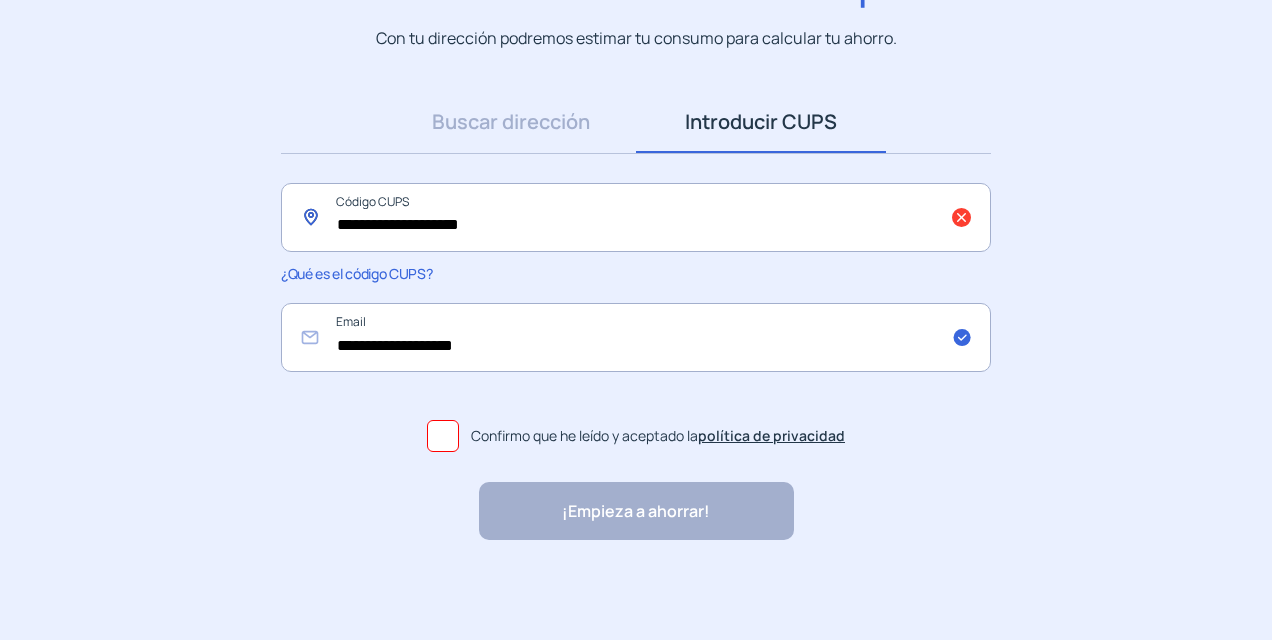 type on "**********" 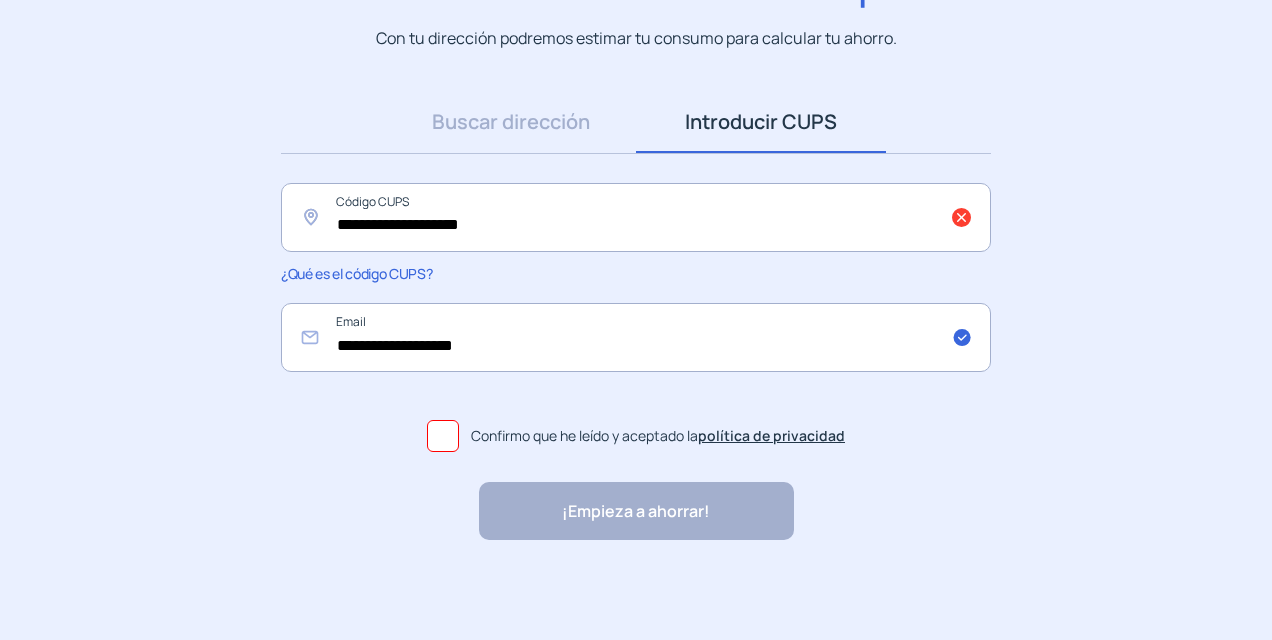 click on "**********" 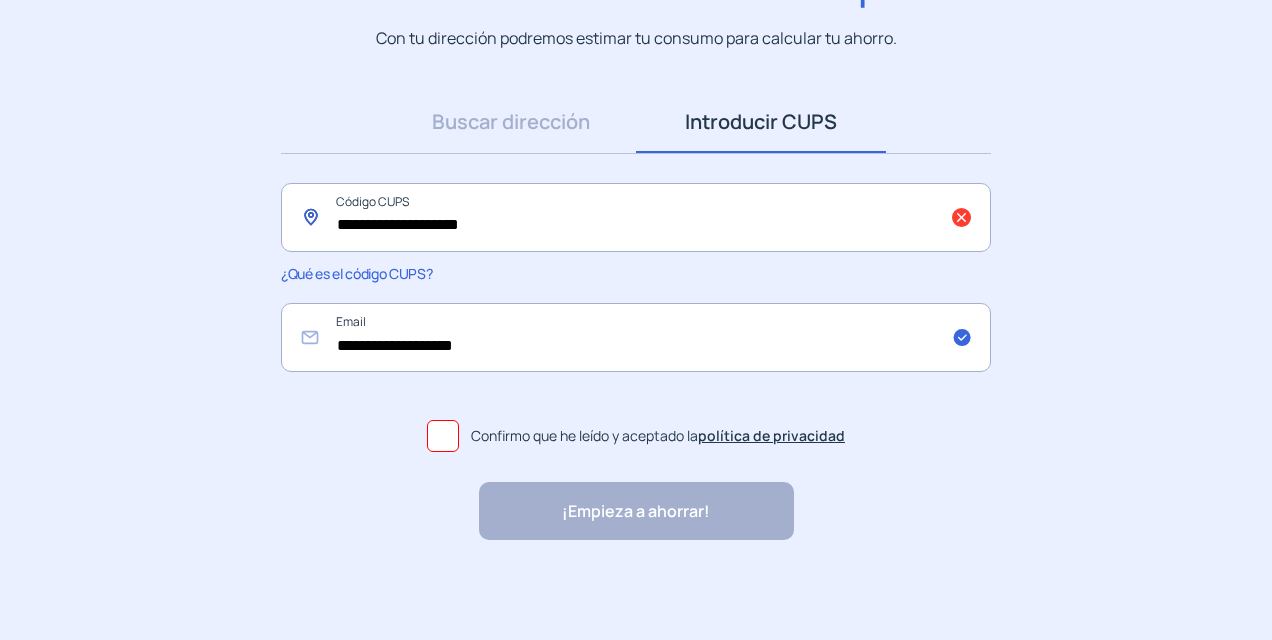 click on "**********" 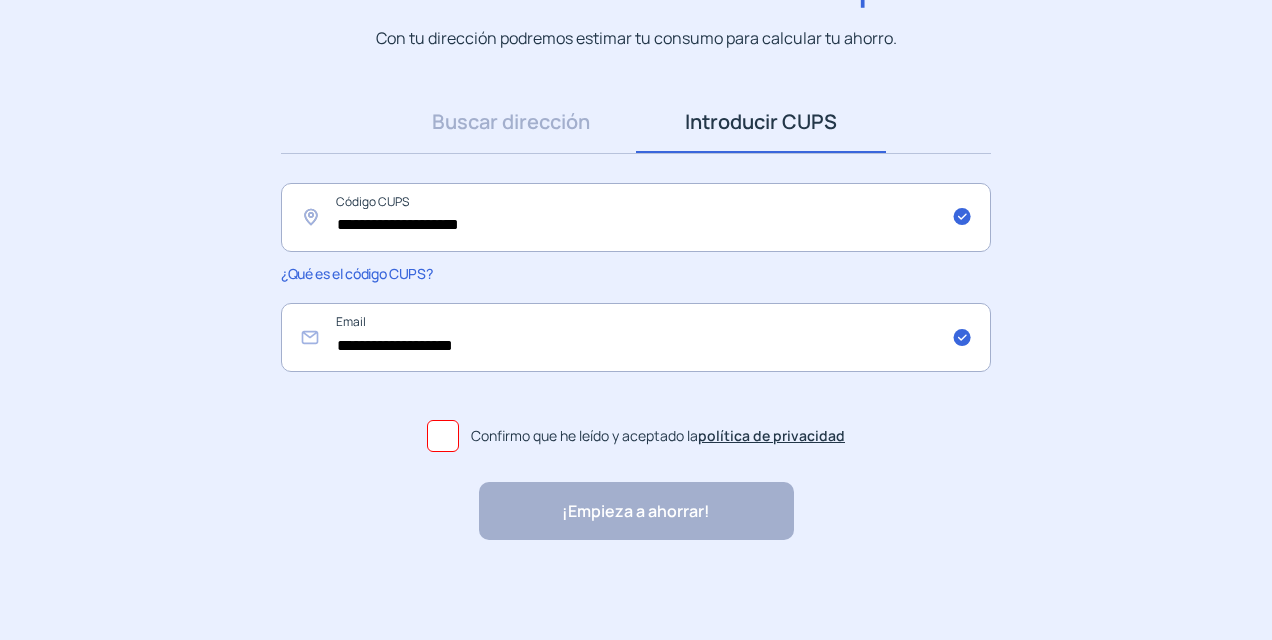 click 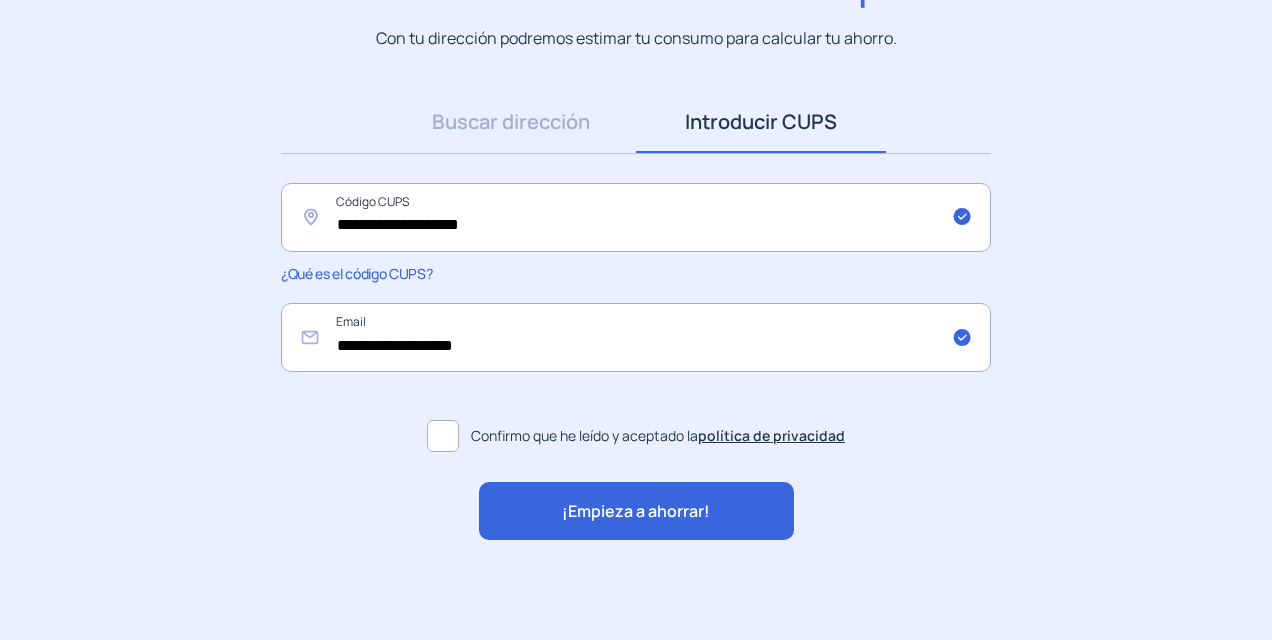 click on "¡Empieza a ahorrar!" 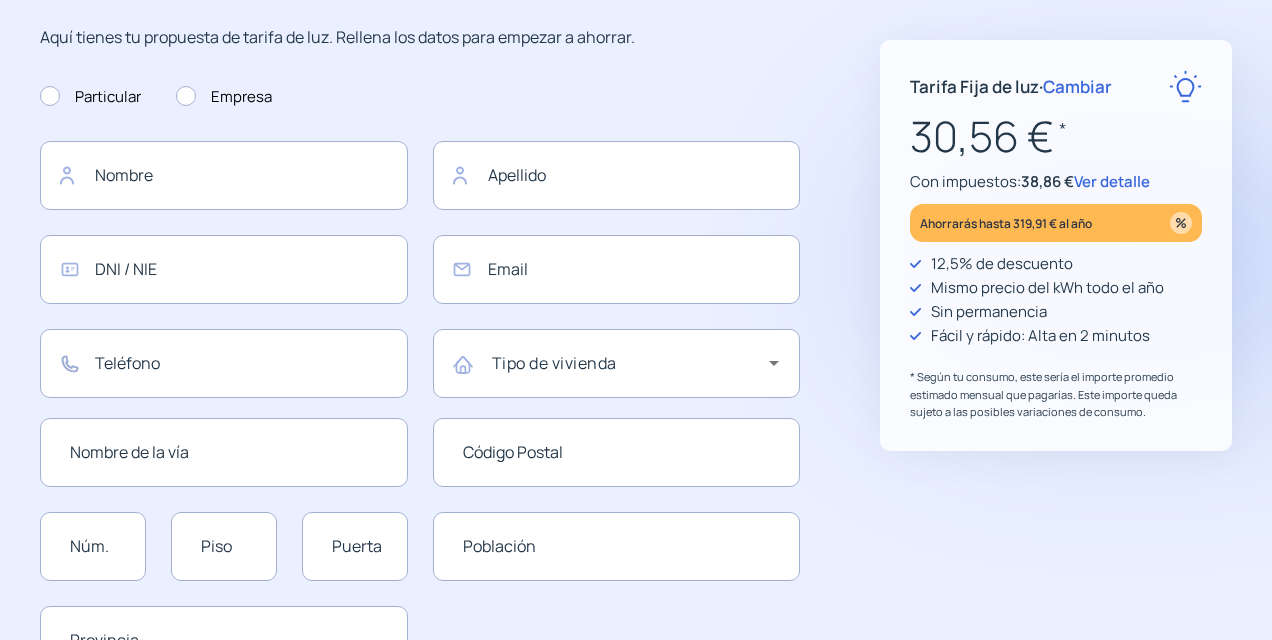 scroll, scrollTop: 0, scrollLeft: 0, axis: both 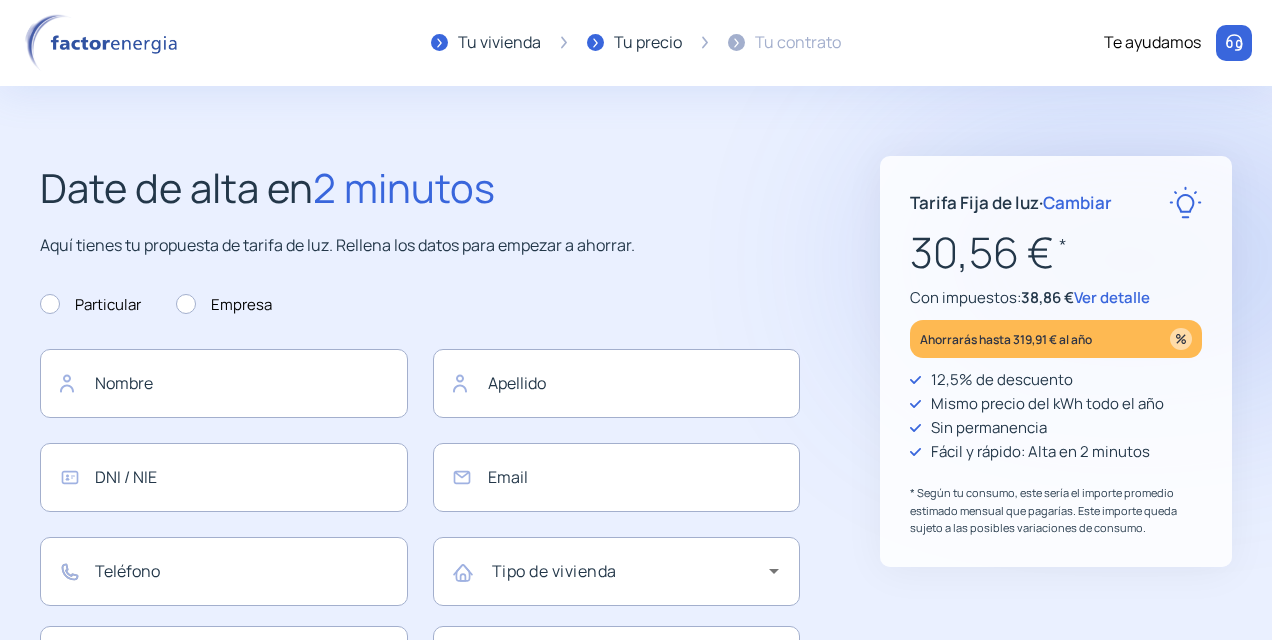 type on "**********" 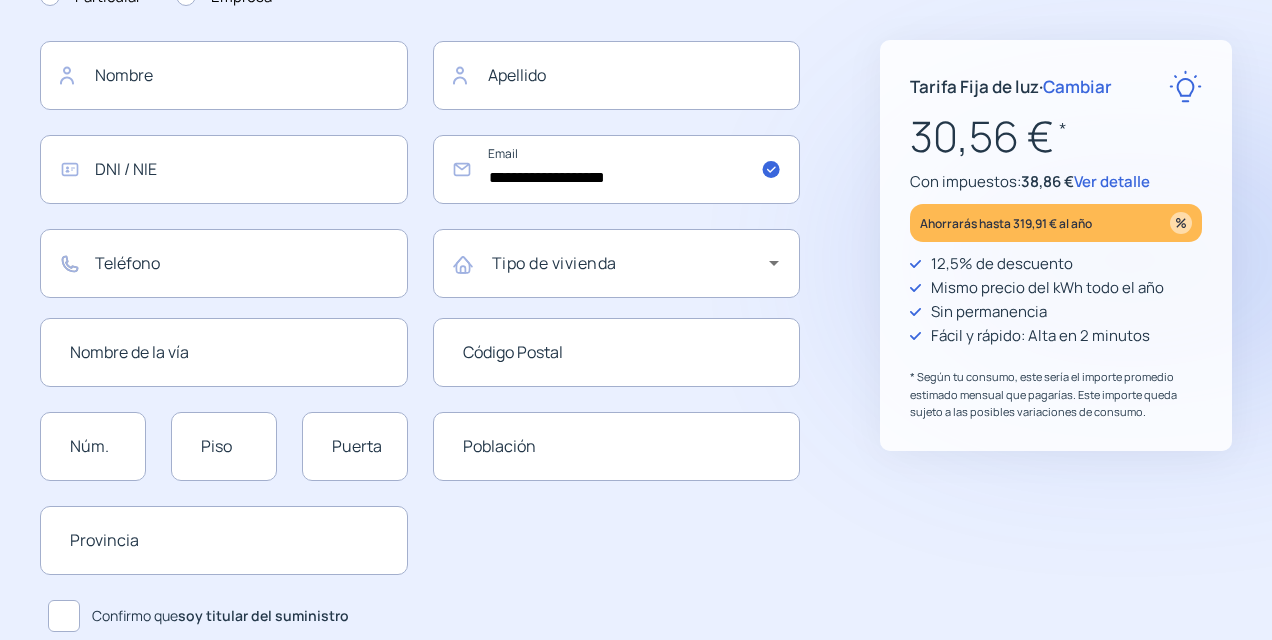 scroll, scrollTop: 200, scrollLeft: 0, axis: vertical 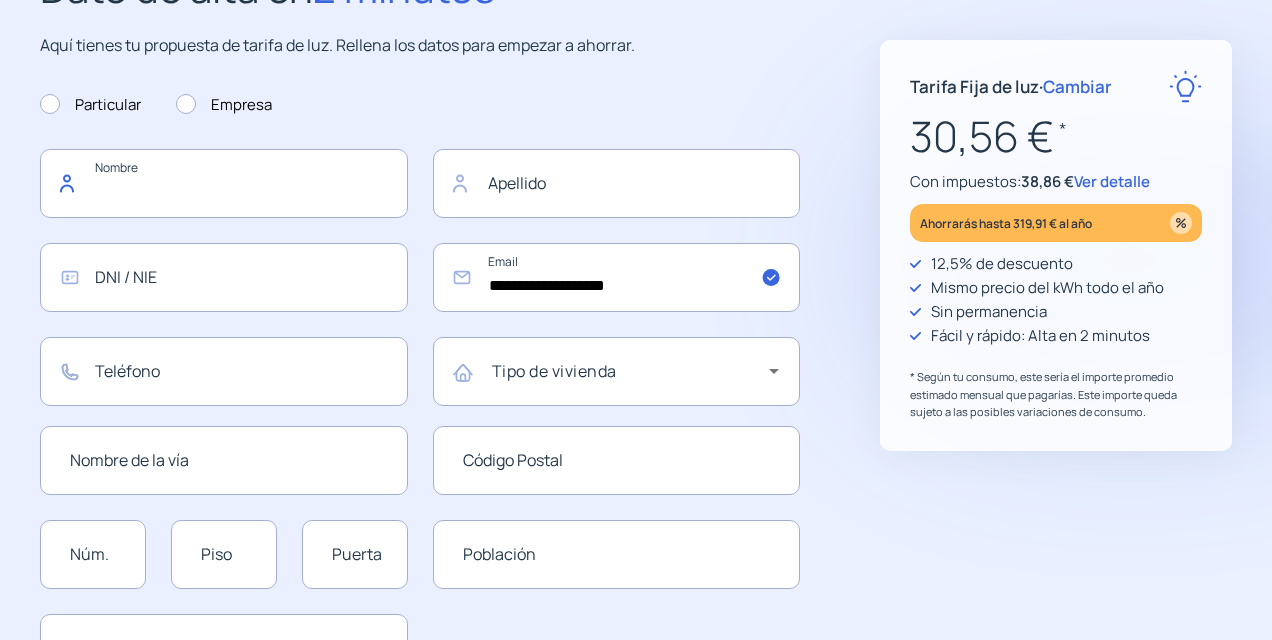click 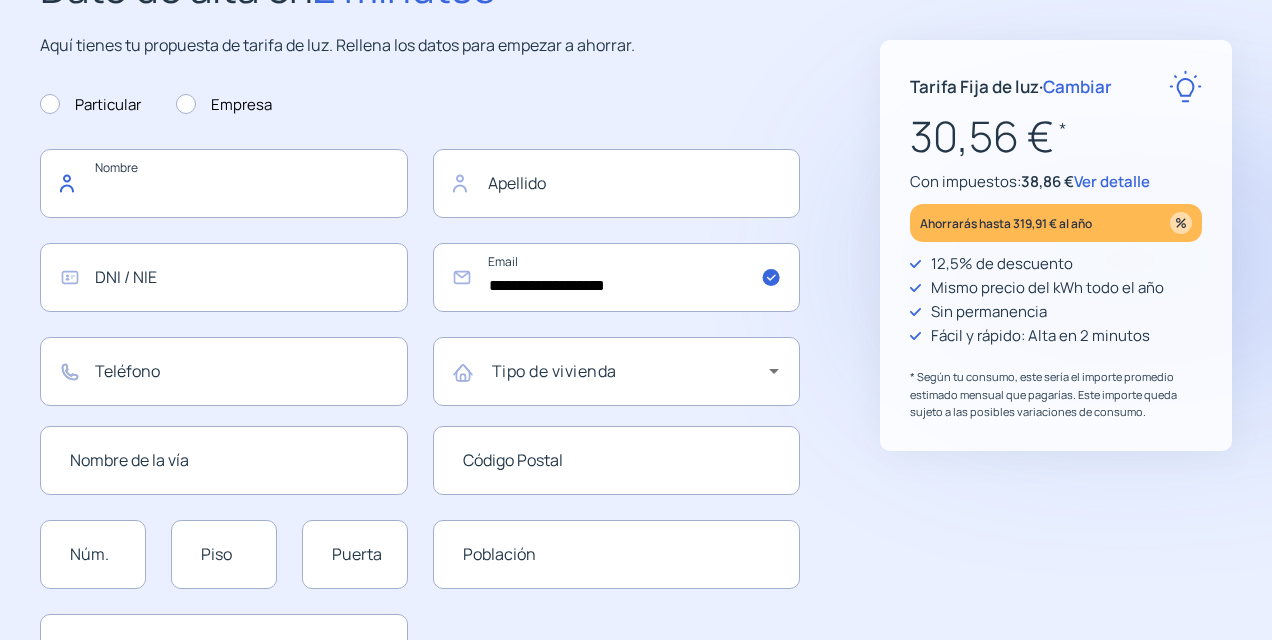 type on "*****" 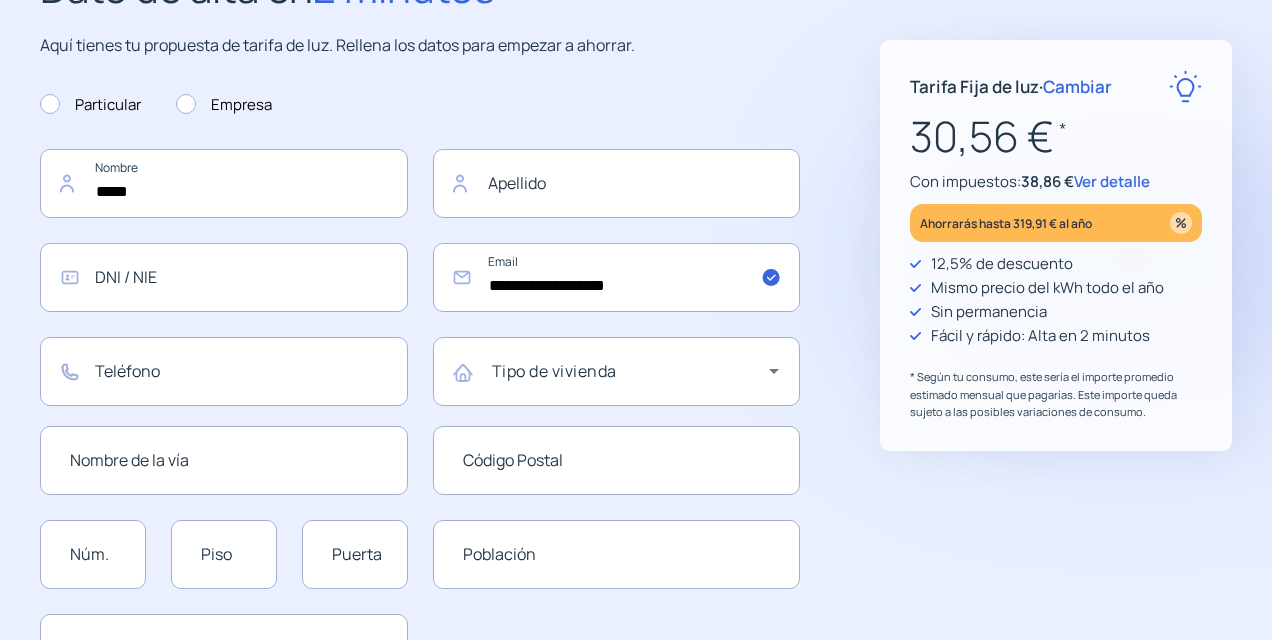 type on "*********" 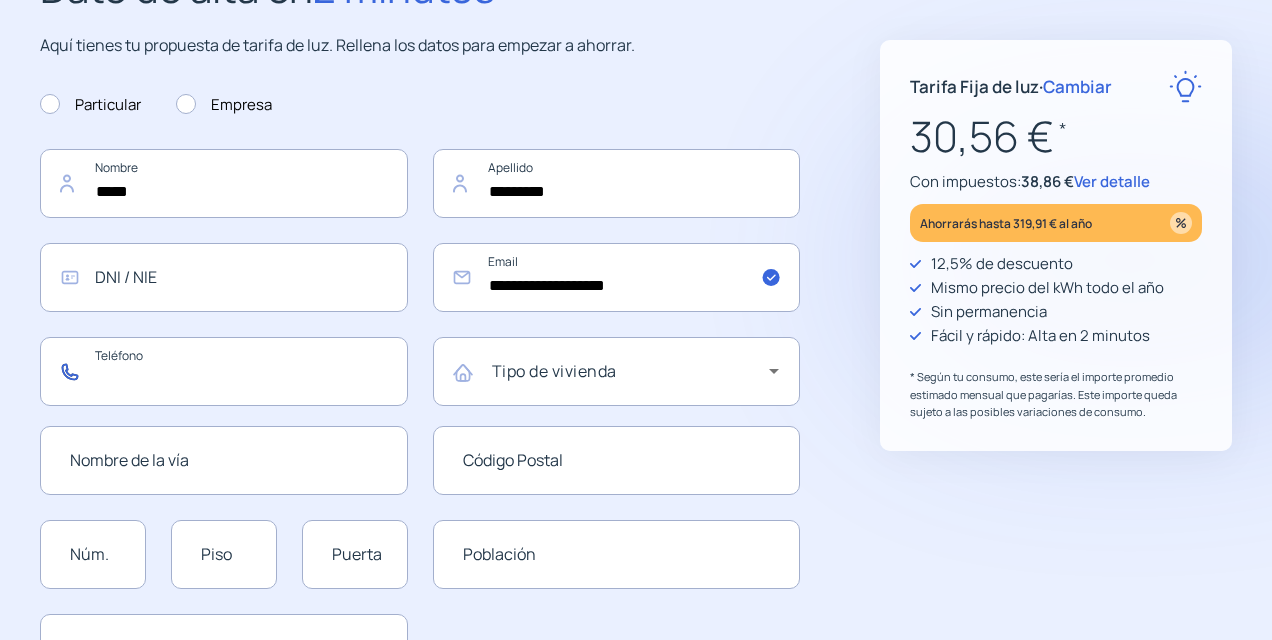 type on "*********" 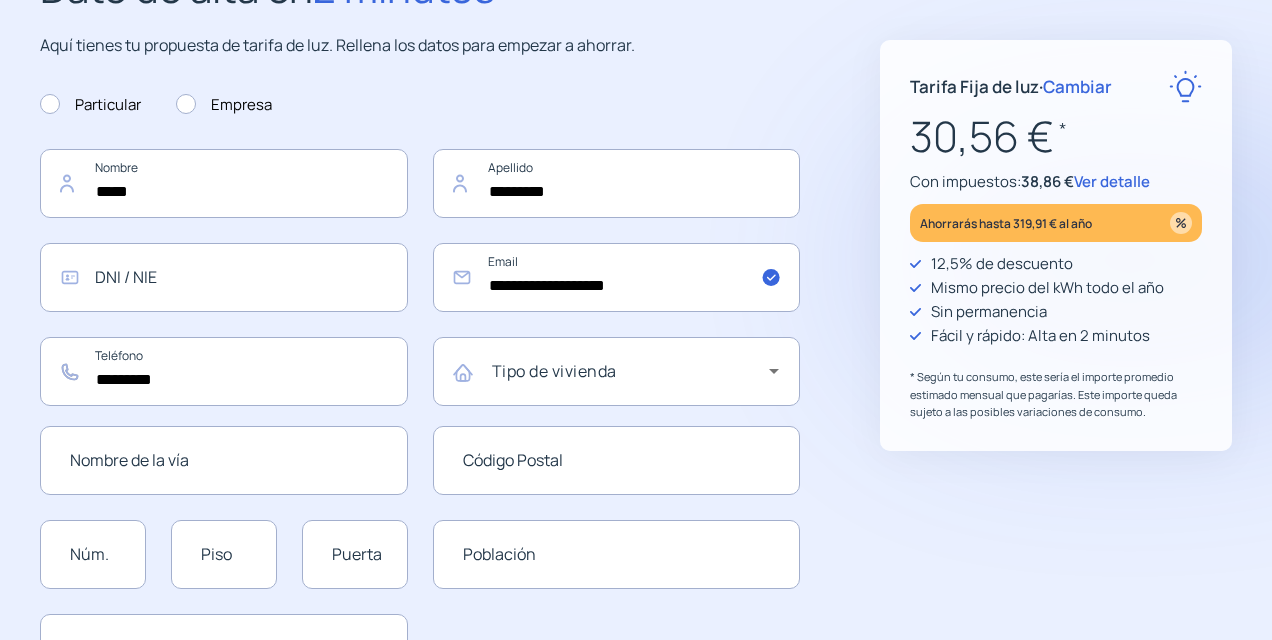 type on "**********" 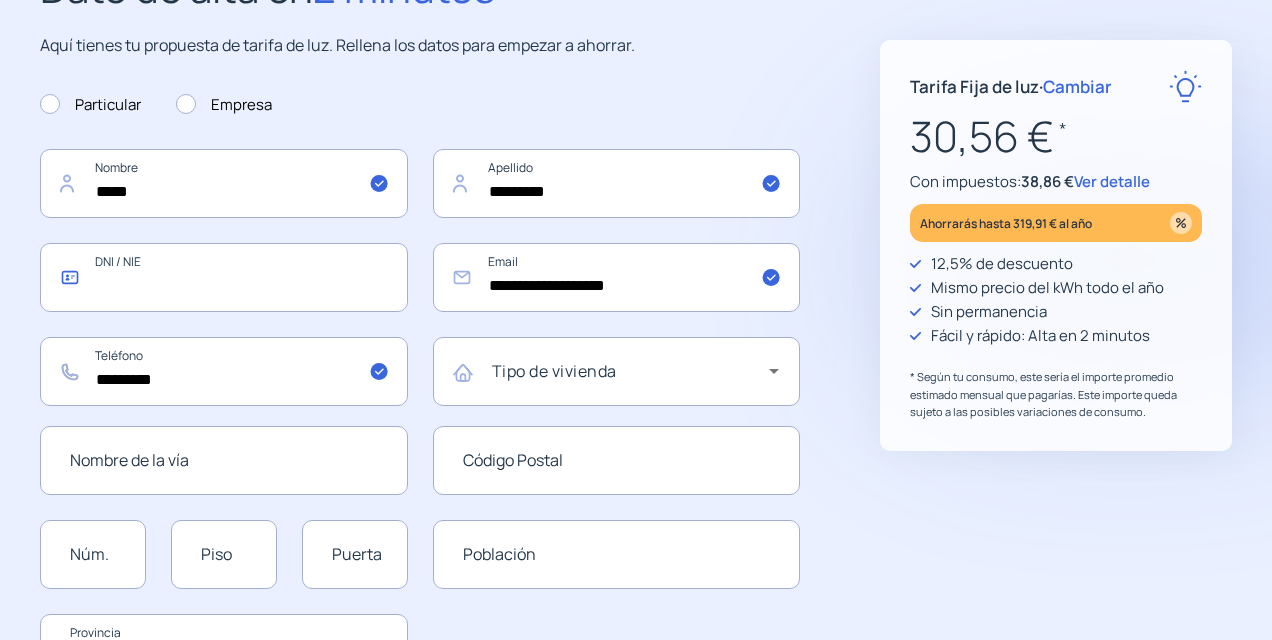 click 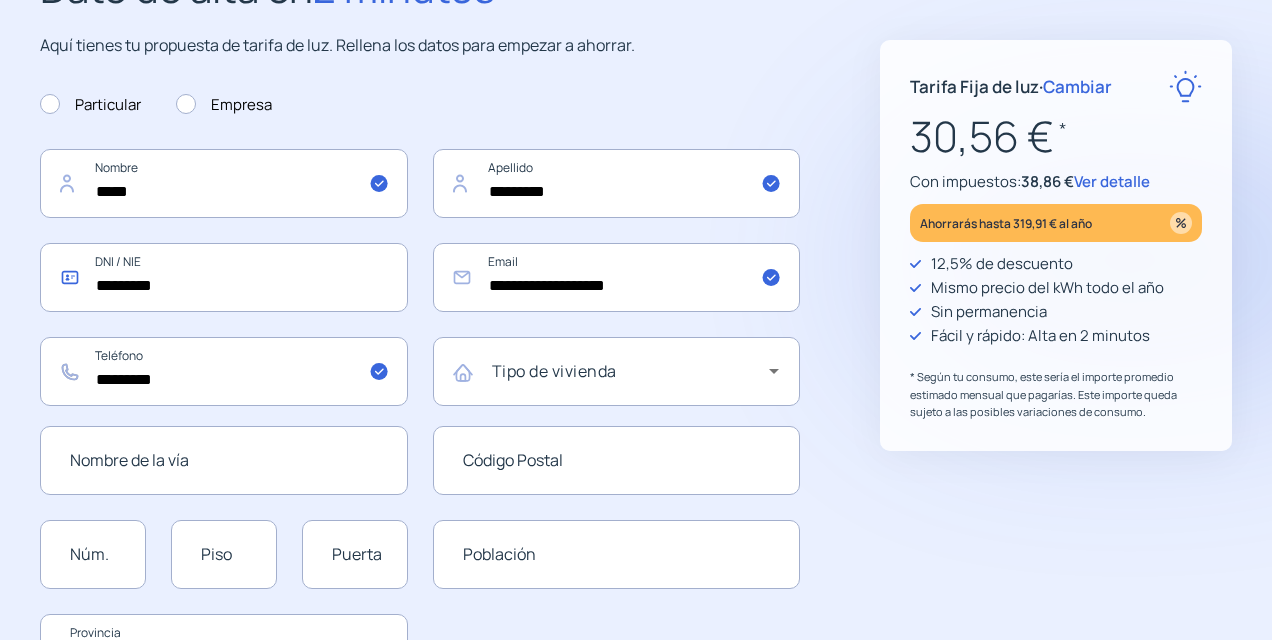 type on "*********" 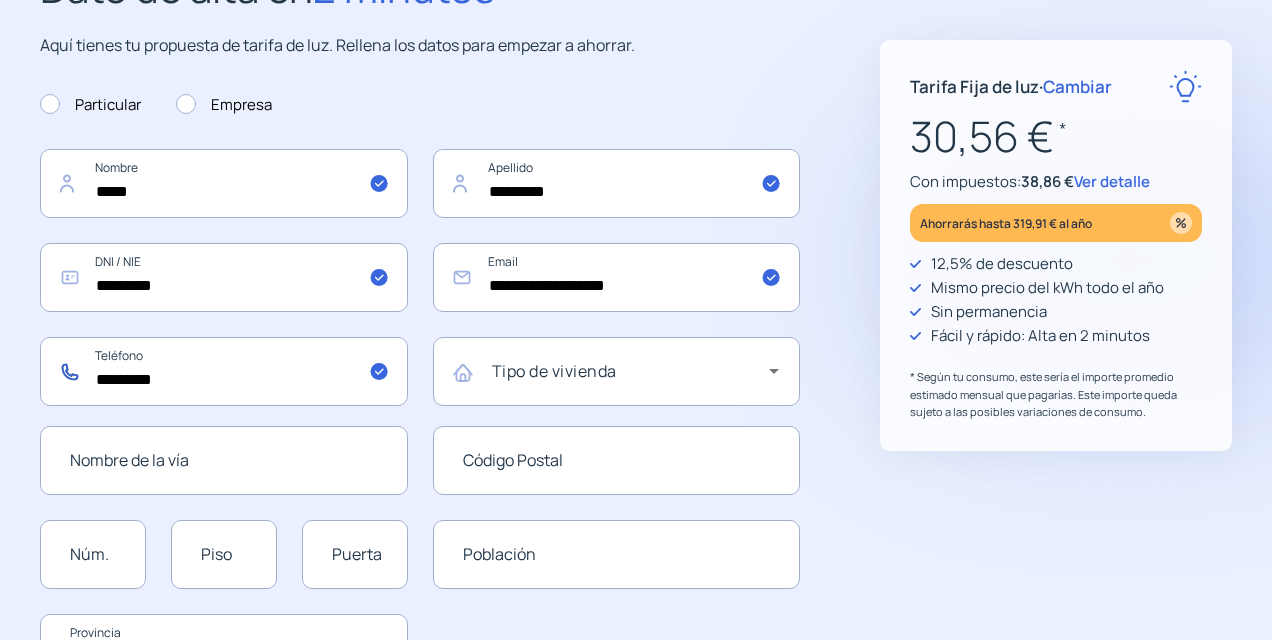 drag, startPoint x: 240, startPoint y: 380, endPoint x: 61, endPoint y: 390, distance: 179.27911 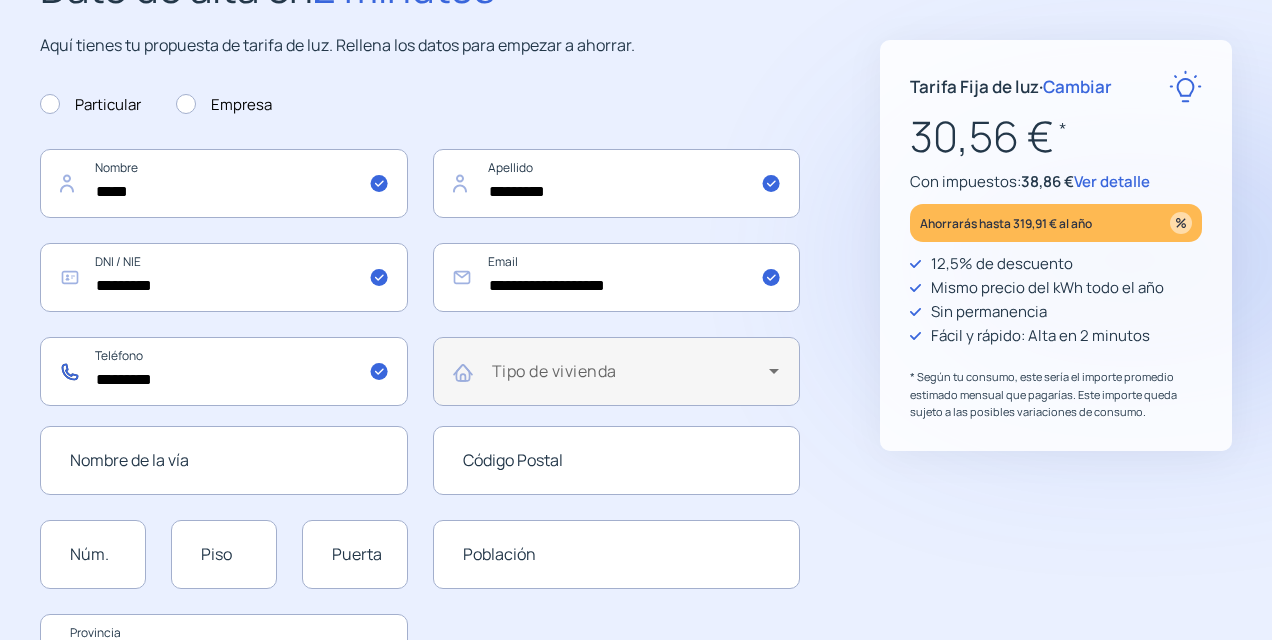 type on "*********" 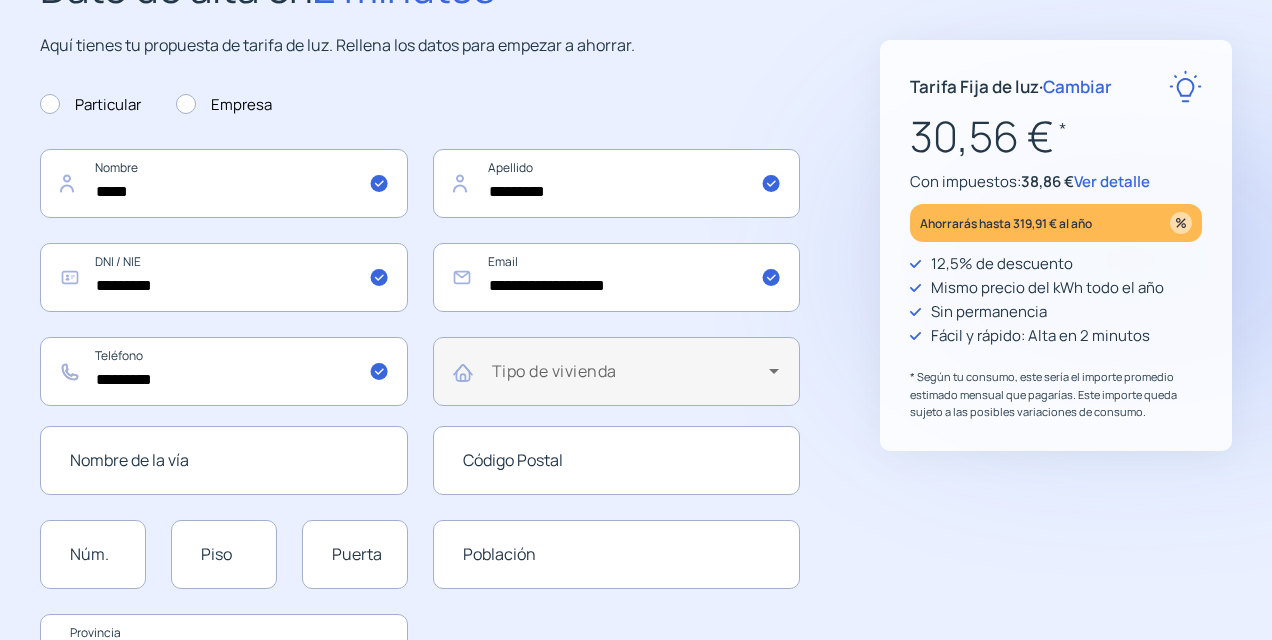click on "Tipo de vivienda" 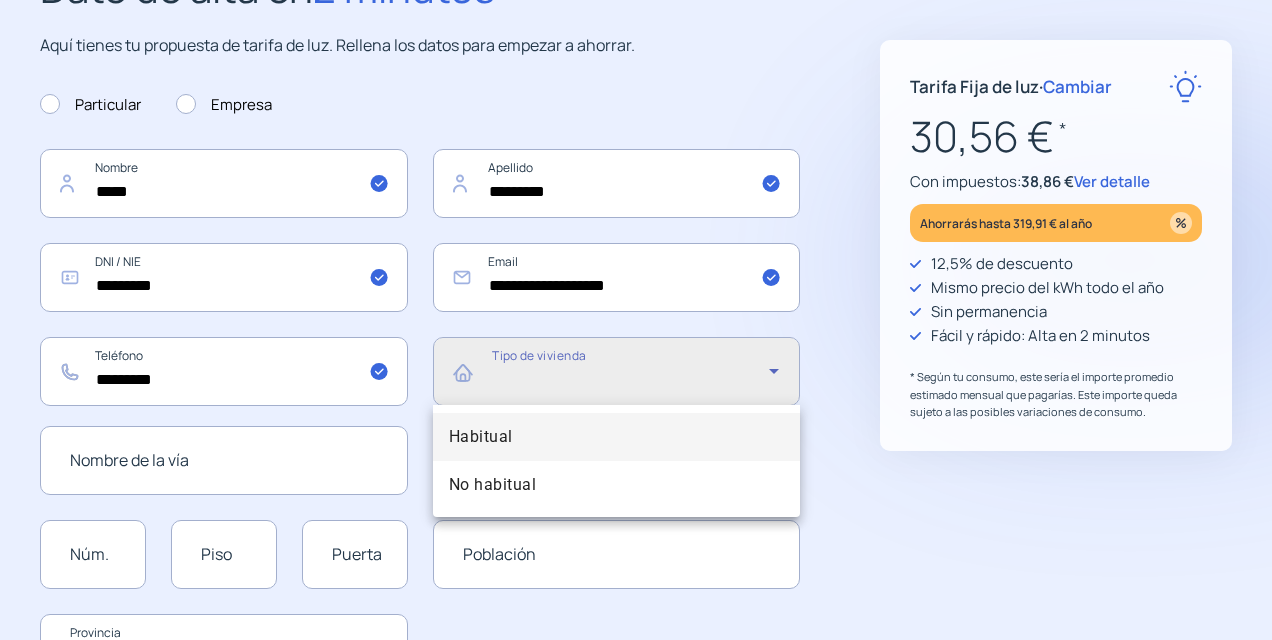 click on "Habitual" at bounding box center (617, 437) 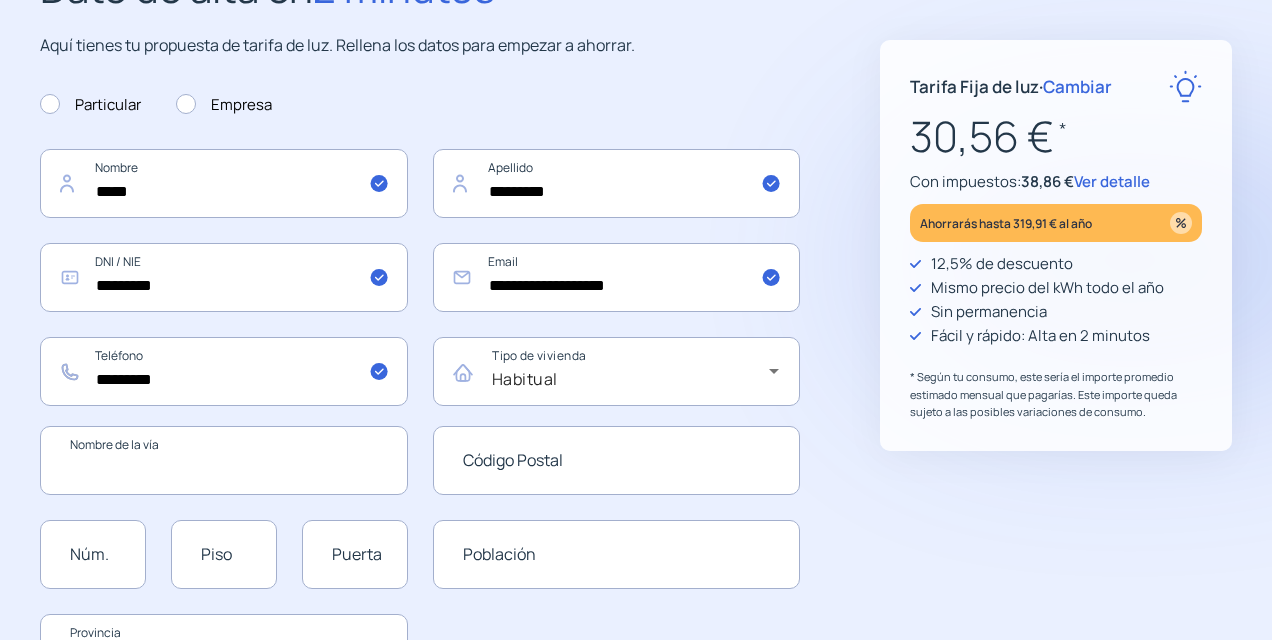 click 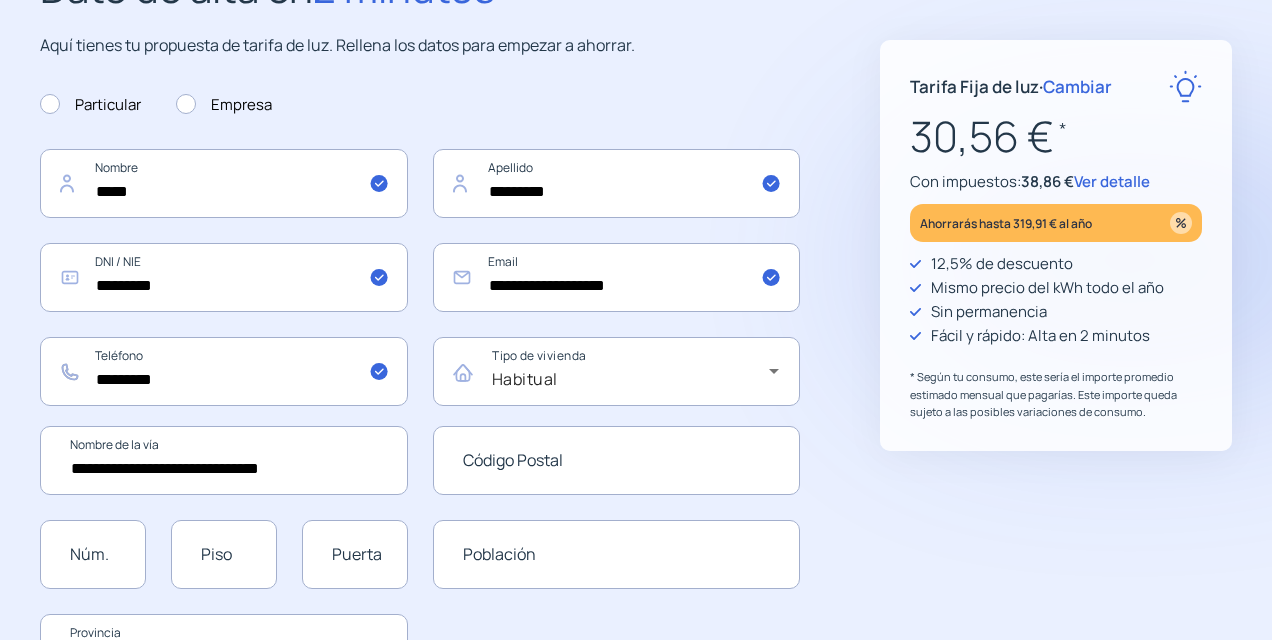 type on "**********" 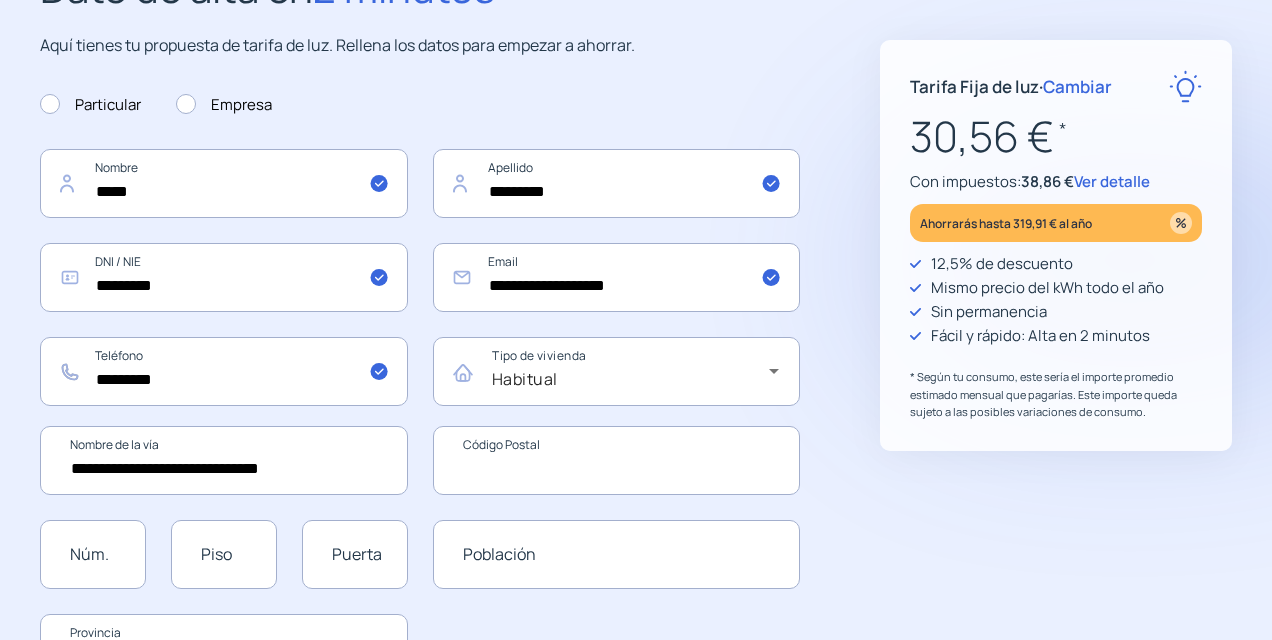 click 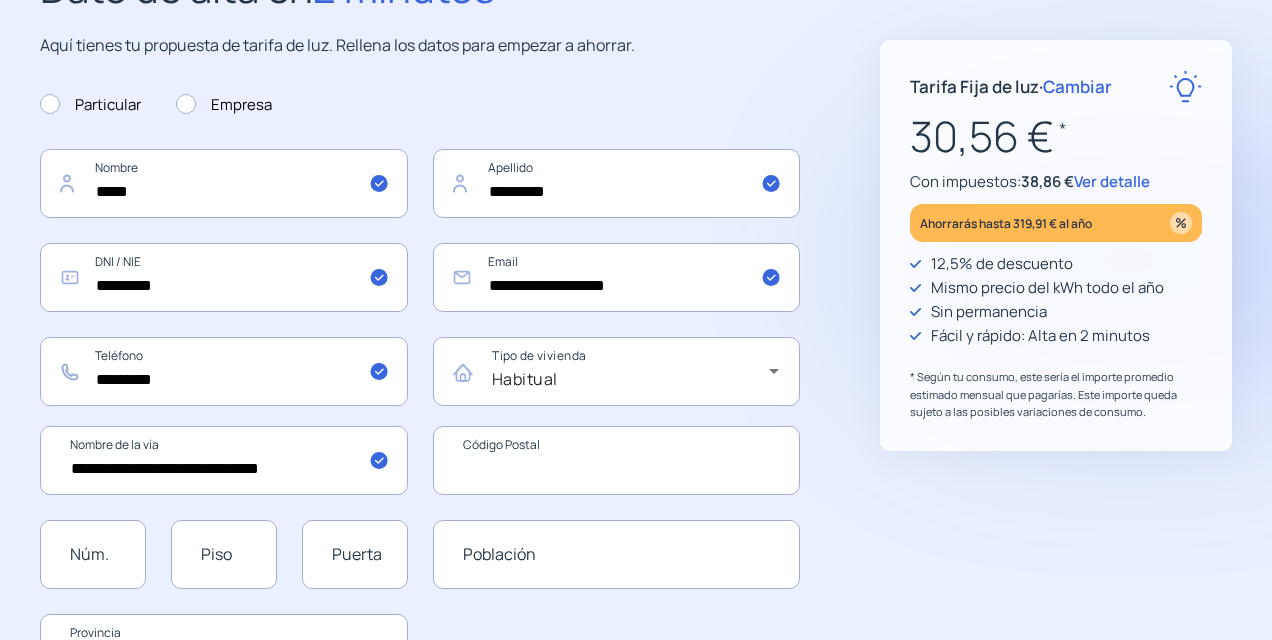 type on "*****" 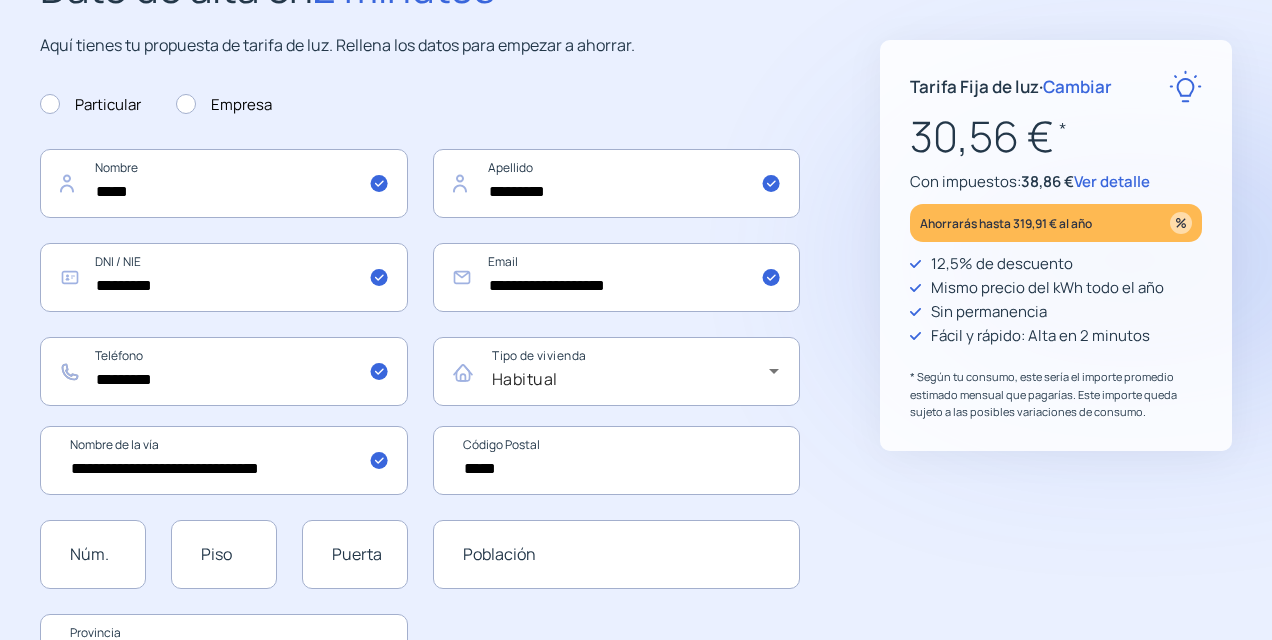 type on "**********" 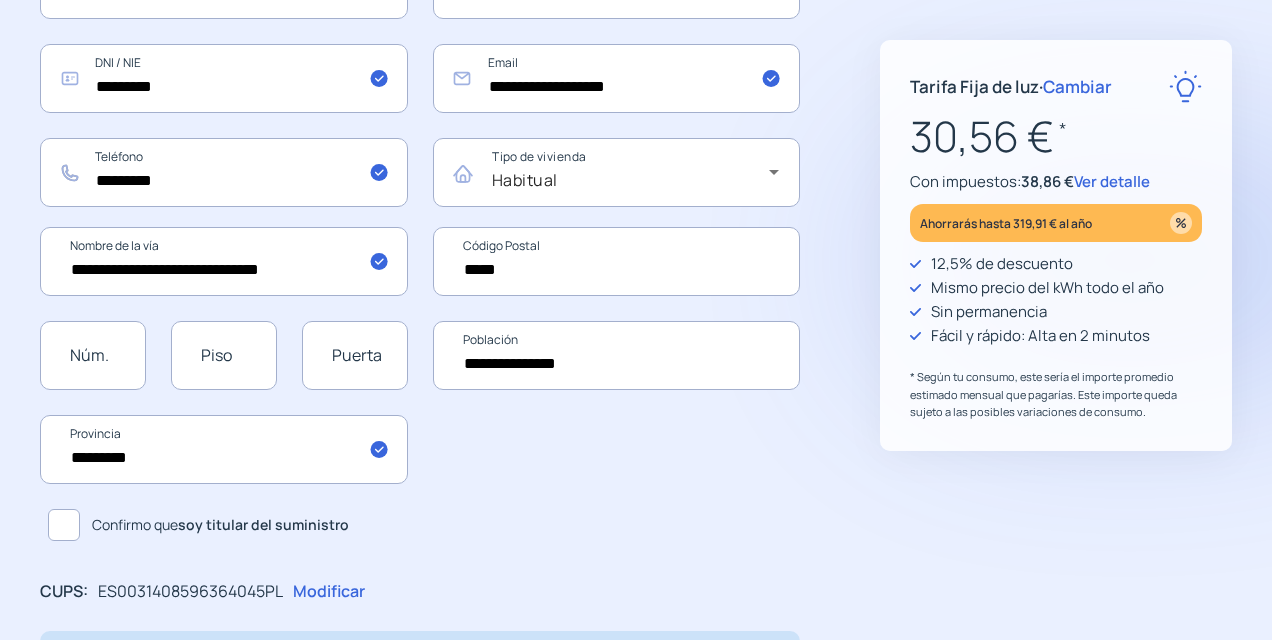 scroll, scrollTop: 400, scrollLeft: 0, axis: vertical 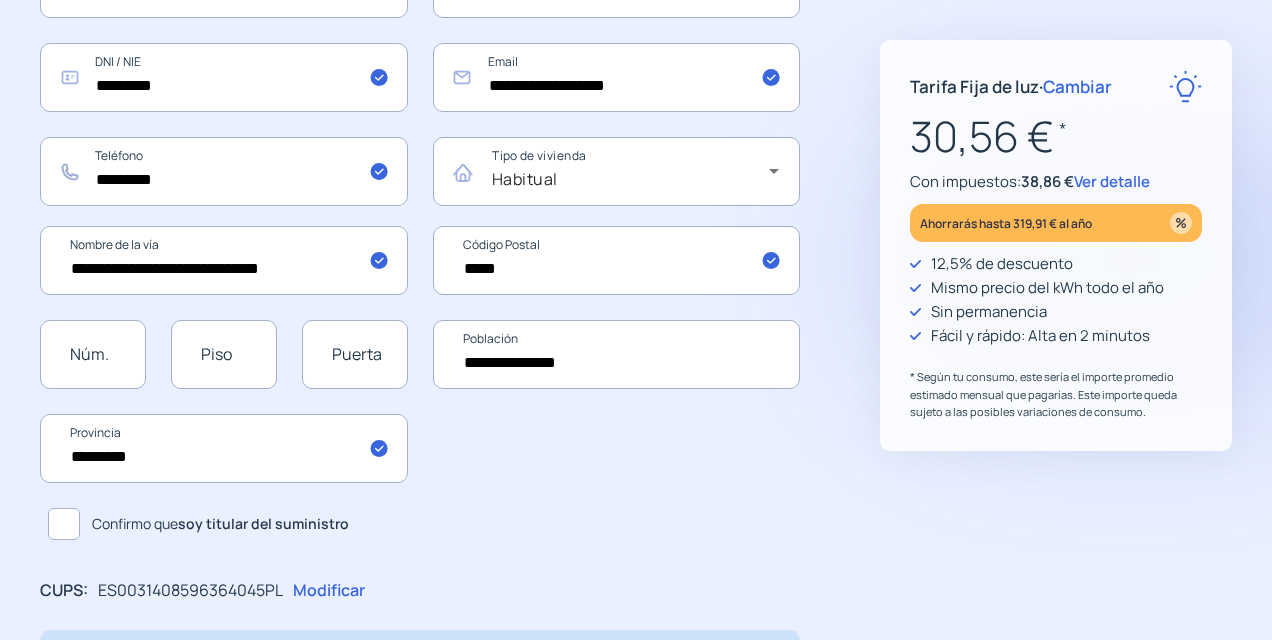drag, startPoint x: 326, startPoint y: 263, endPoint x: 246, endPoint y: 261, distance: 80.024994 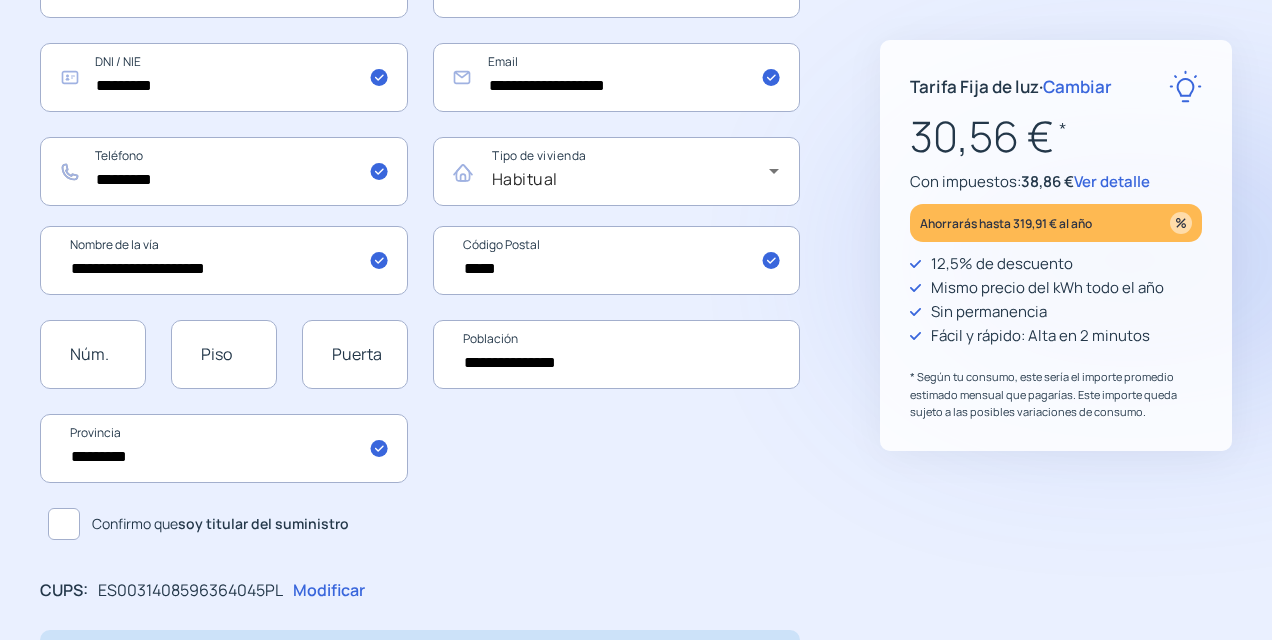 type on "**********" 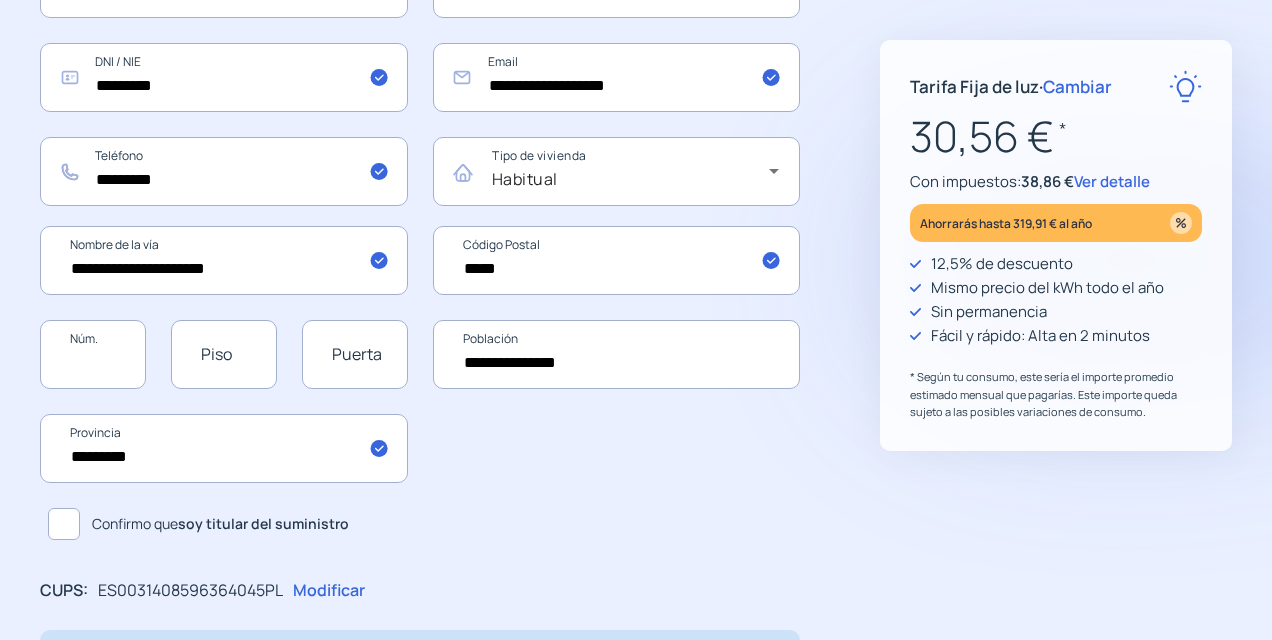 click 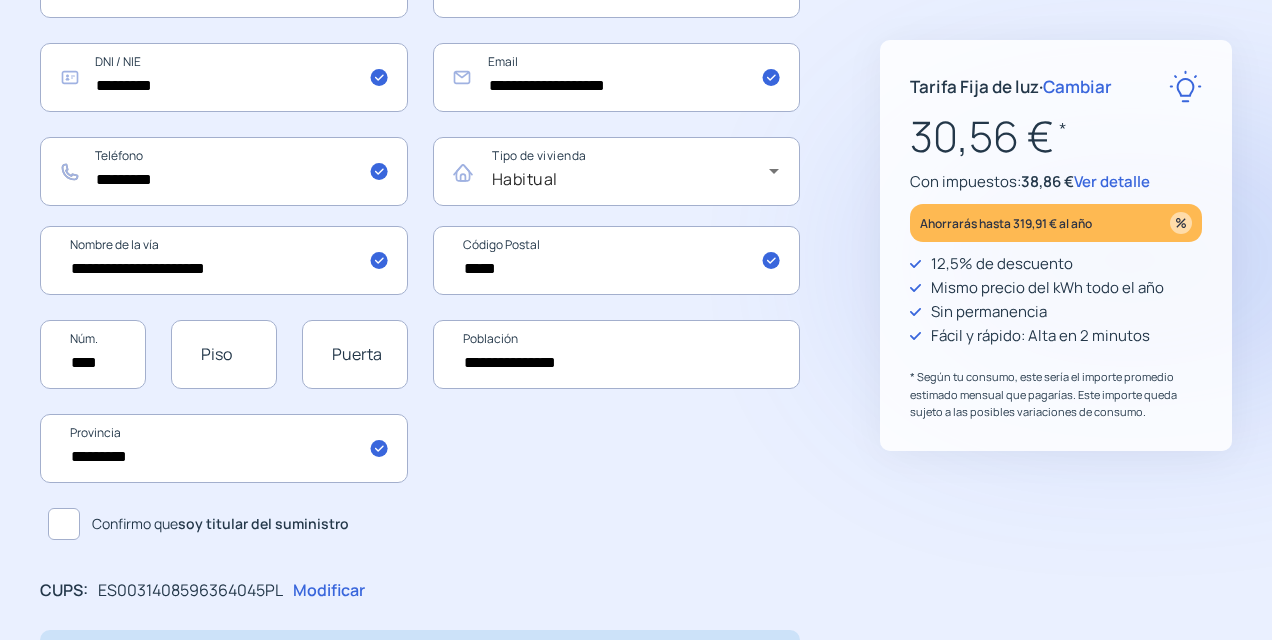 drag, startPoint x: 112, startPoint y: 366, endPoint x: 41, endPoint y: 366, distance: 71 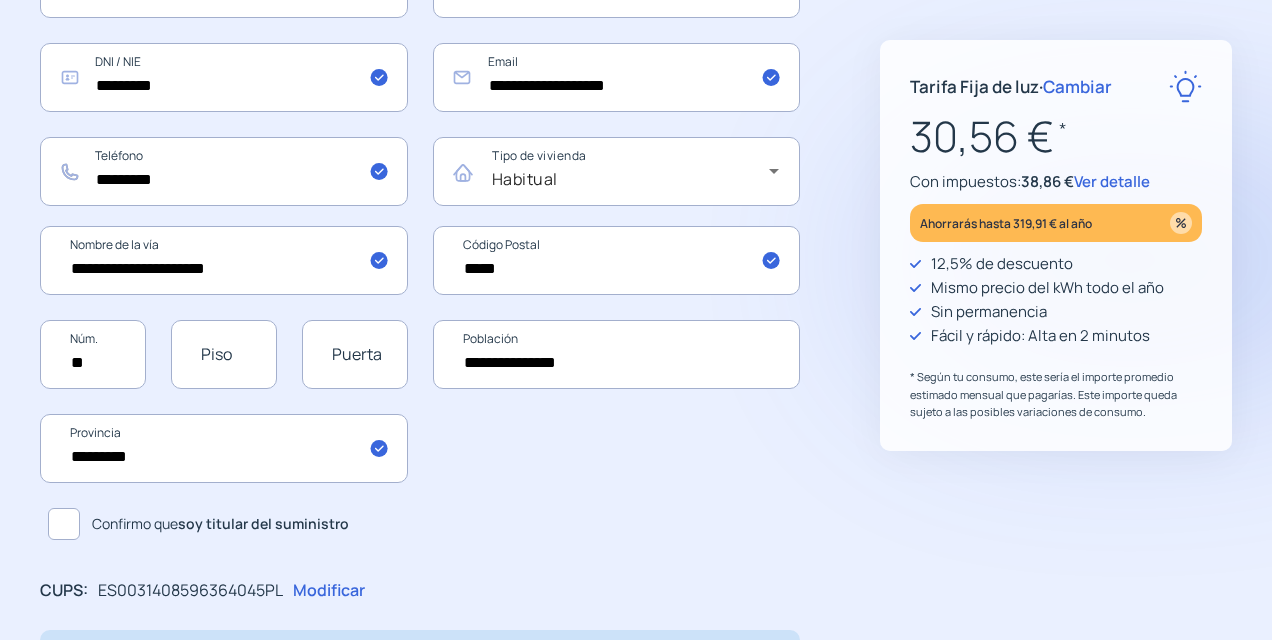 type on "**" 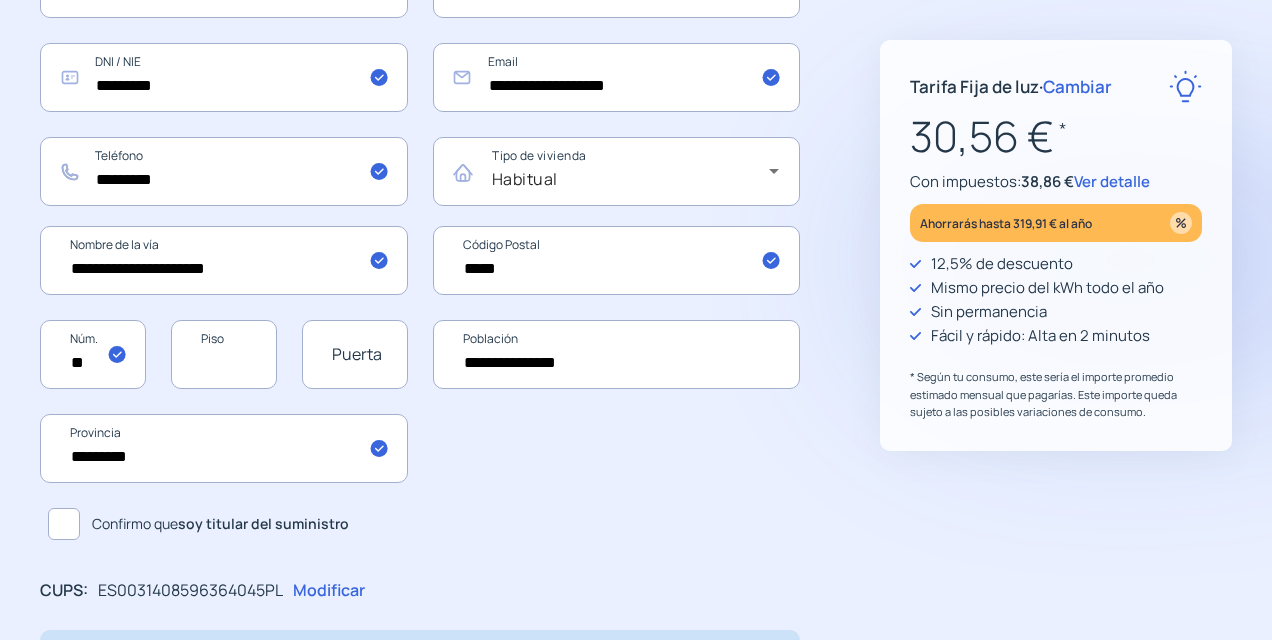 click 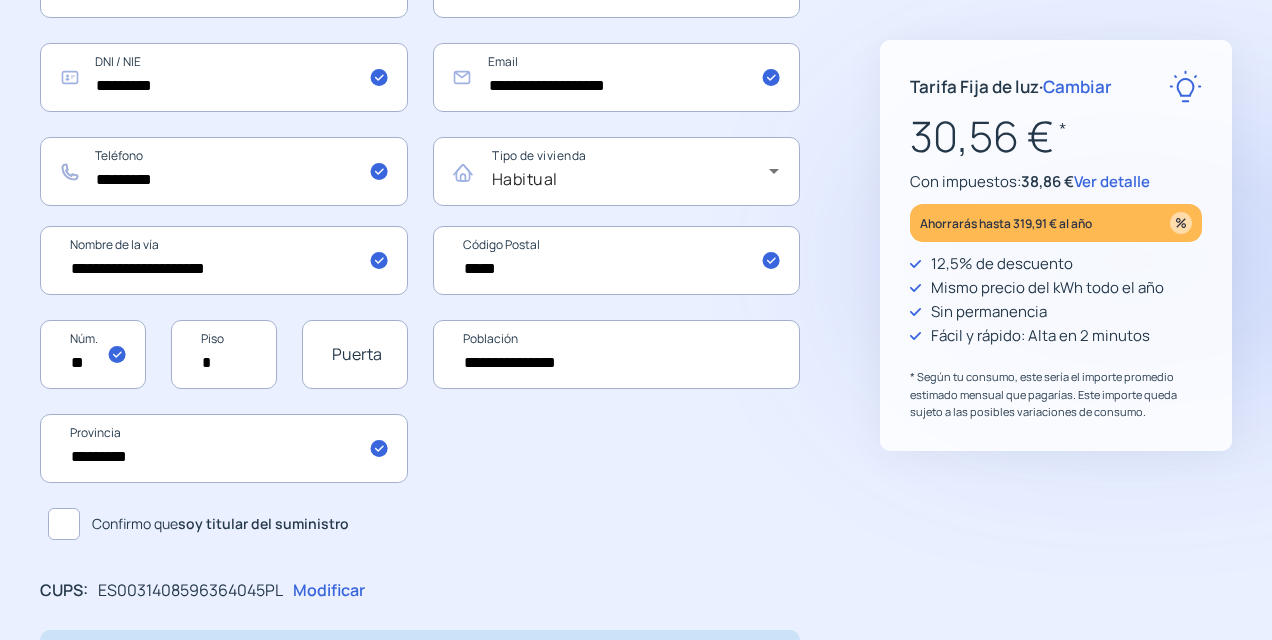 type on "*" 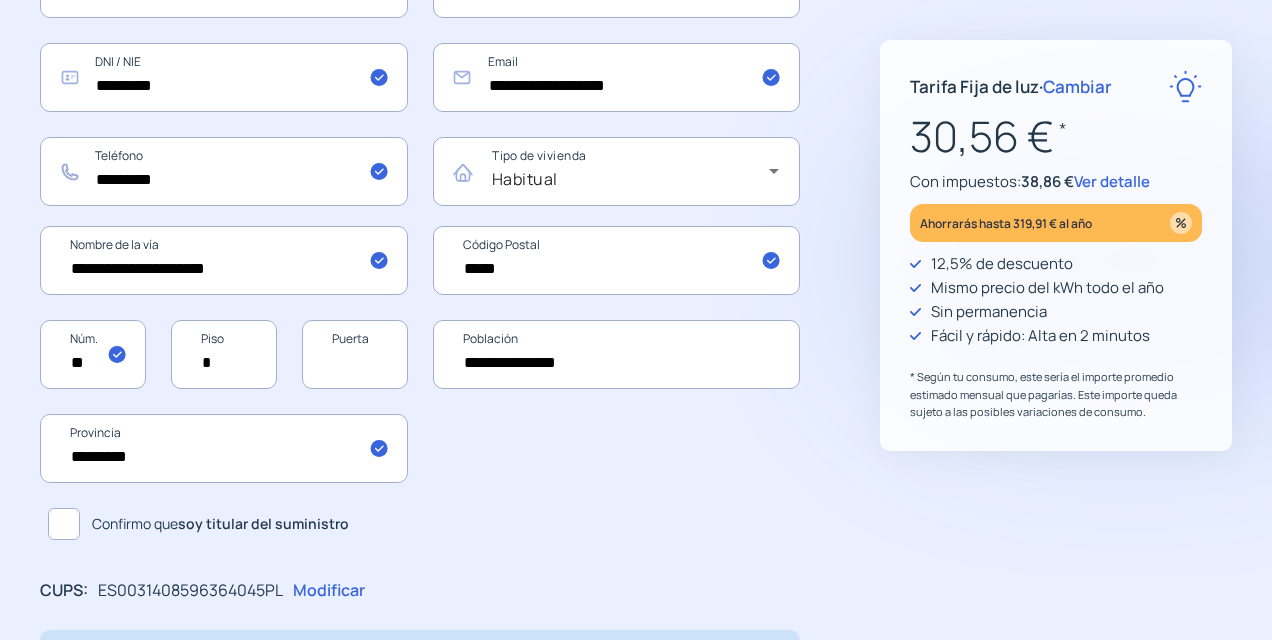 click 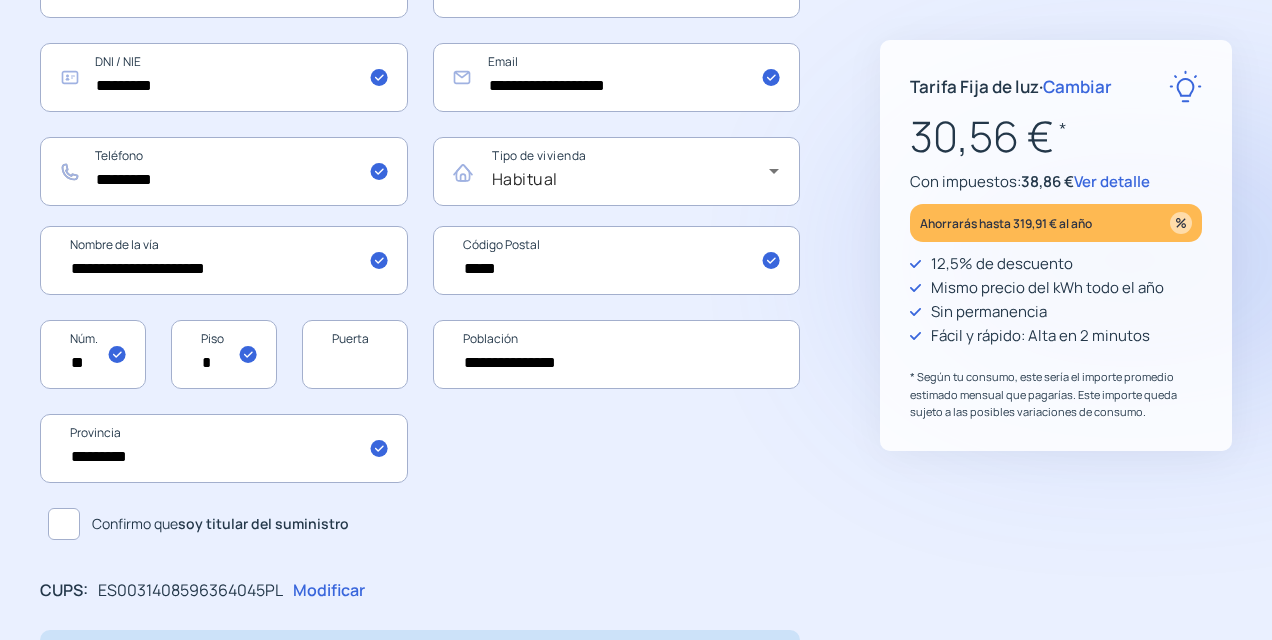 click 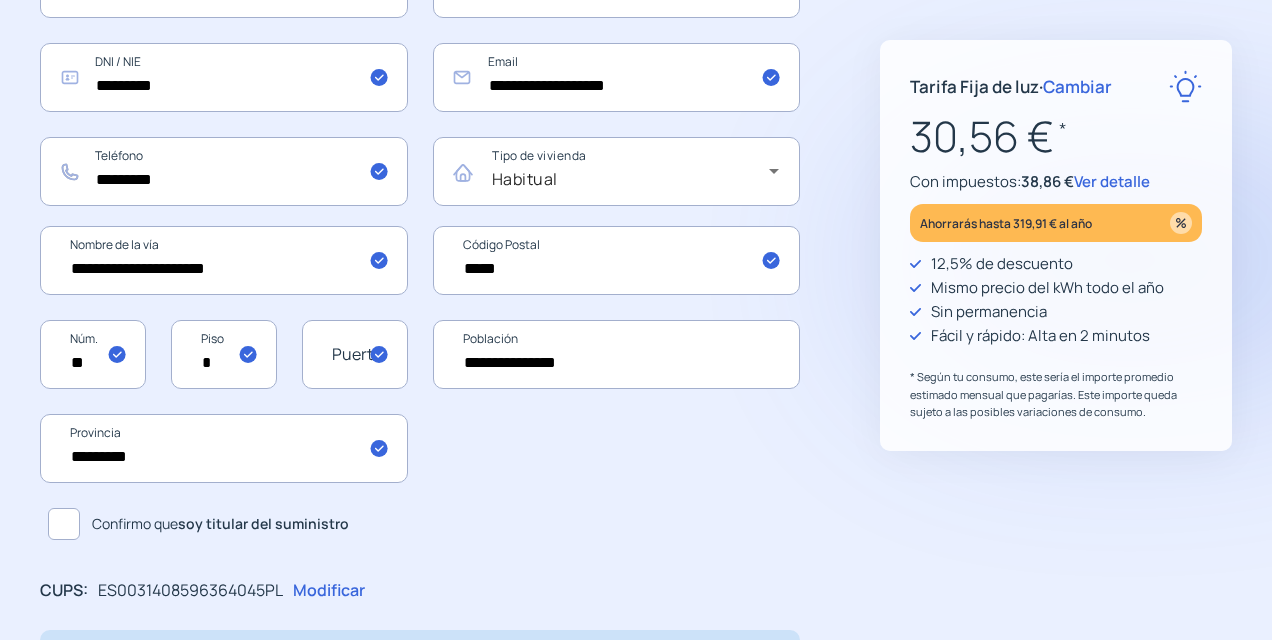 click on "**********" 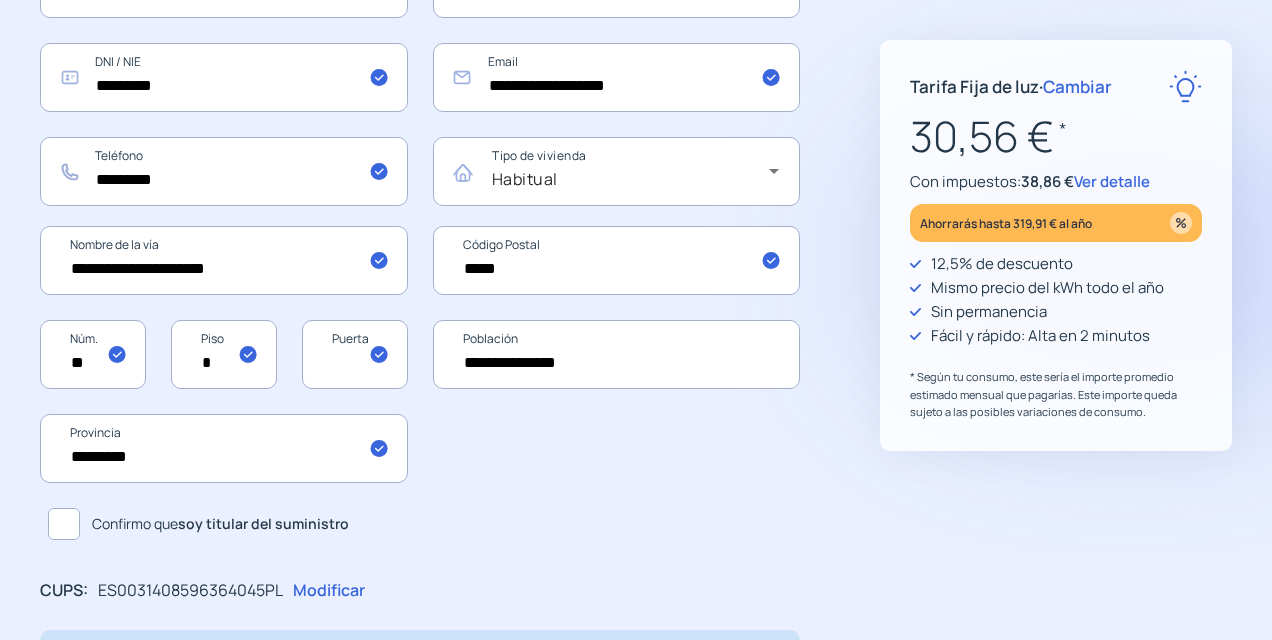 click 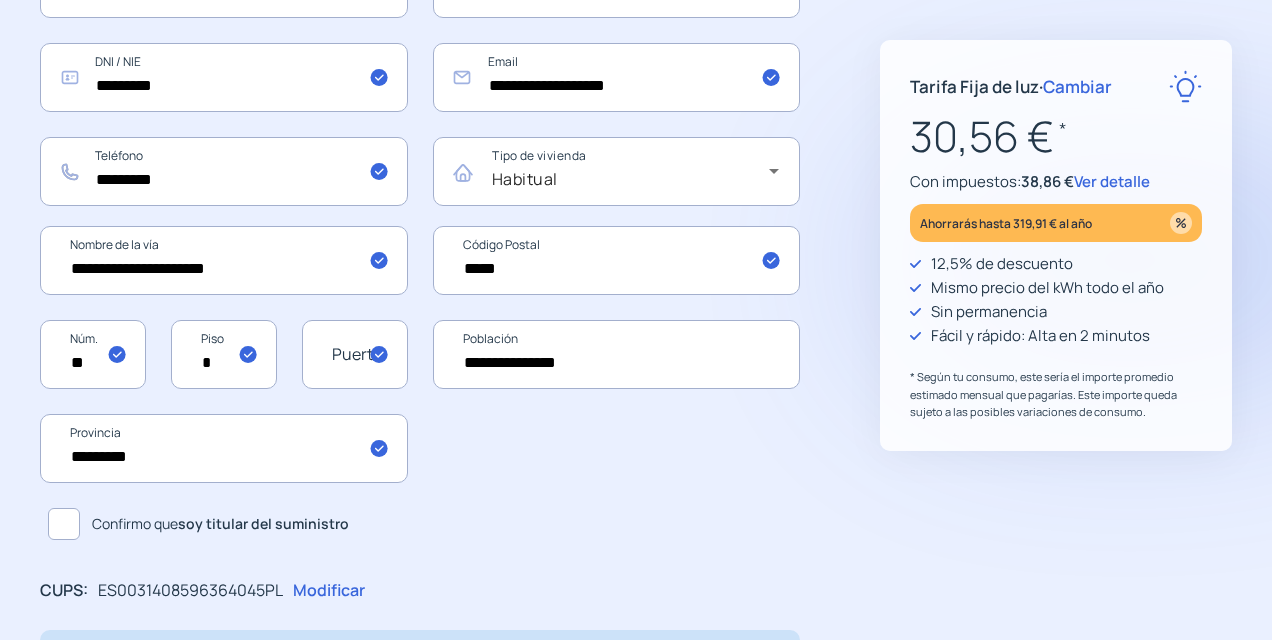 click on "*" 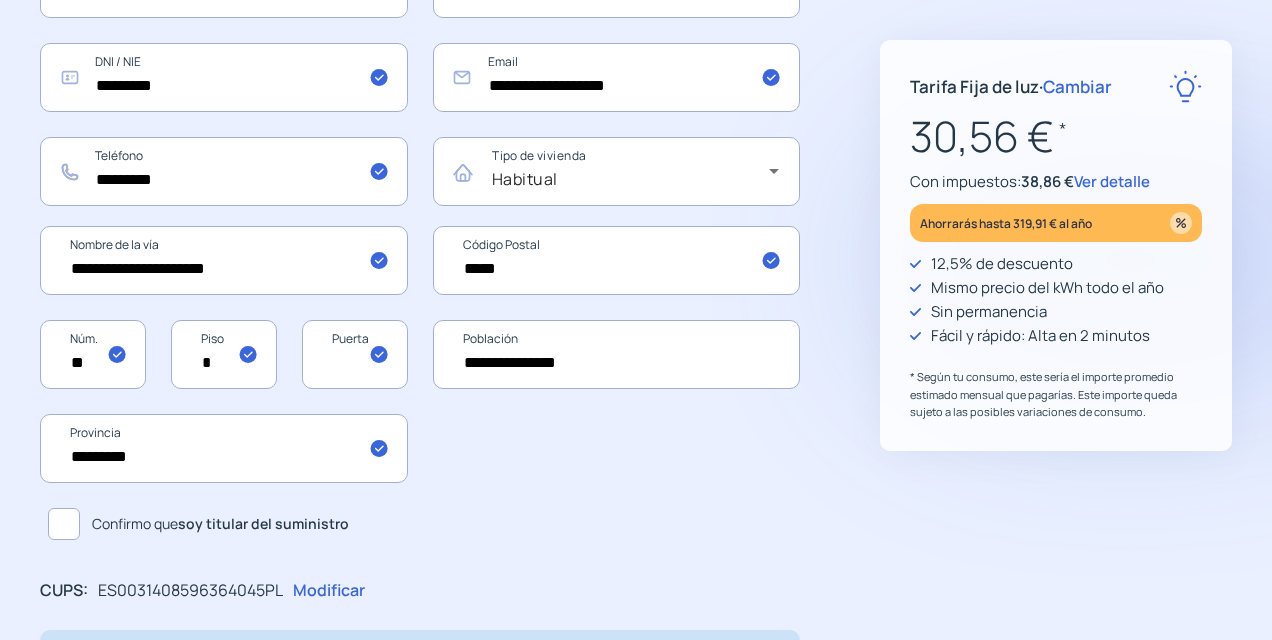click 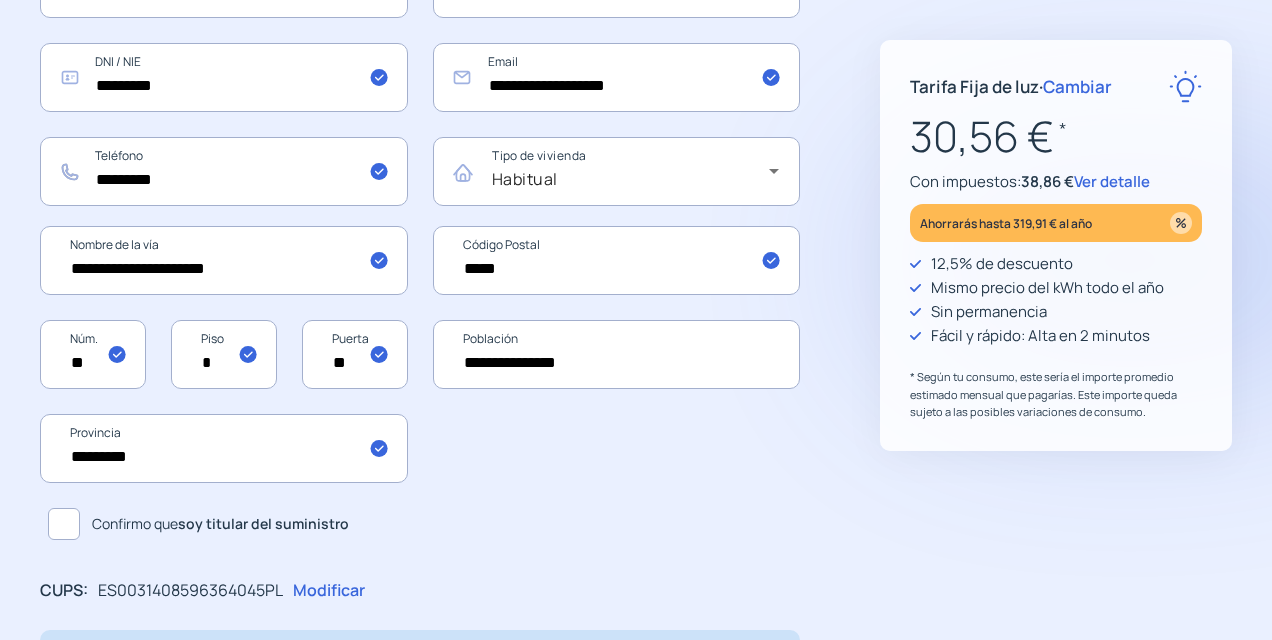 type on "*" 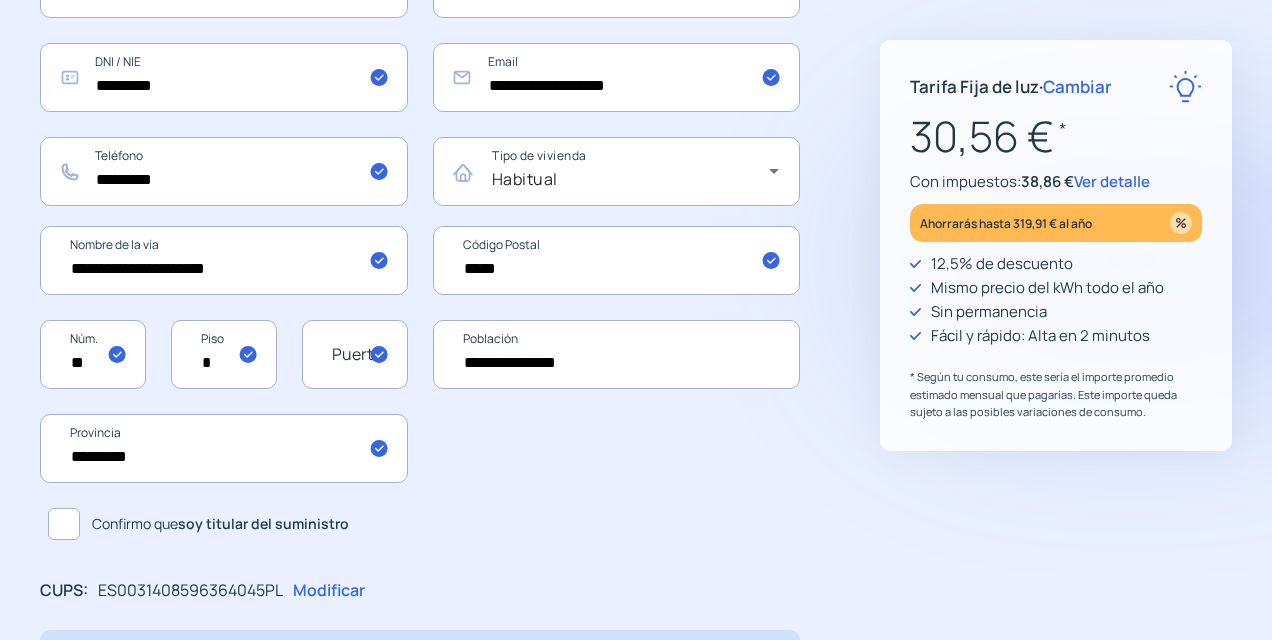 click on "**********" 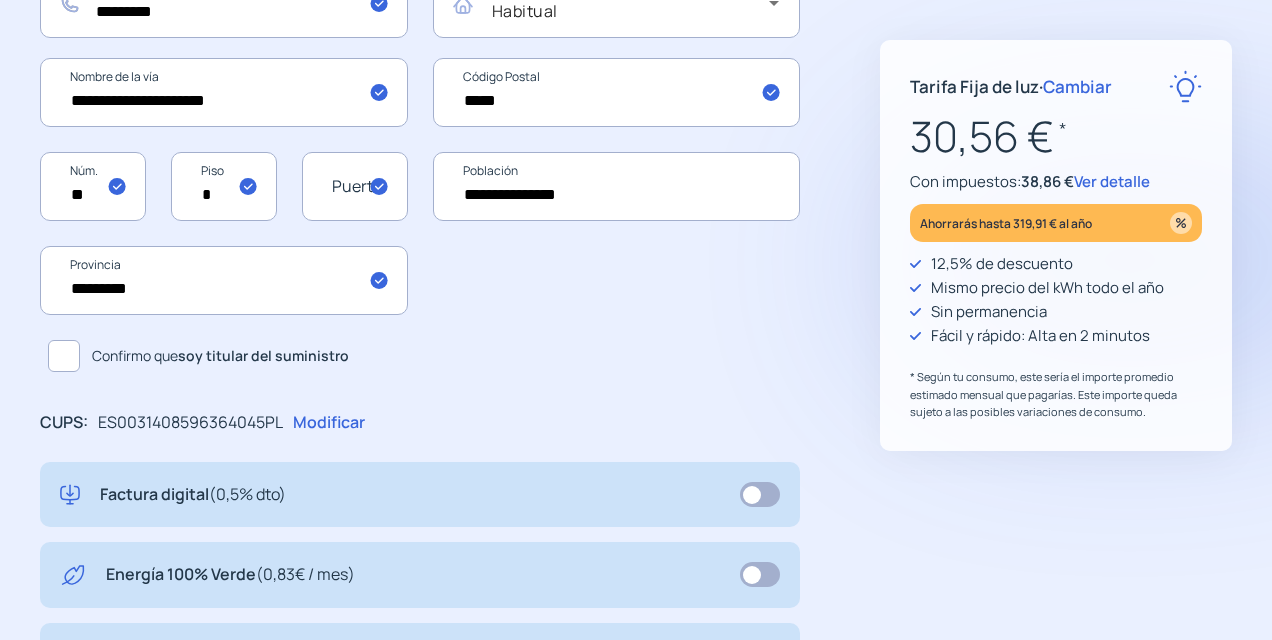 scroll, scrollTop: 600, scrollLeft: 0, axis: vertical 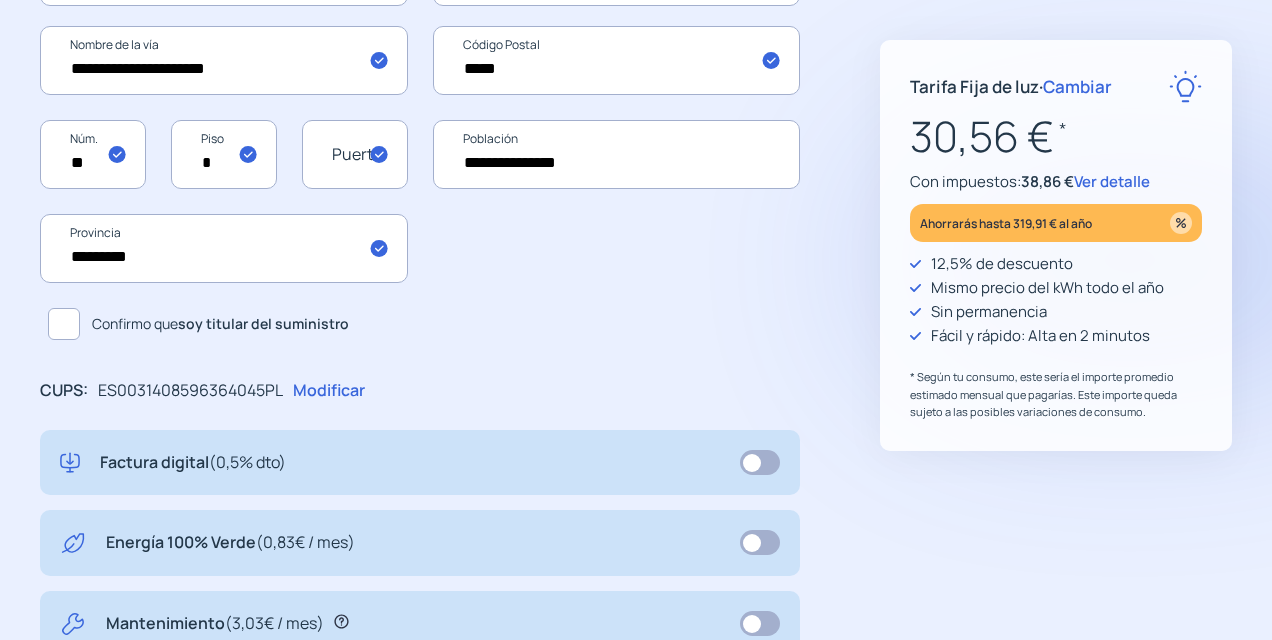 click 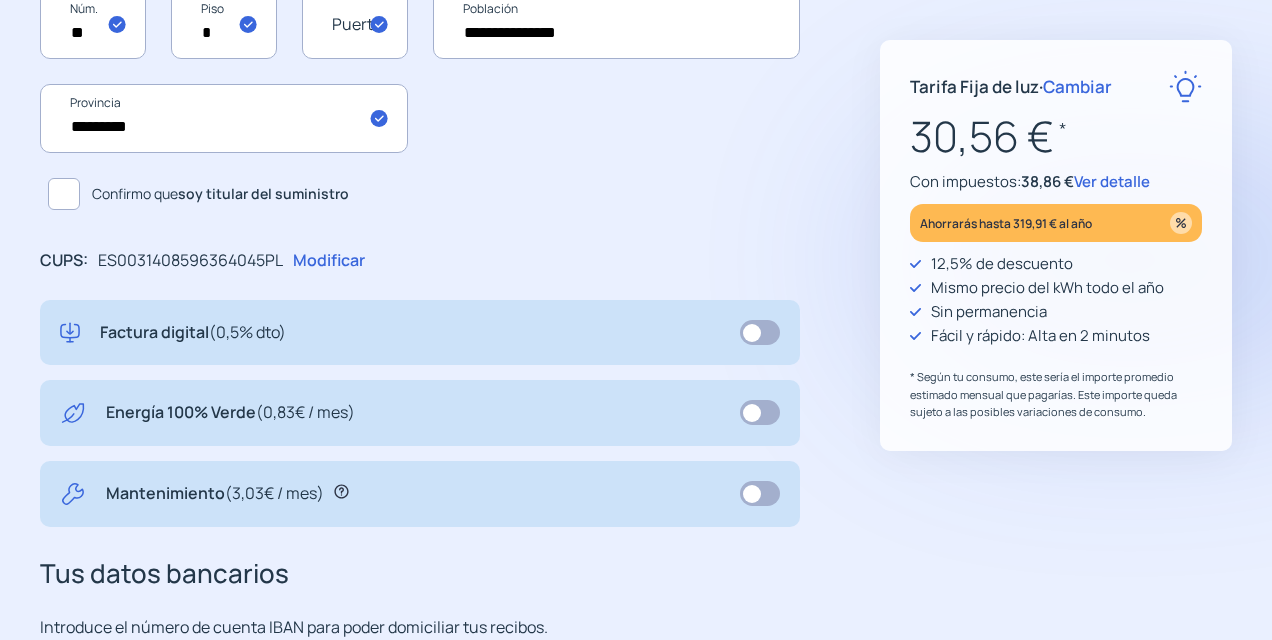 scroll, scrollTop: 614, scrollLeft: 0, axis: vertical 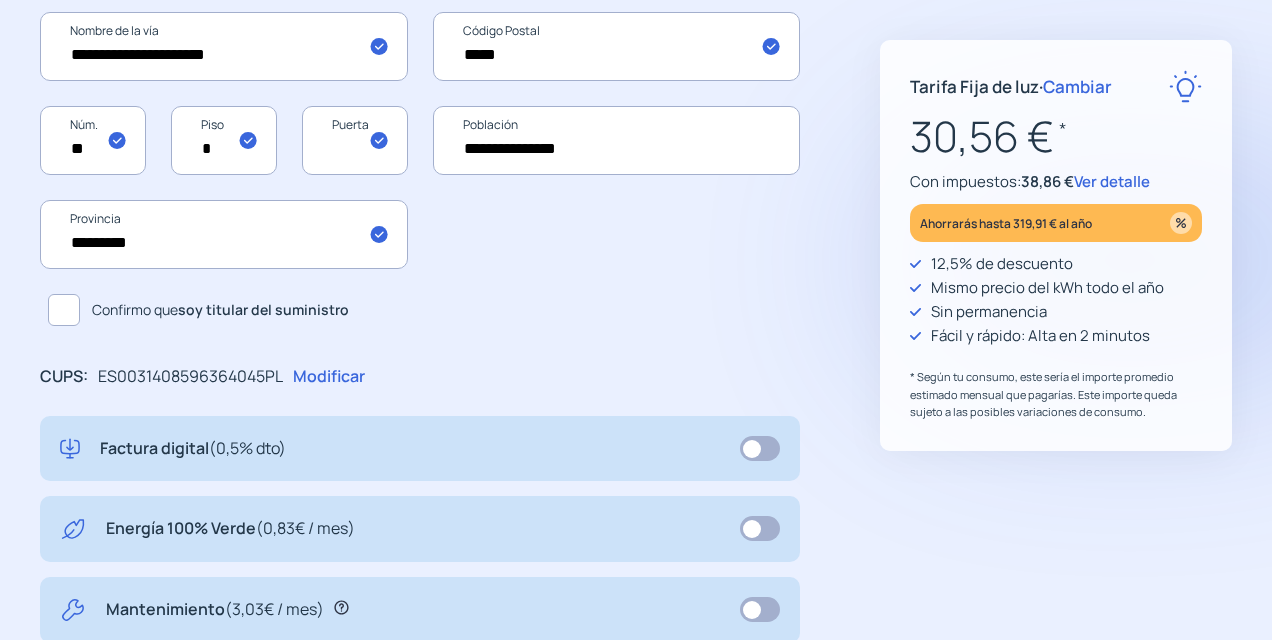 click 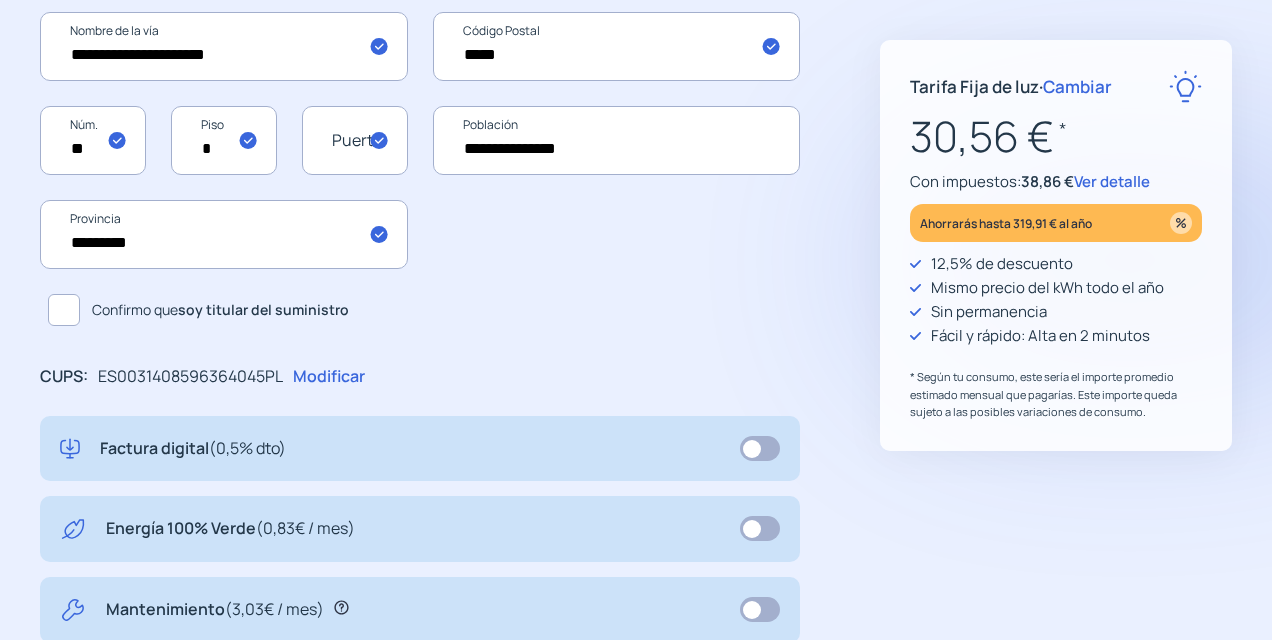 click on "Confirmo que  soy titular del suministro" 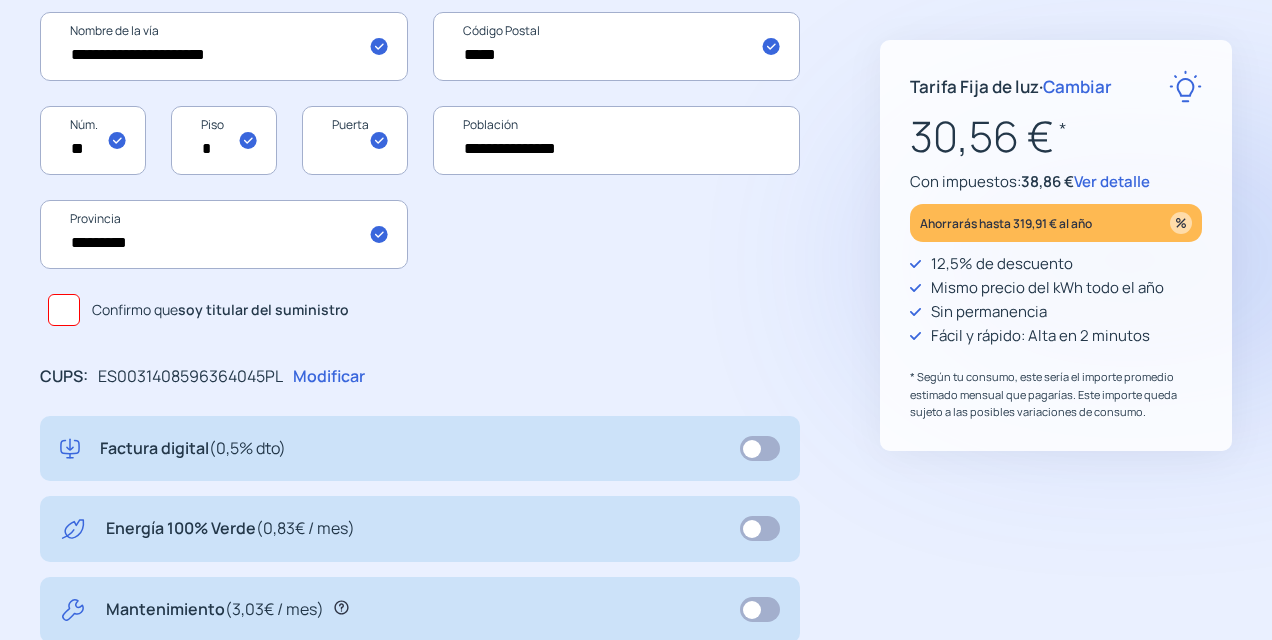 click 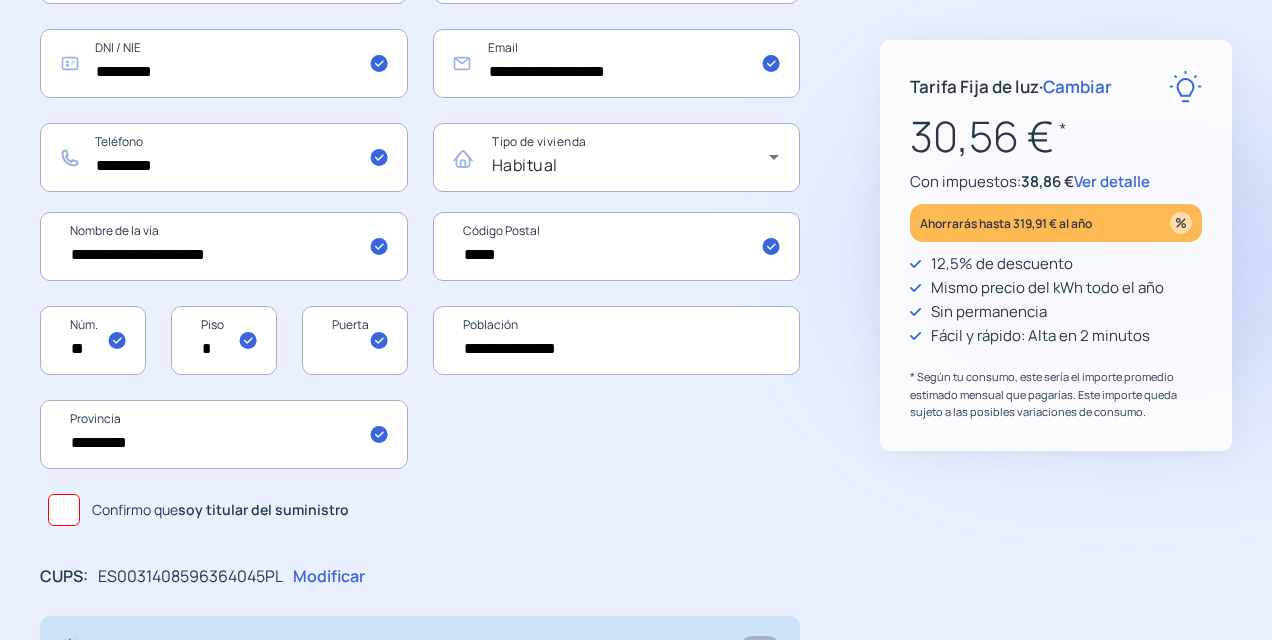 scroll, scrollTop: 414, scrollLeft: 0, axis: vertical 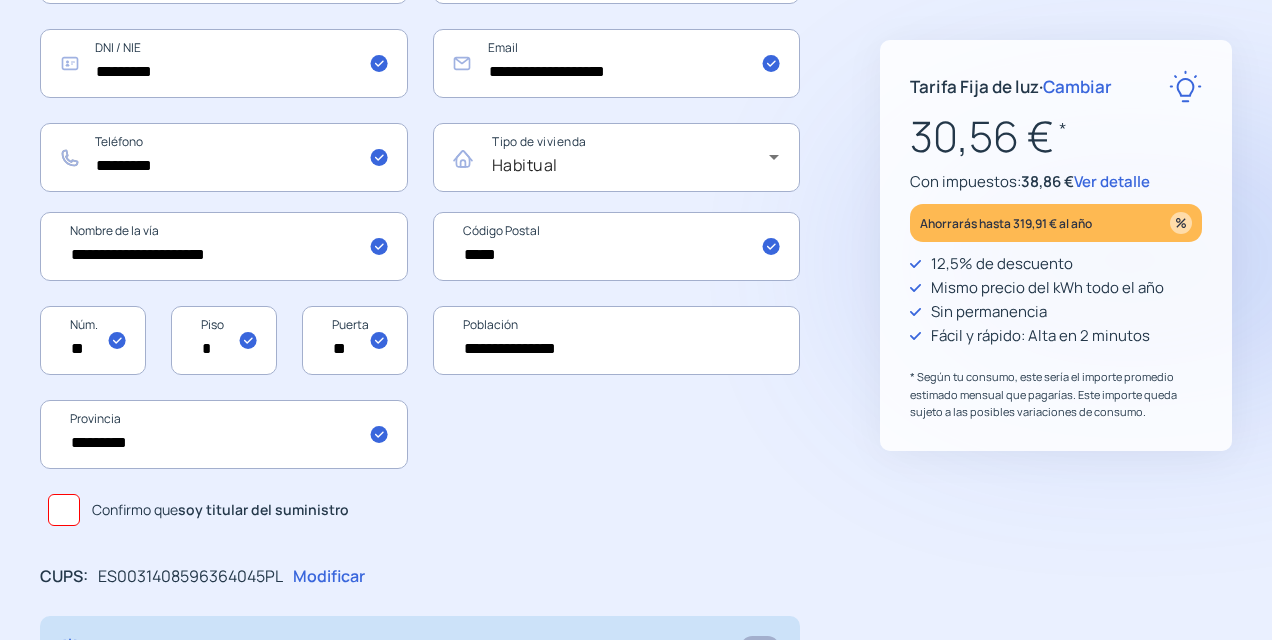 type on "*" 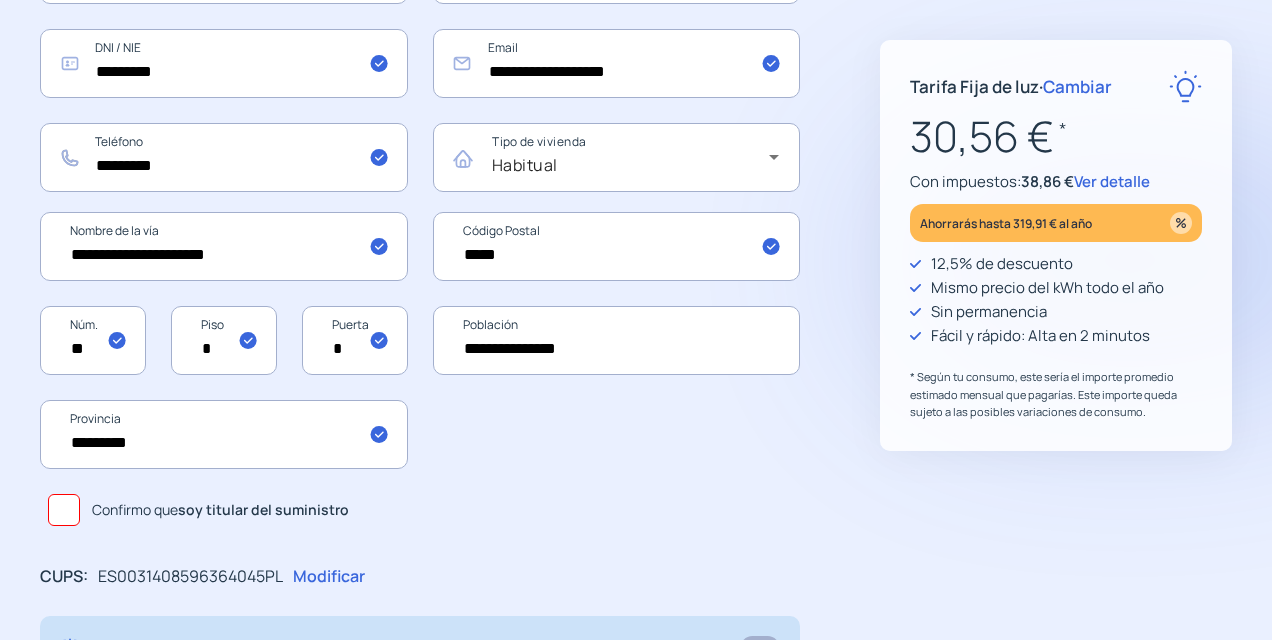 type 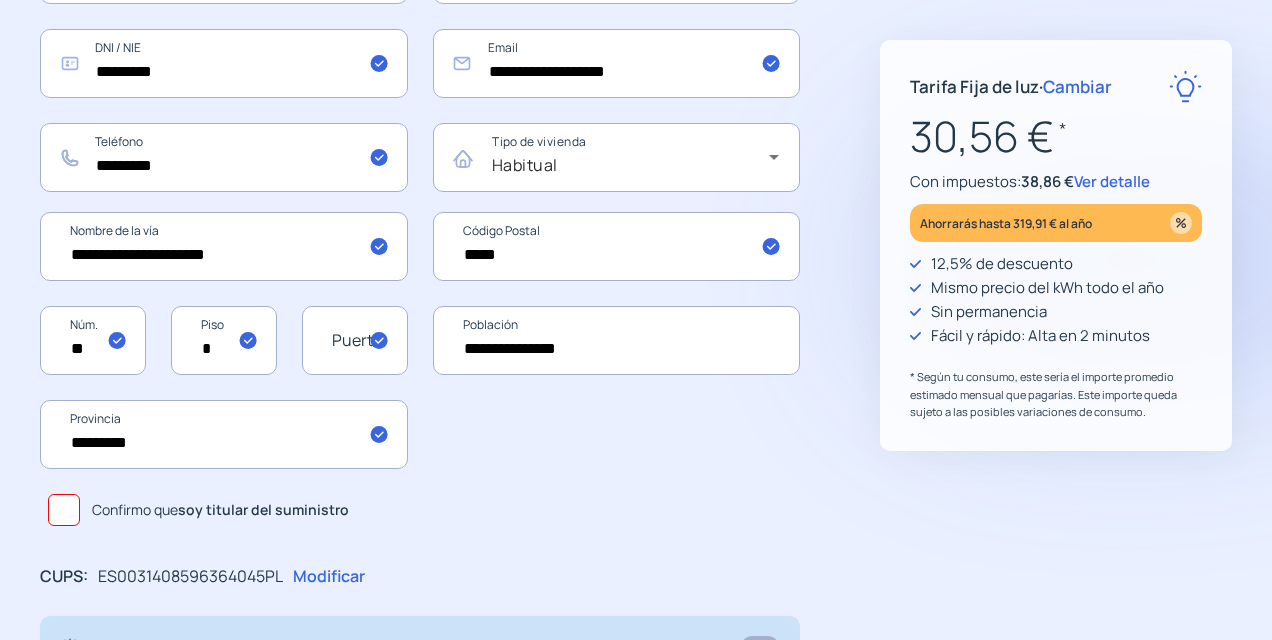 drag, startPoint x: 294, startPoint y: 252, endPoint x: 12, endPoint y: 282, distance: 283.59125 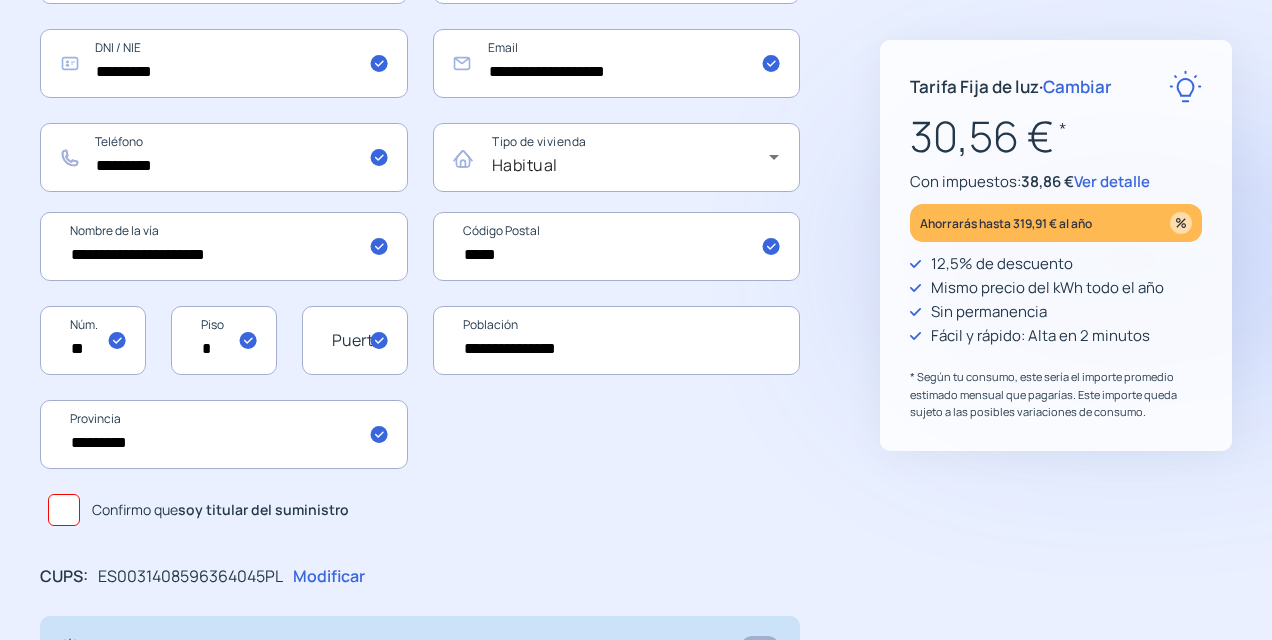 type on "**********" 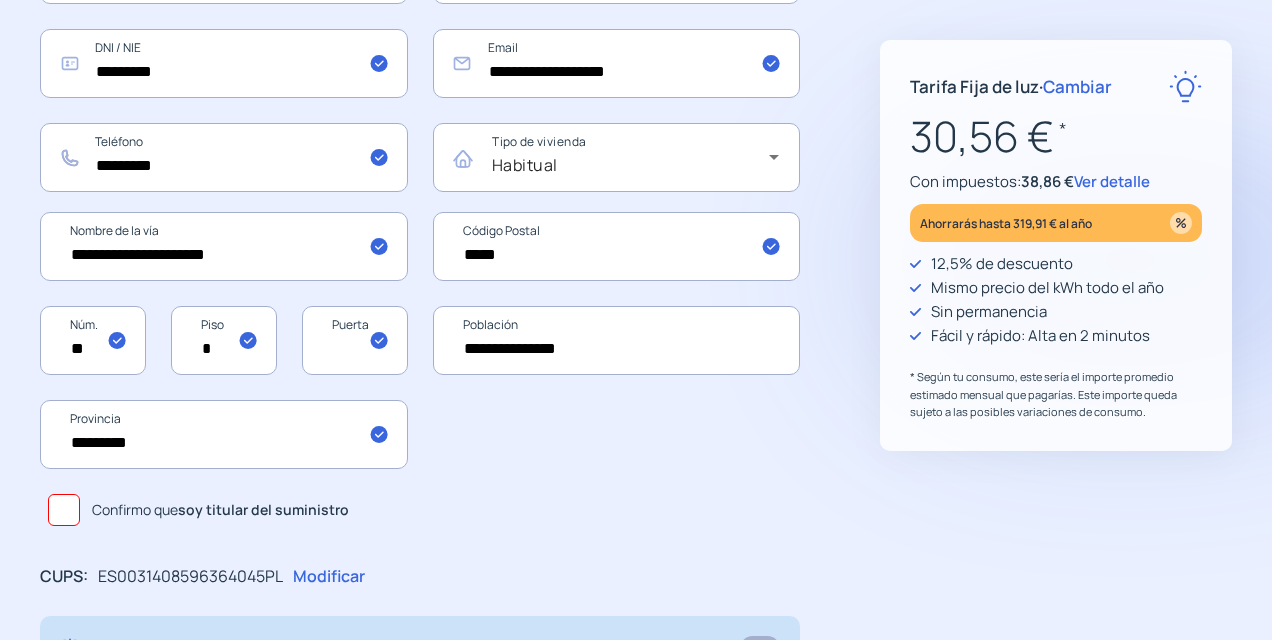 click 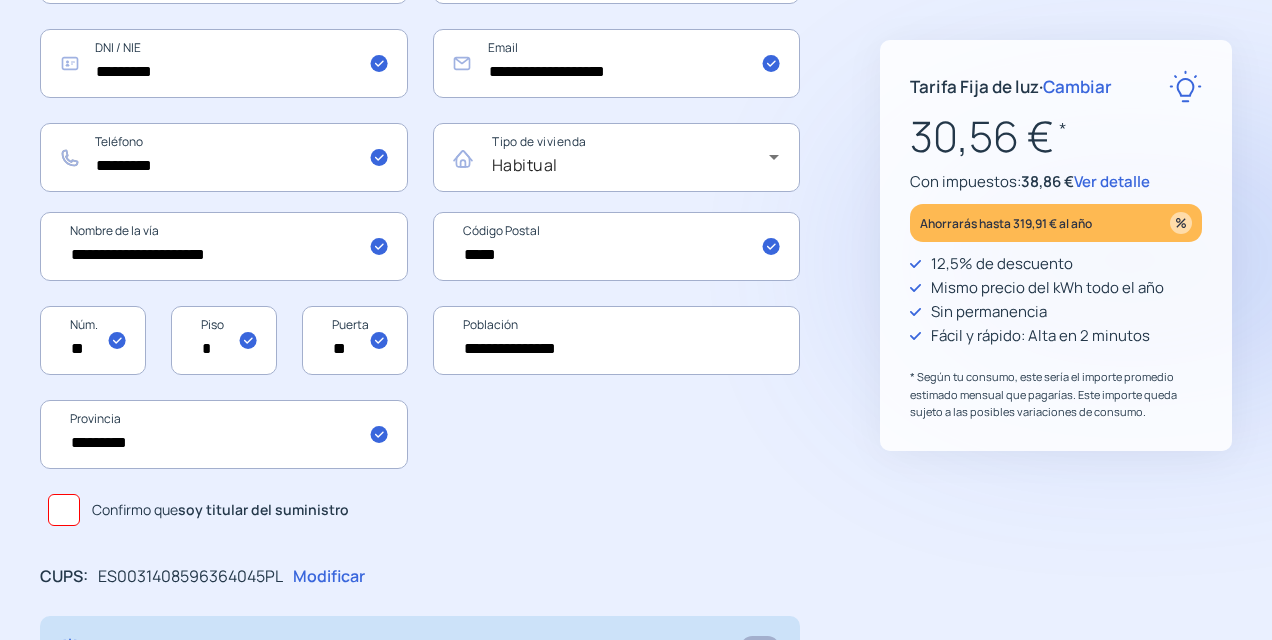 type on "*" 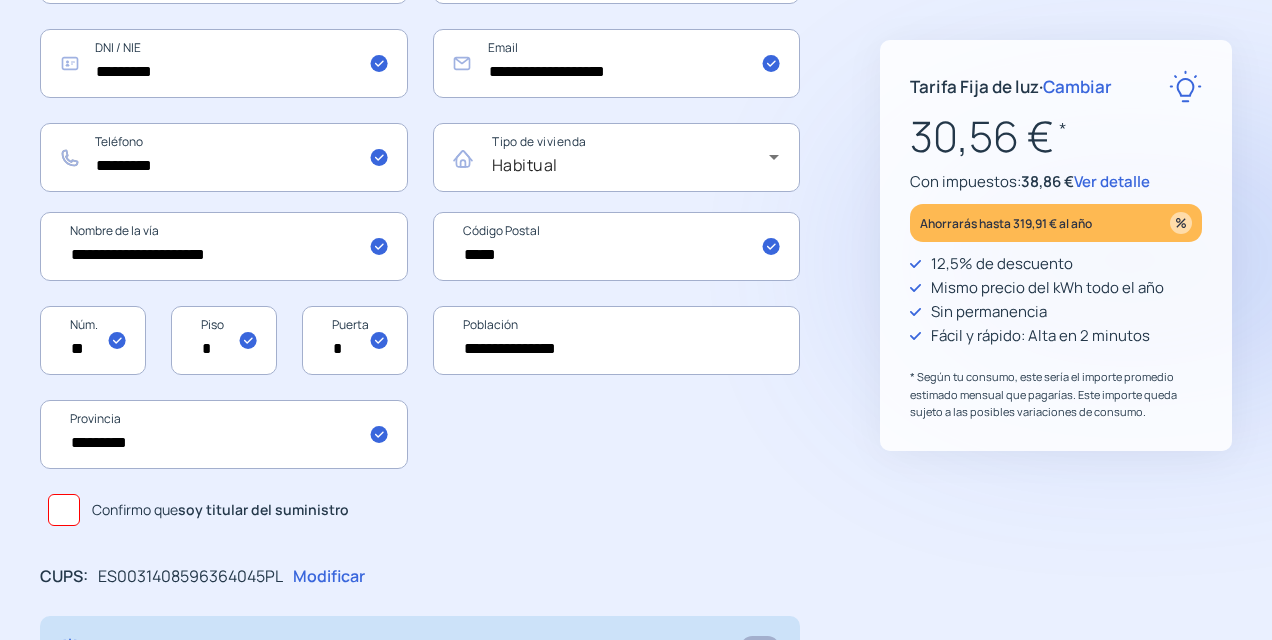 type 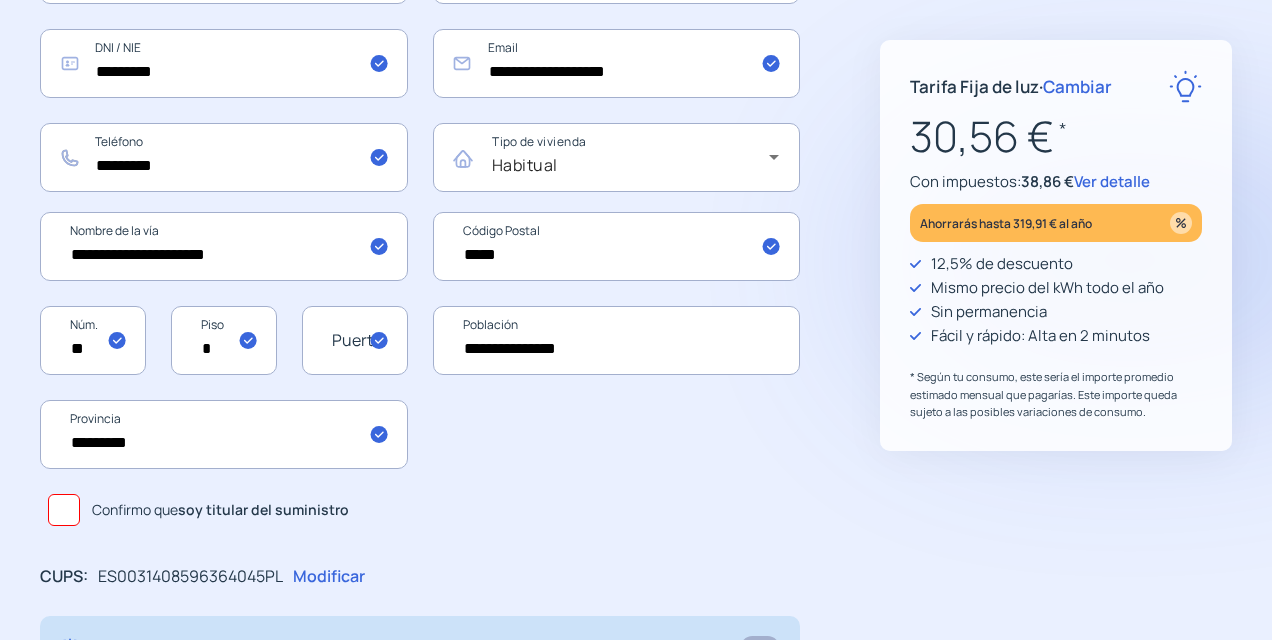 click on "*" 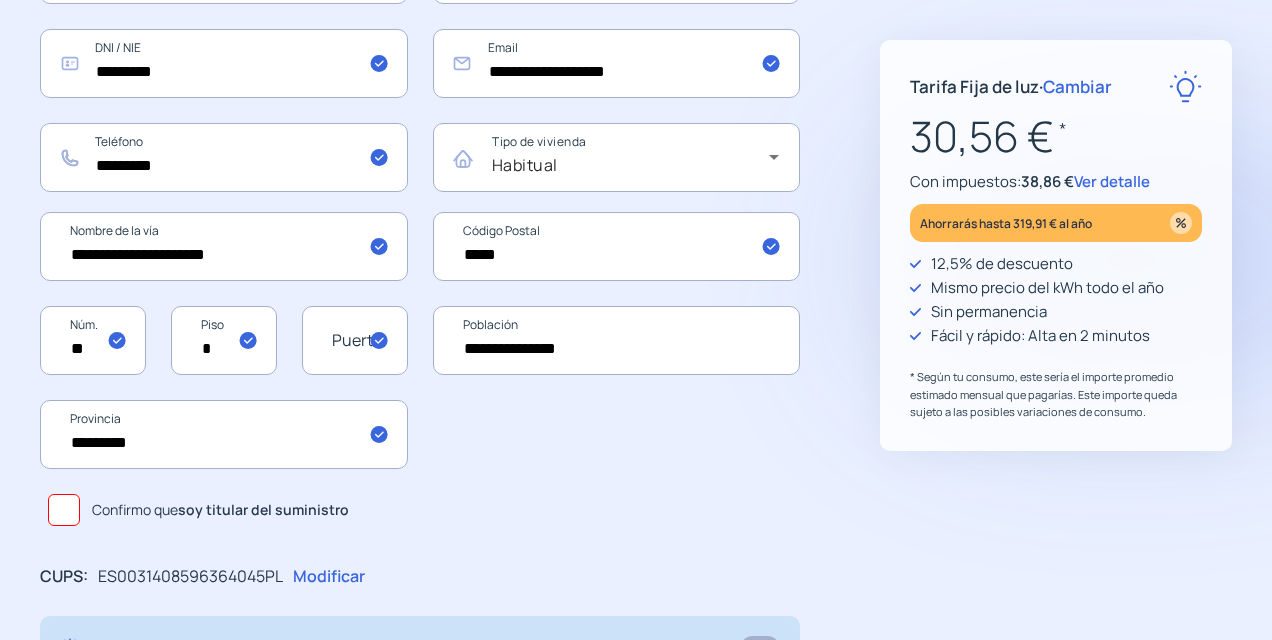 click on "**********" 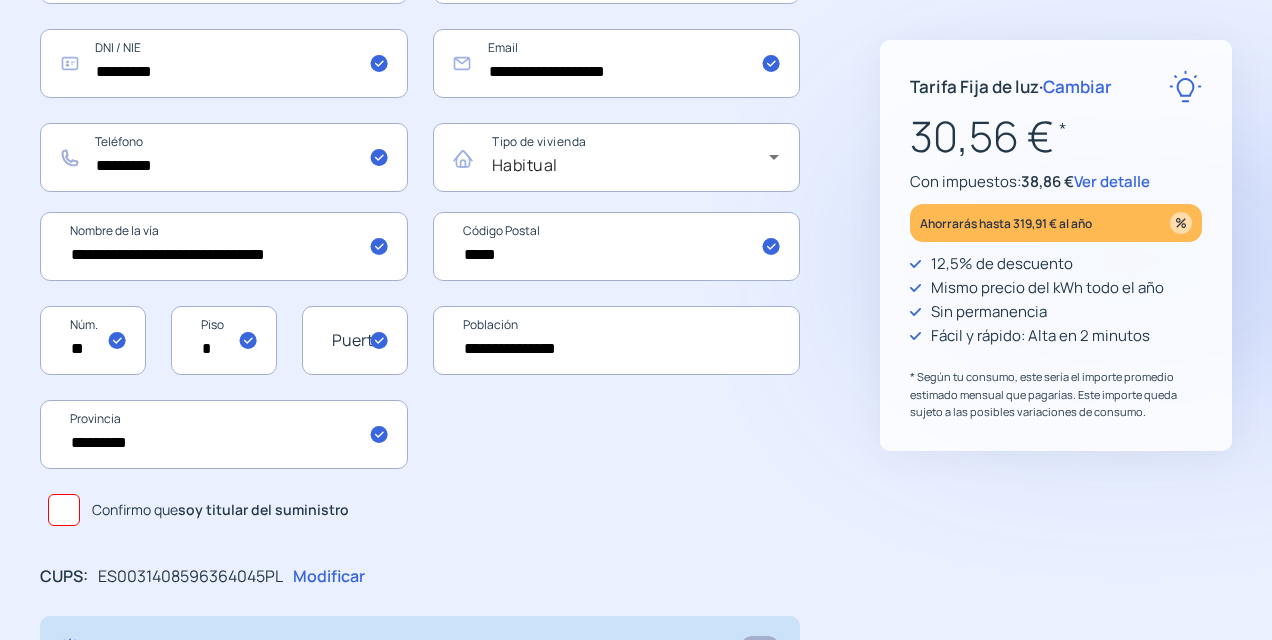type on "**********" 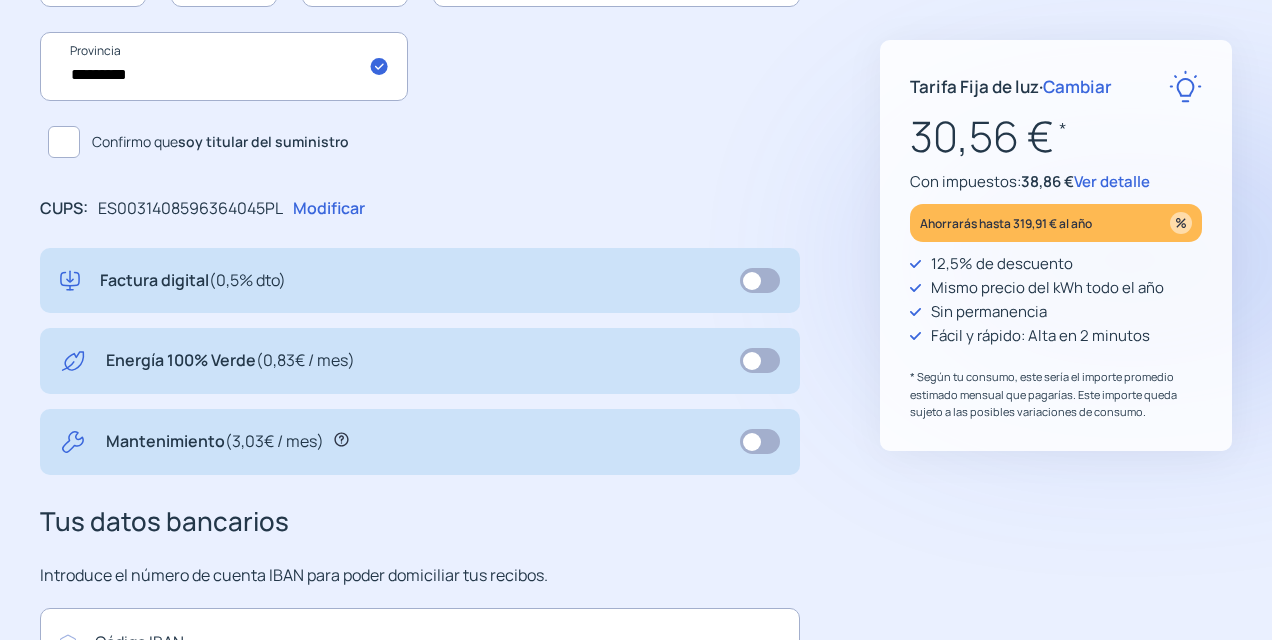 scroll, scrollTop: 814, scrollLeft: 0, axis: vertical 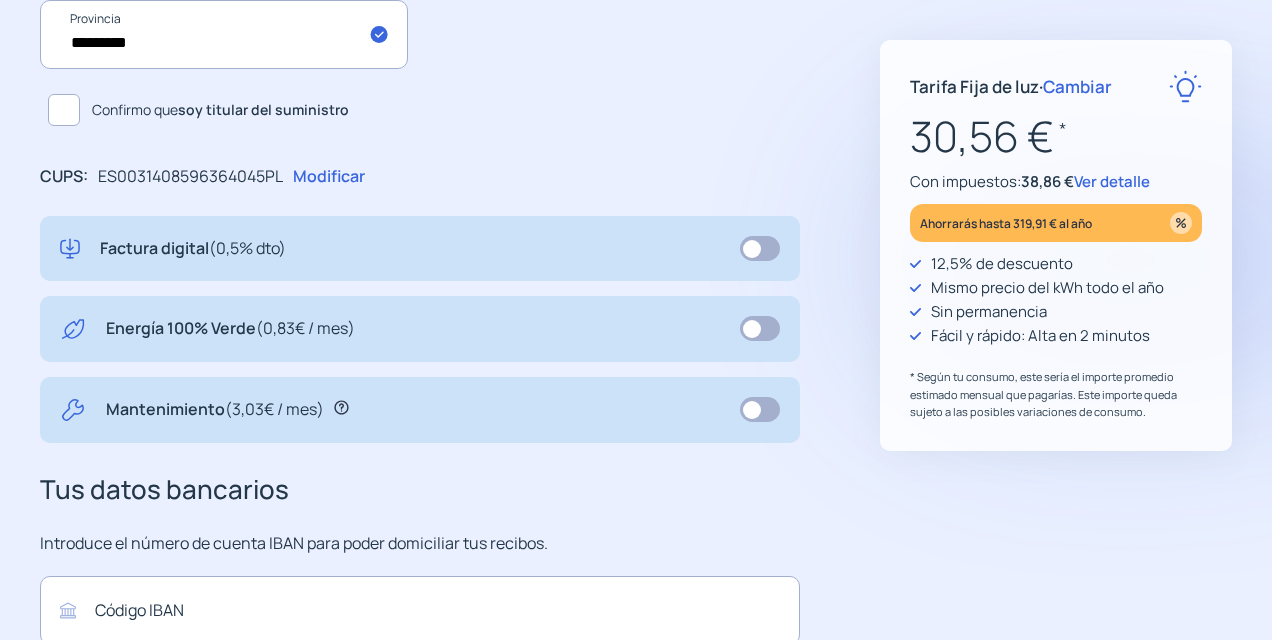 click on "Modificar" 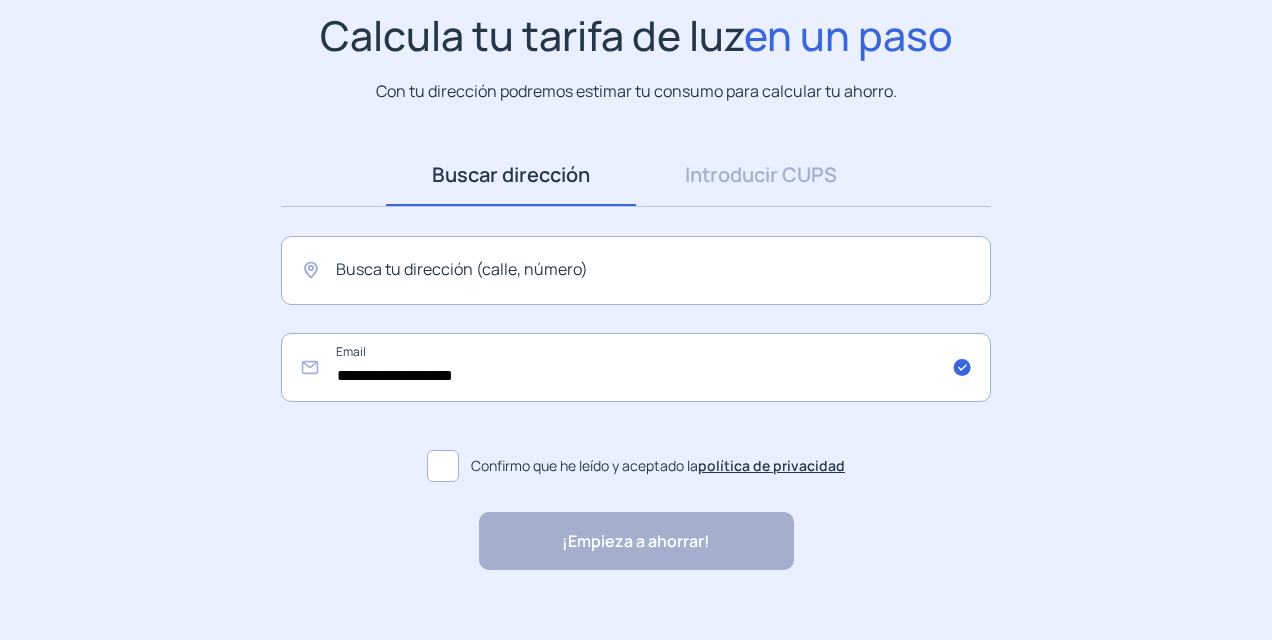 scroll, scrollTop: 185, scrollLeft: 0, axis: vertical 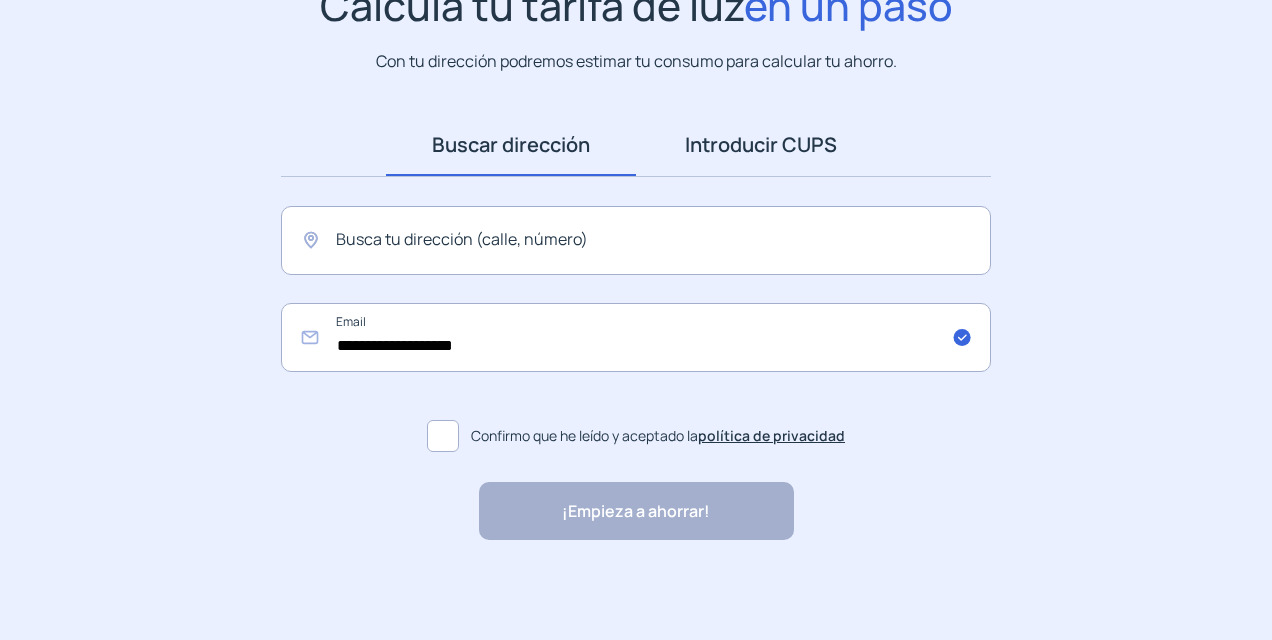 click on "Introducir CUPS" at bounding box center [761, 145] 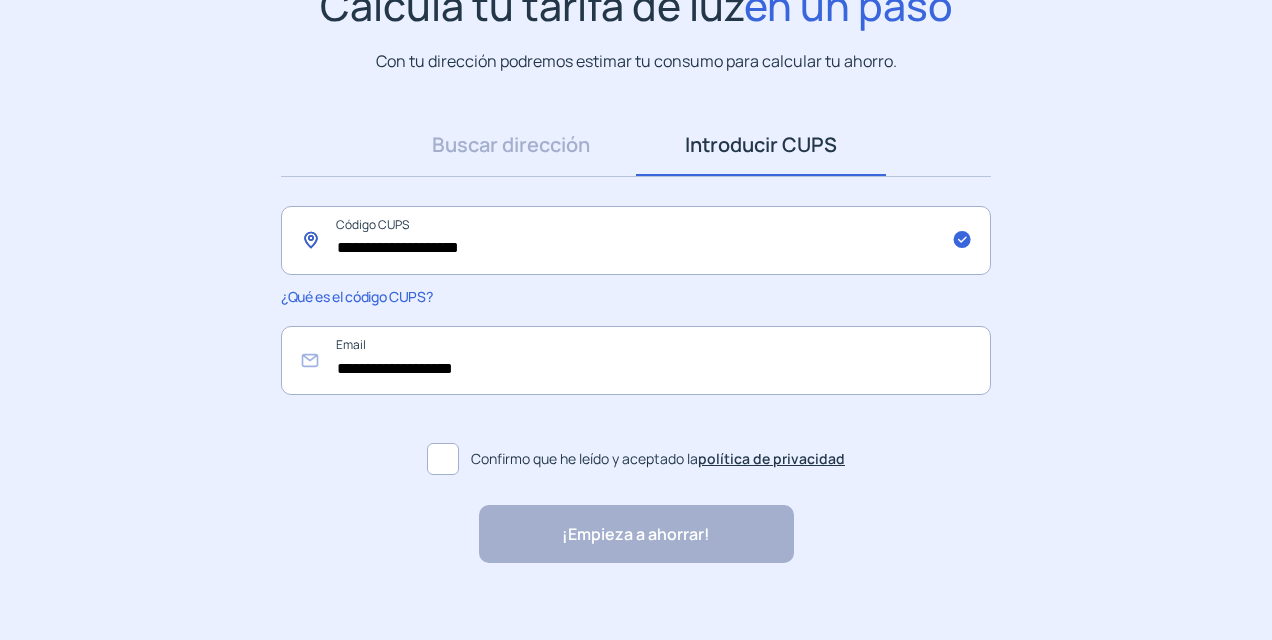 drag, startPoint x: 565, startPoint y: 243, endPoint x: 275, endPoint y: 244, distance: 290.0017 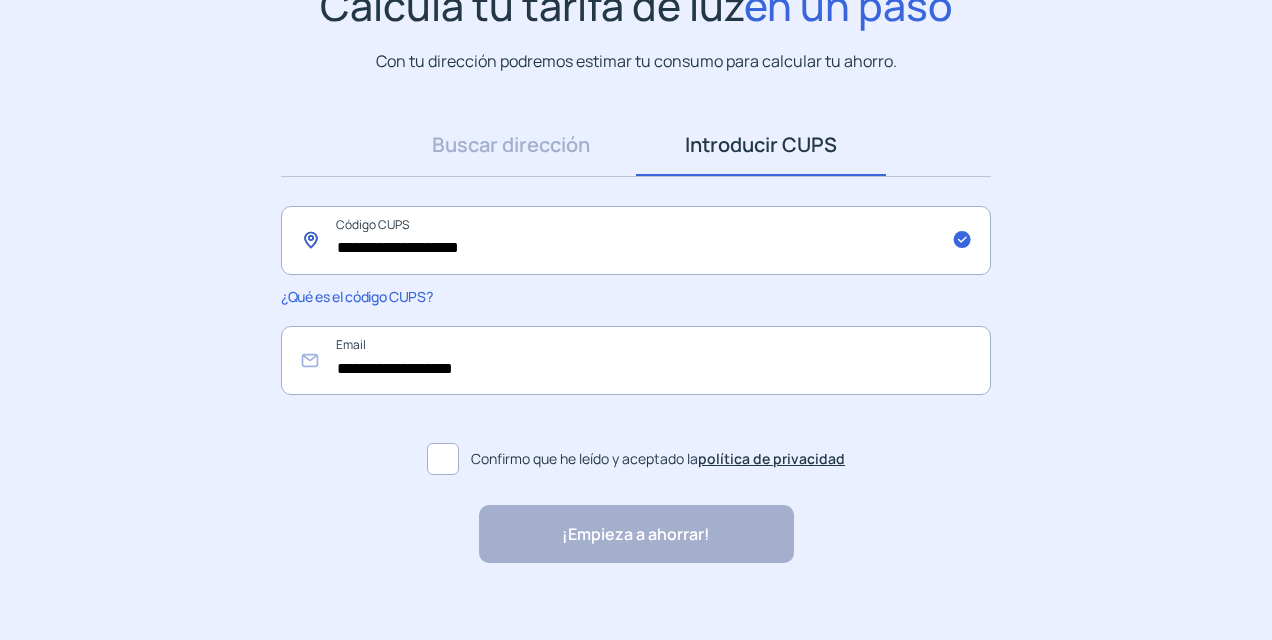 drag, startPoint x: 511, startPoint y: 243, endPoint x: 554, endPoint y: 237, distance: 43.416588 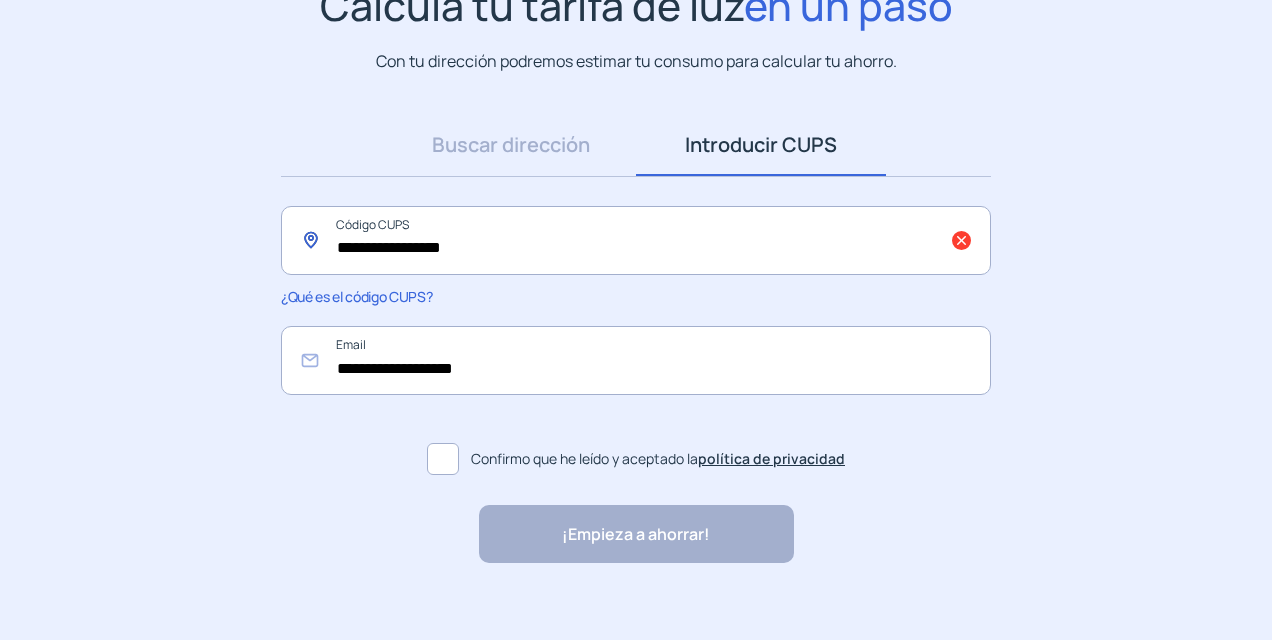 drag, startPoint x: 529, startPoint y: 252, endPoint x: 276, endPoint y: 256, distance: 253.03162 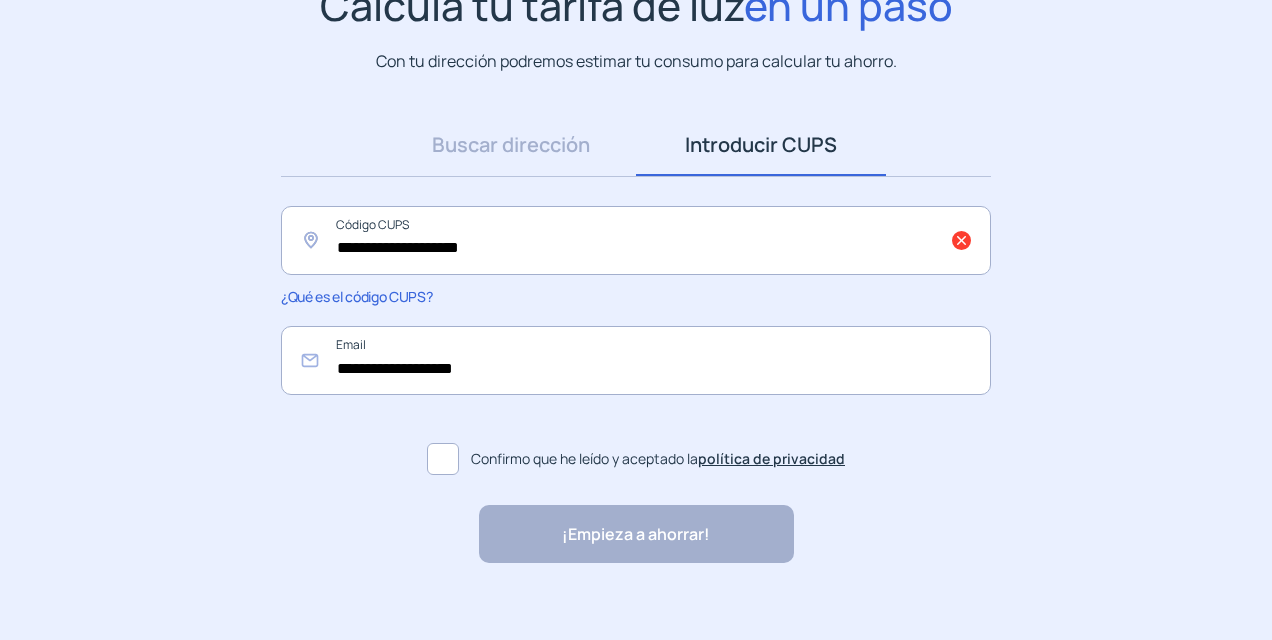 click on "**********" 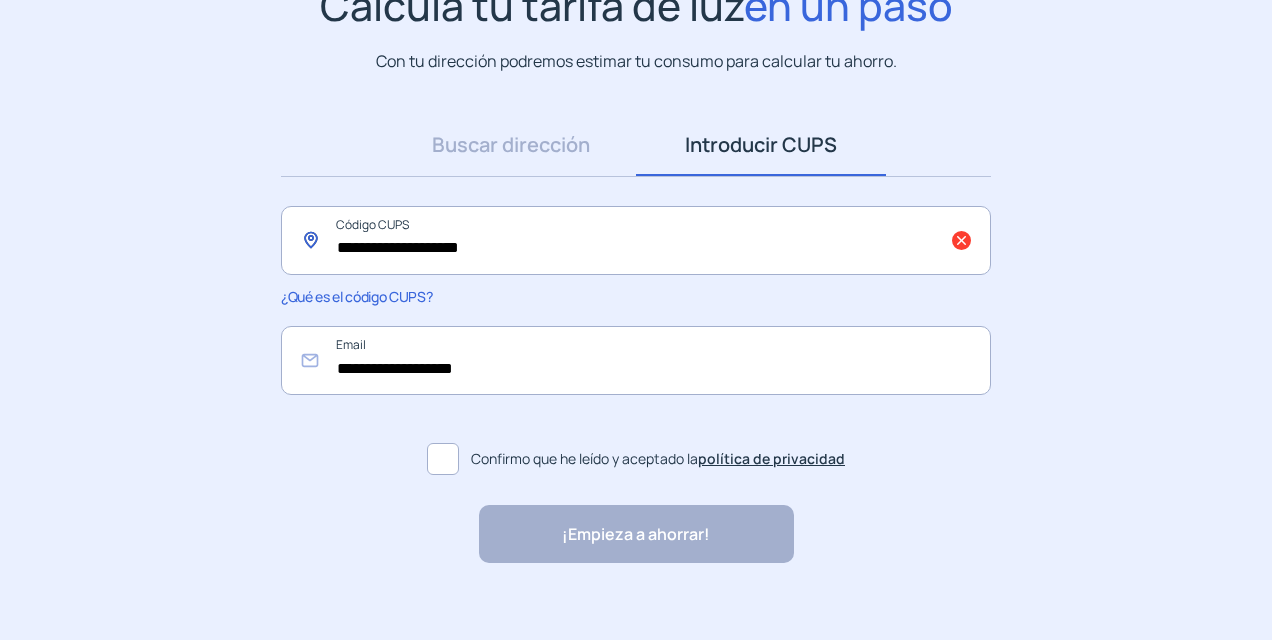 drag, startPoint x: 1044, startPoint y: 389, endPoint x: 855, endPoint y: 272, distance: 222.2836 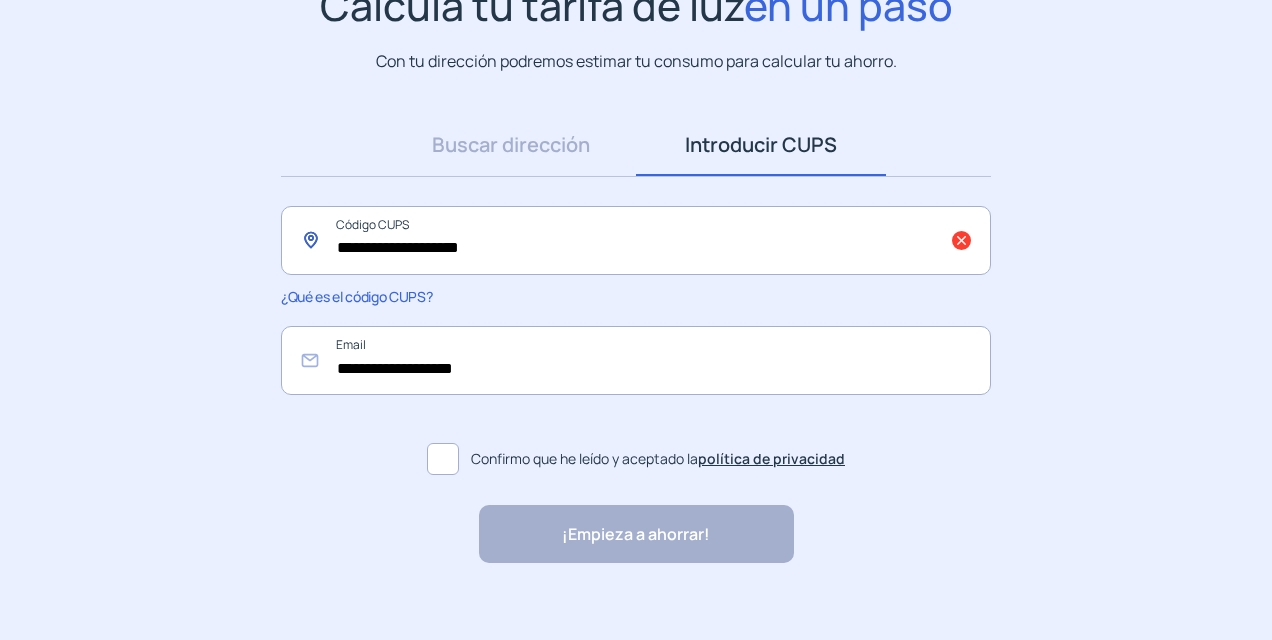 click on "**********" 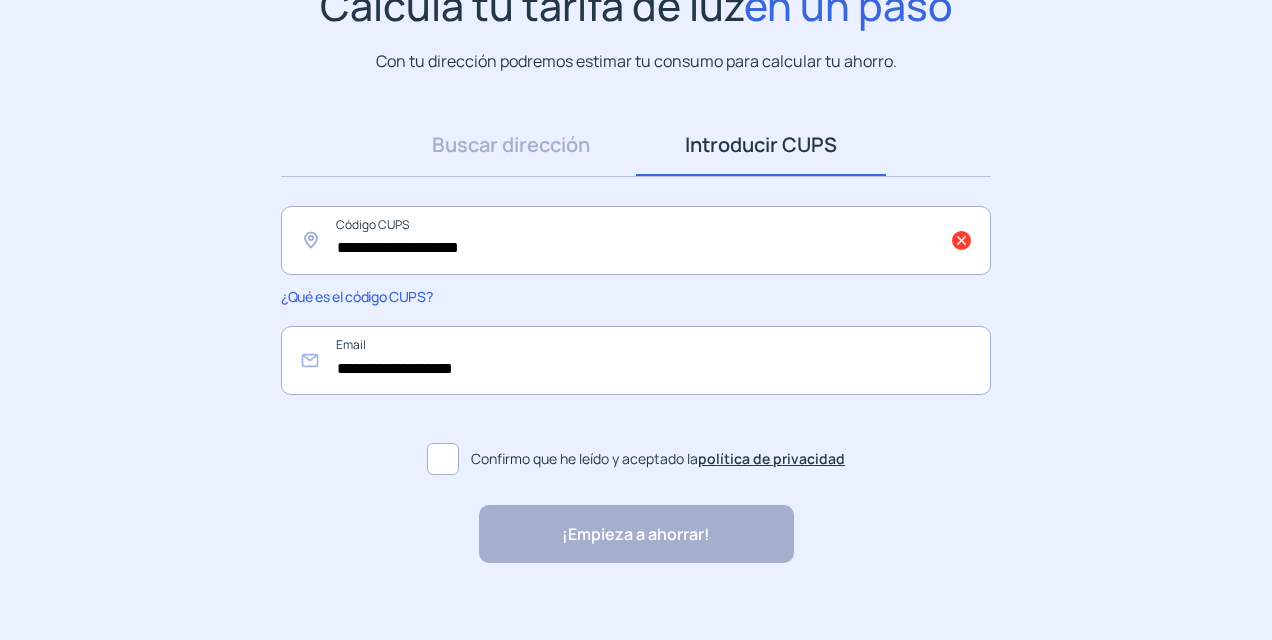 click on "**********" 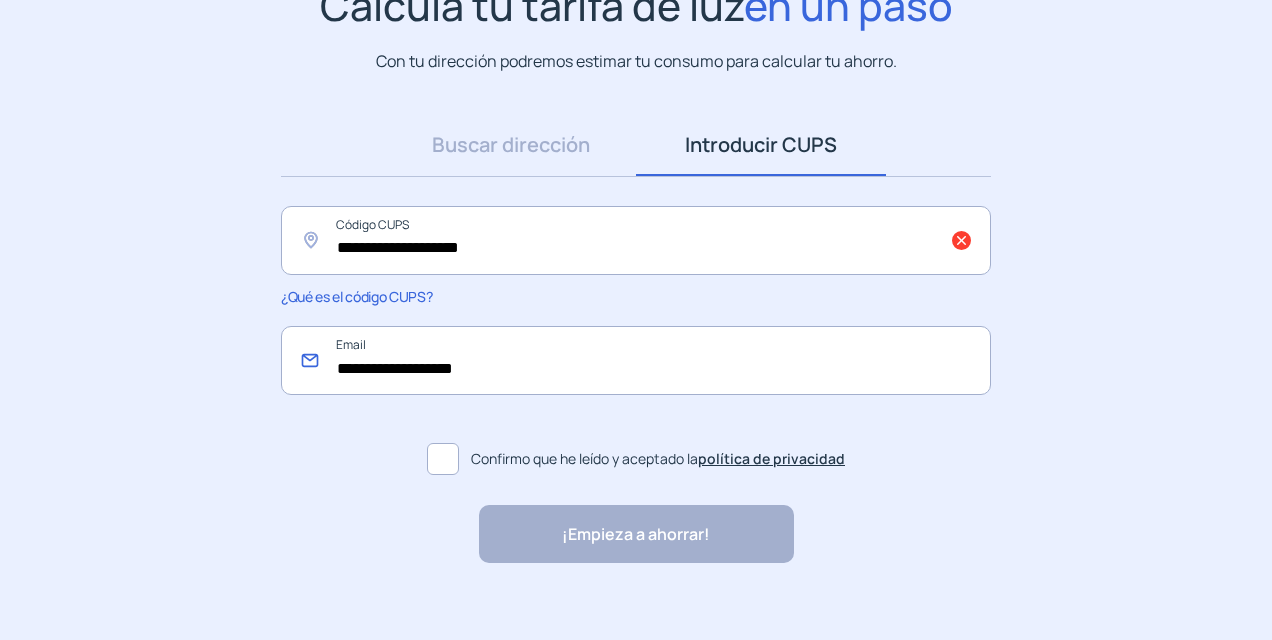 click on "**********" 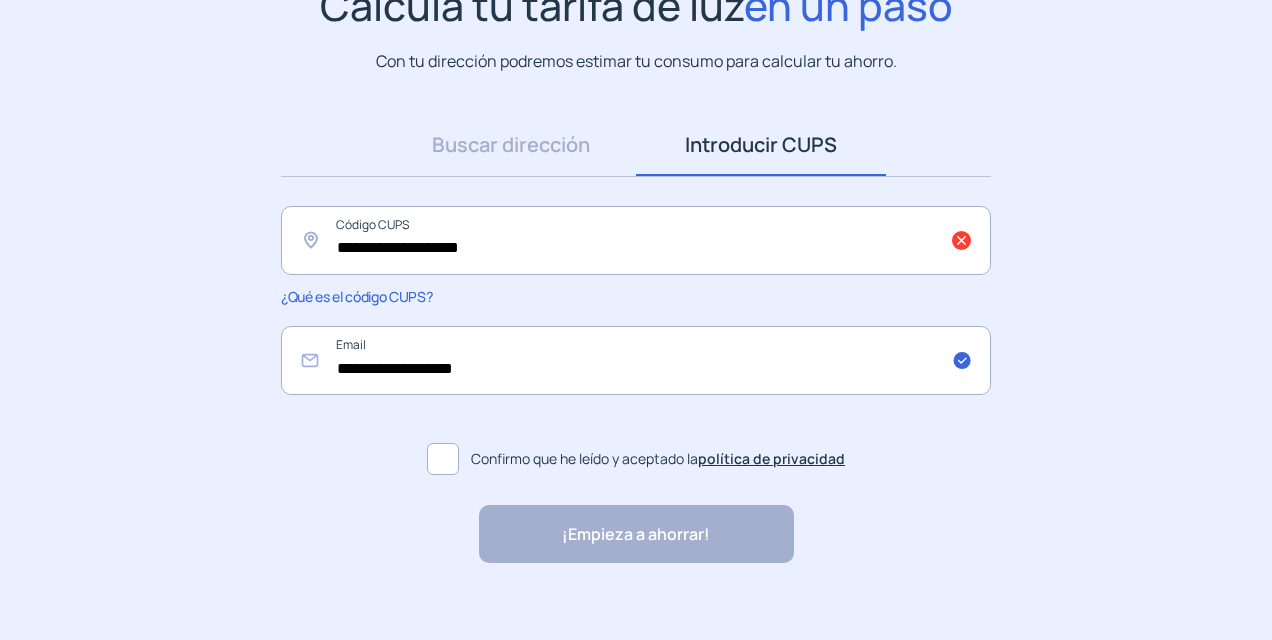 click on "**********" 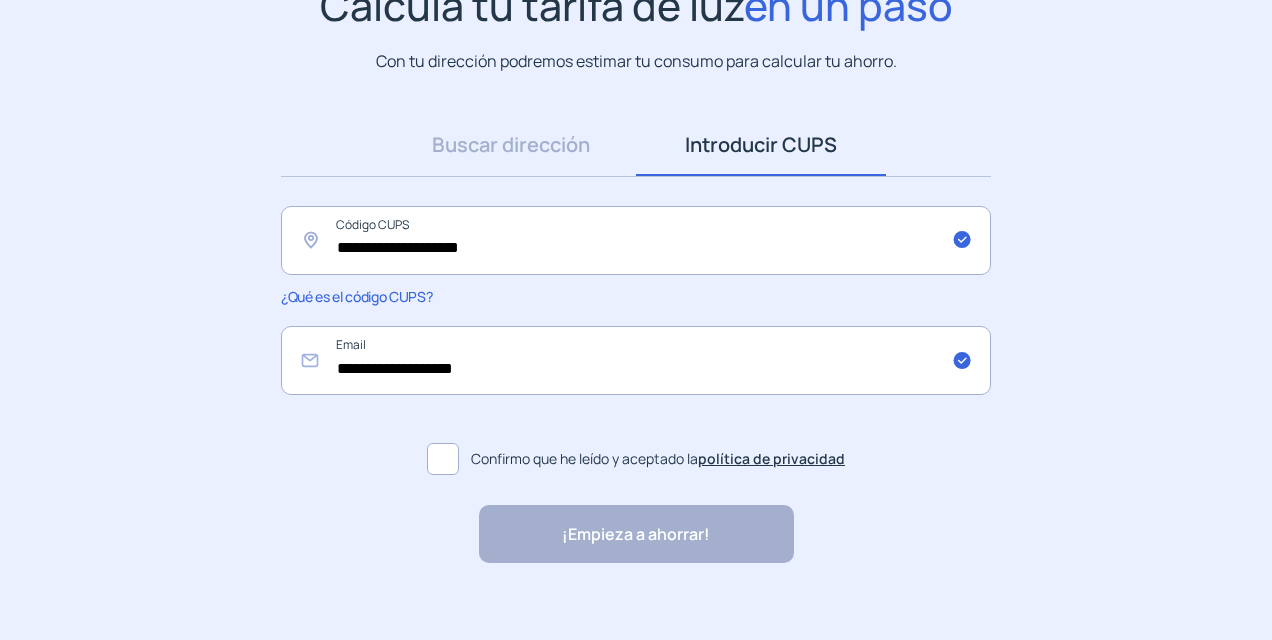 click 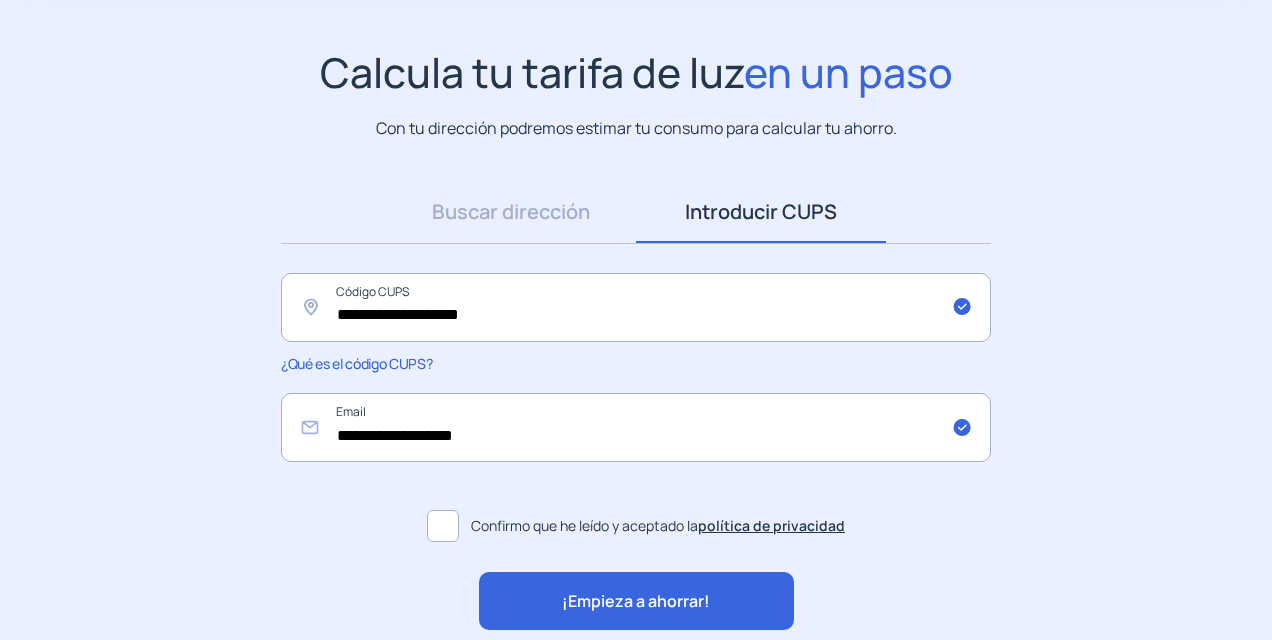 scroll, scrollTop: 208, scrollLeft: 0, axis: vertical 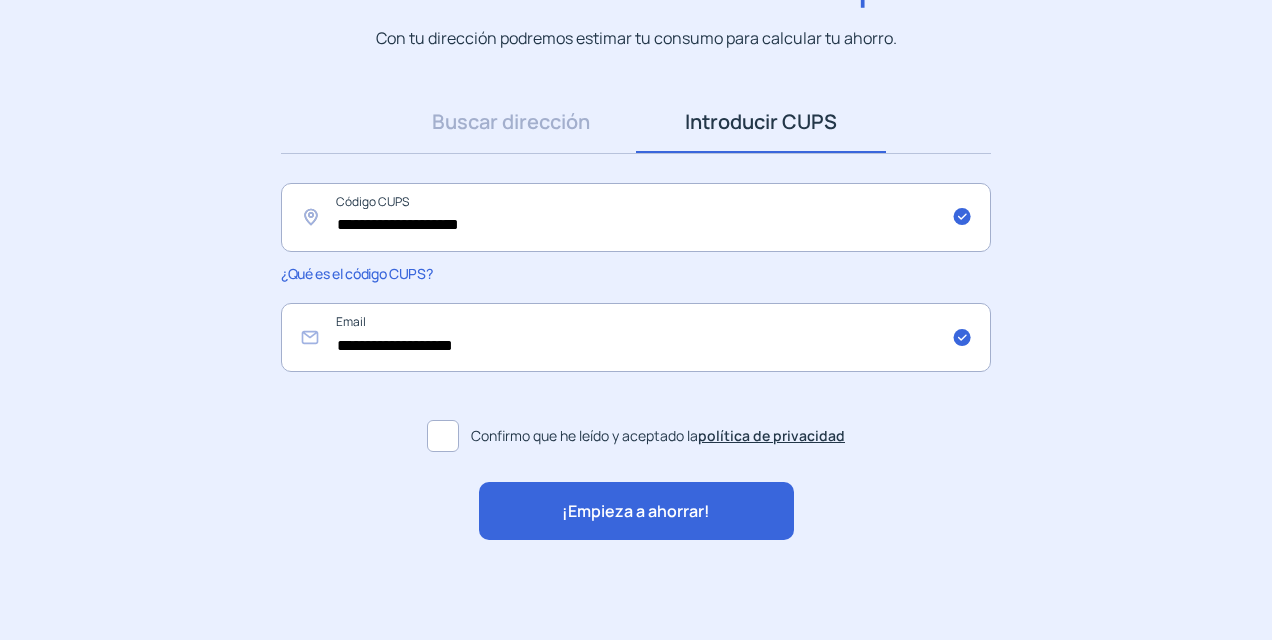 click on "¡Empieza a ahorrar!" 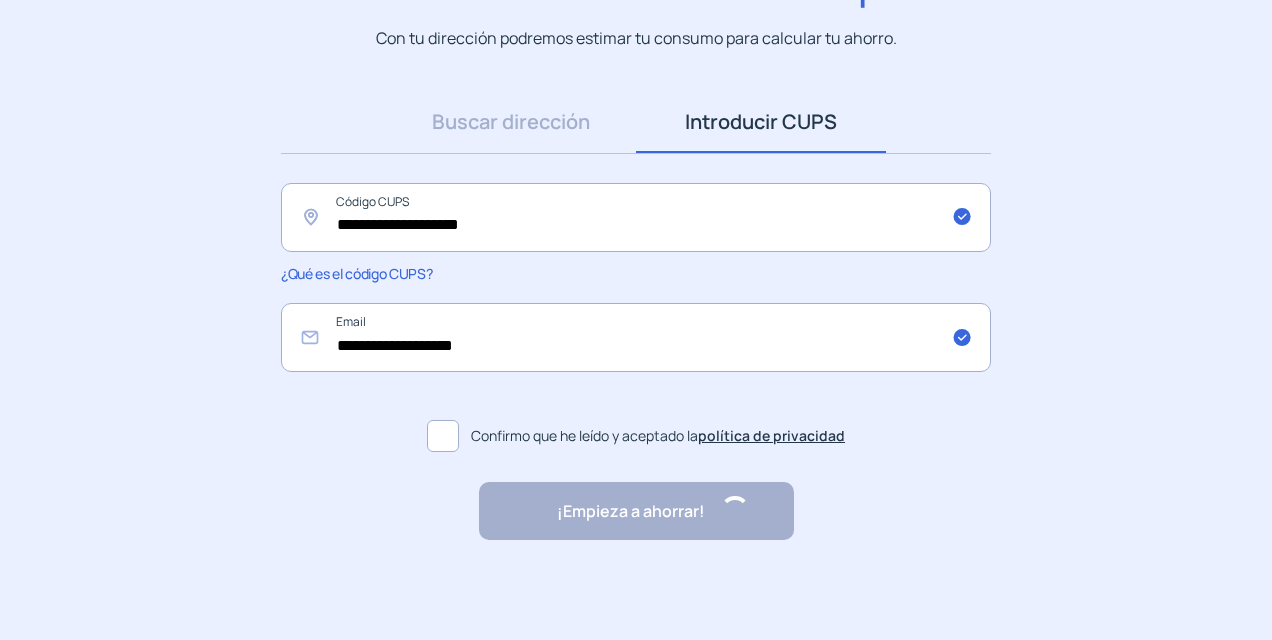 scroll, scrollTop: 0, scrollLeft: 0, axis: both 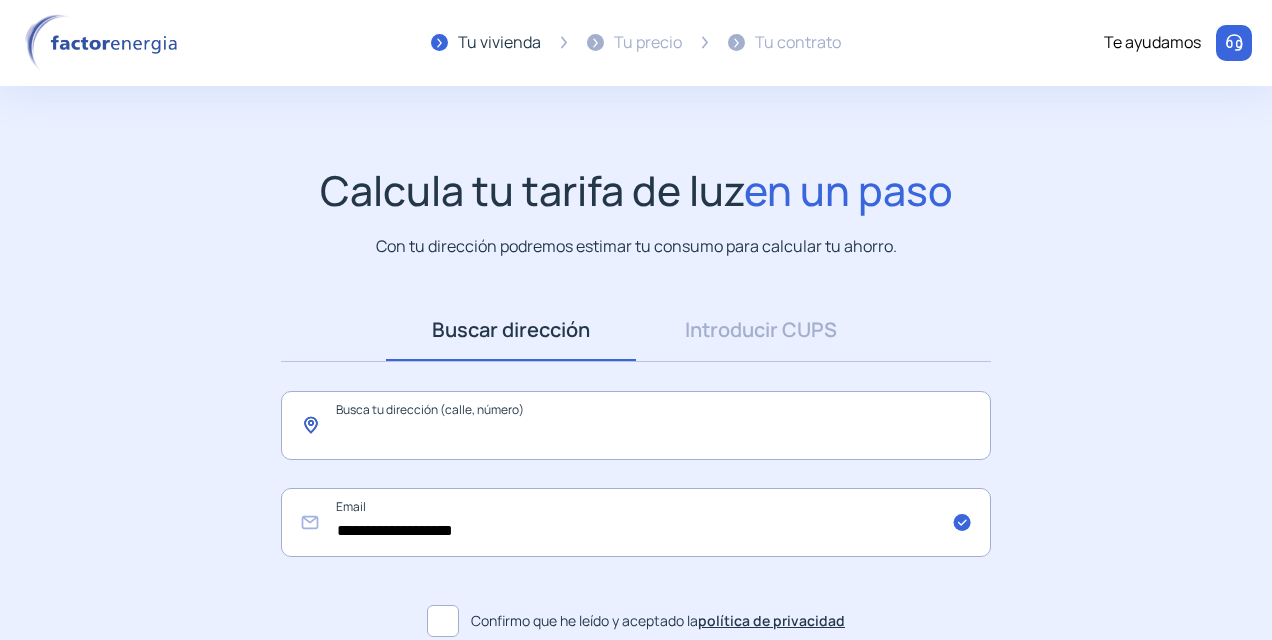 click 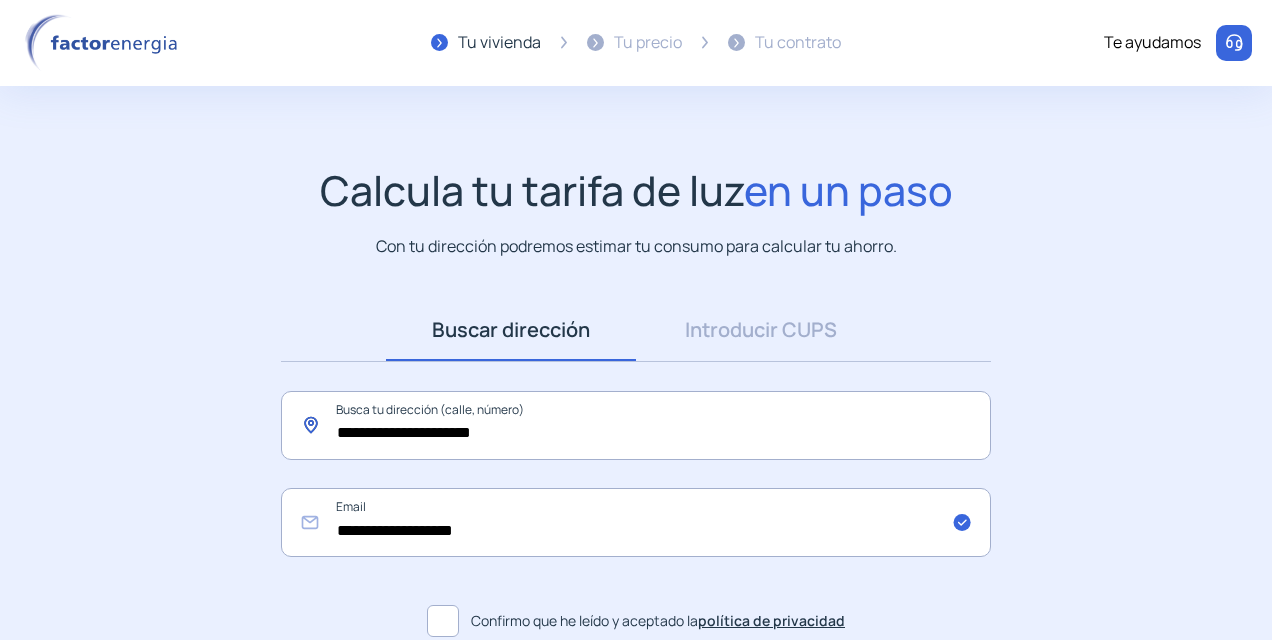 drag, startPoint x: 594, startPoint y: 424, endPoint x: 278, endPoint y: 431, distance: 316.0775 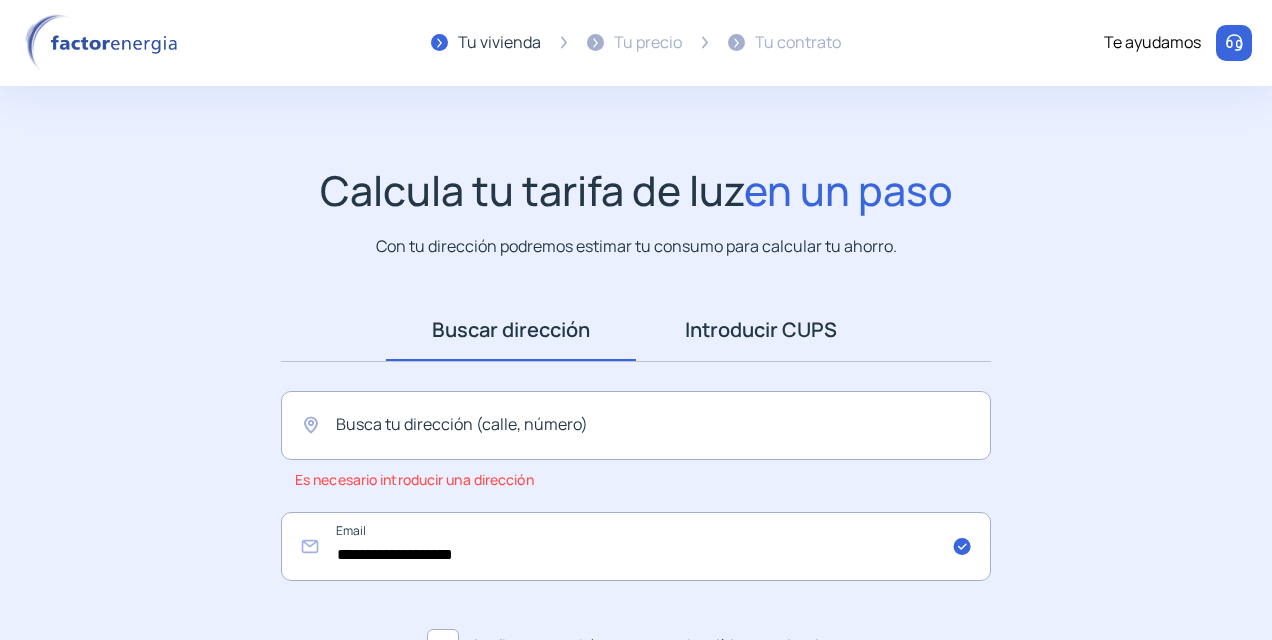 click on "Introducir CUPS" at bounding box center [761, 330] 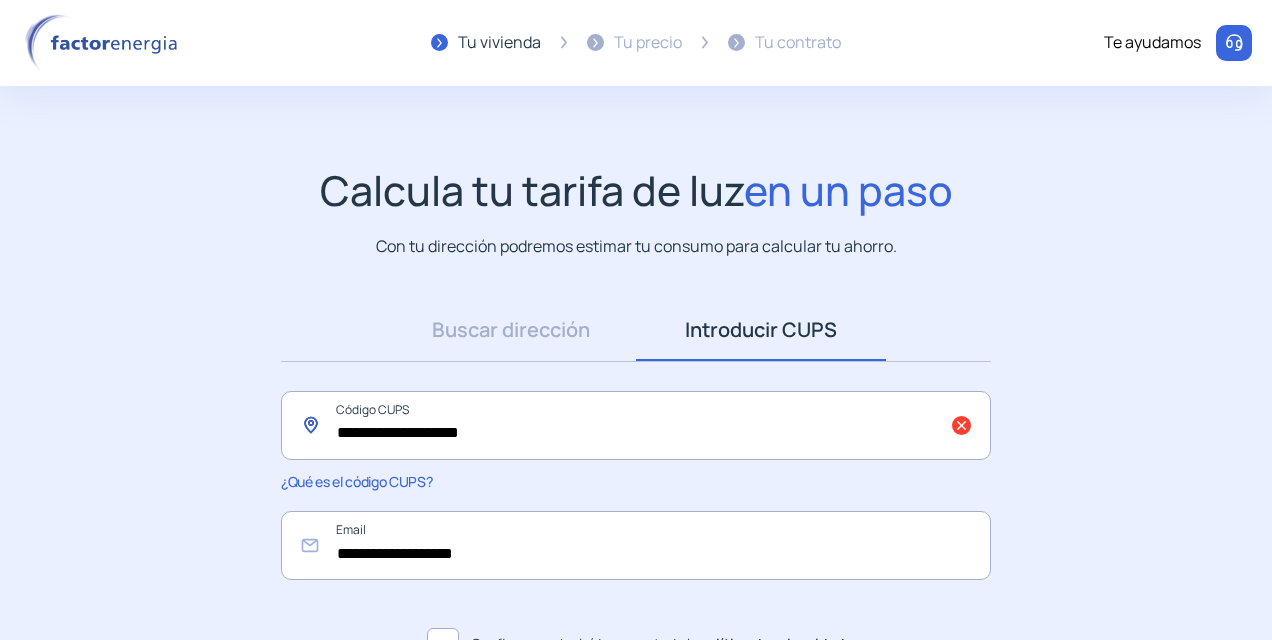 drag, startPoint x: 563, startPoint y: 429, endPoint x: 225, endPoint y: 430, distance: 338.00146 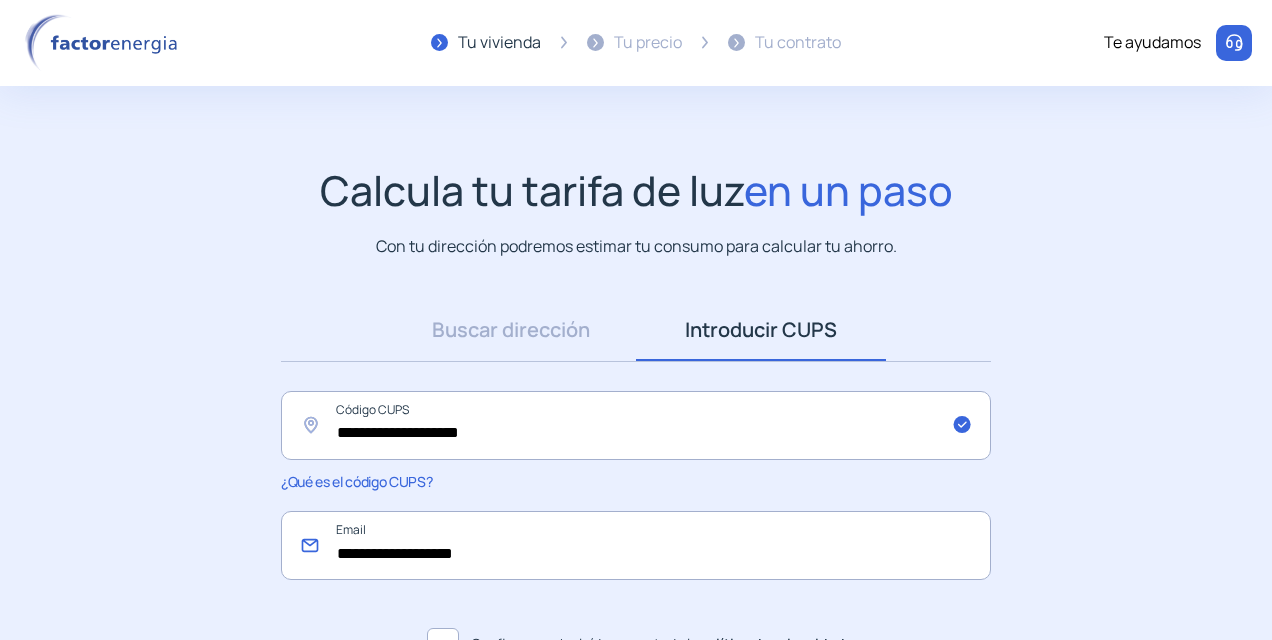 click on "**********" 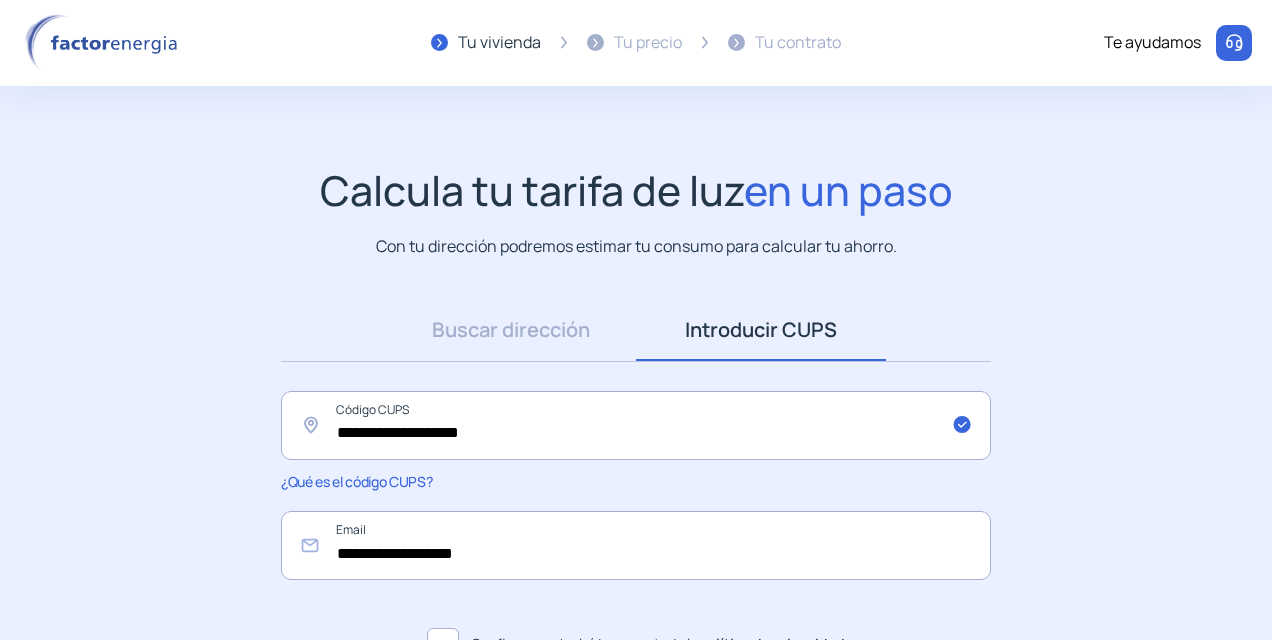 click on "¿Qué es el código CUPS?" 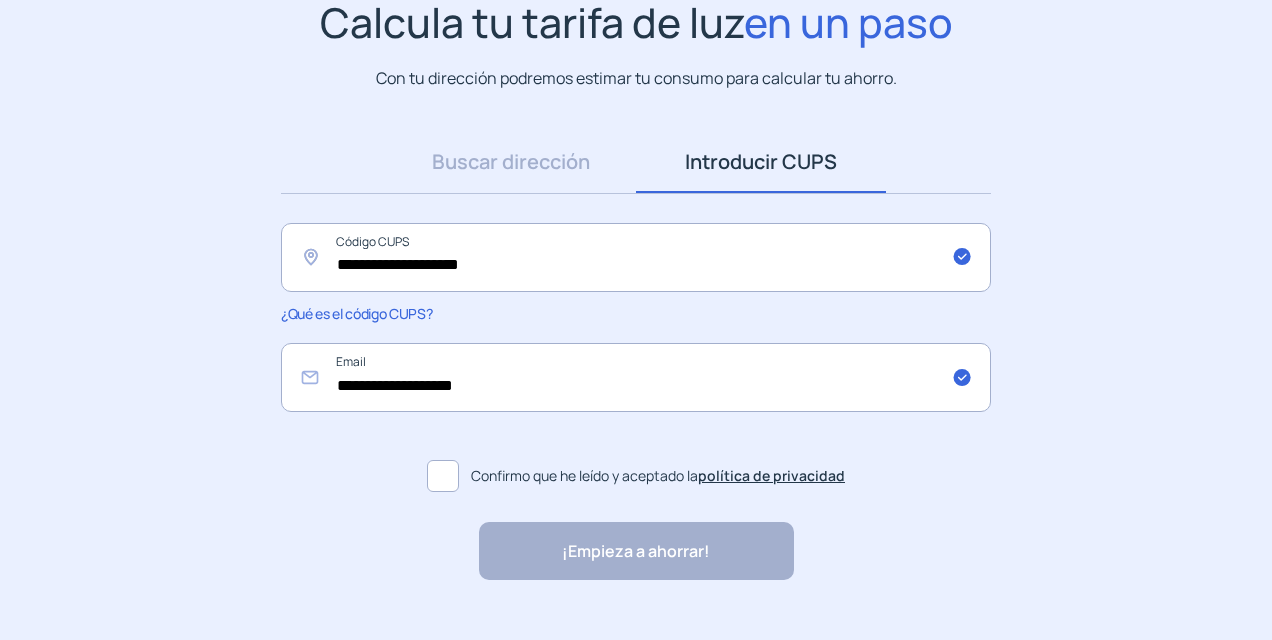 scroll, scrollTop: 200, scrollLeft: 0, axis: vertical 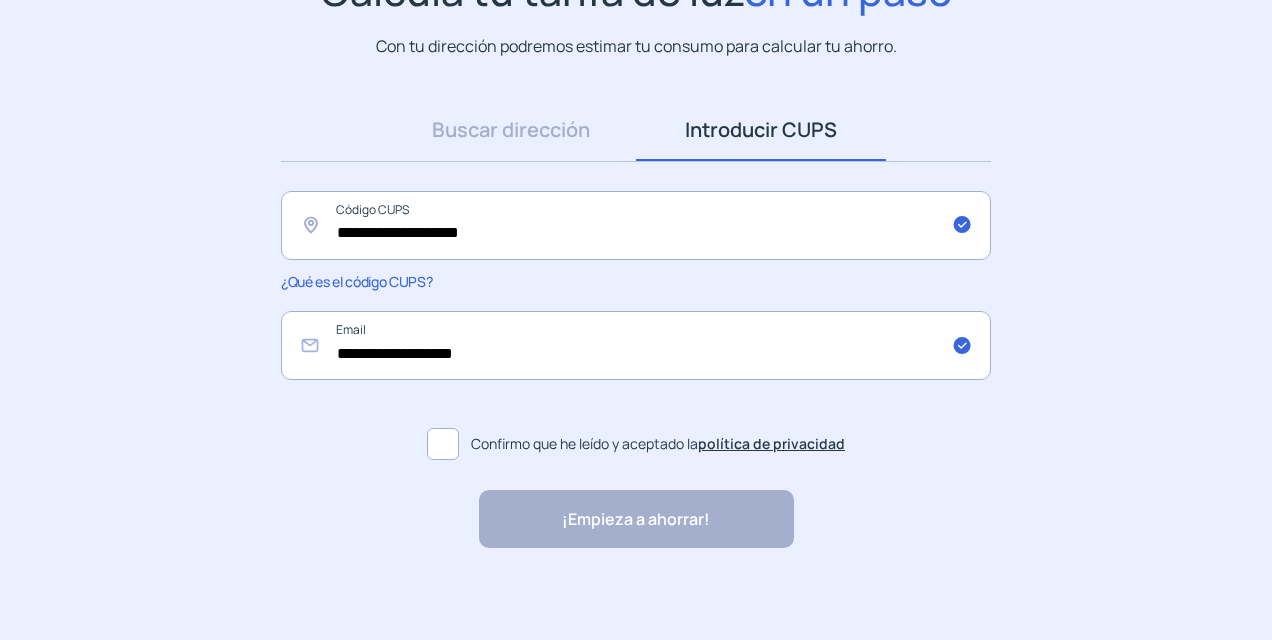 click on "¿Qué es el código CUPS?" 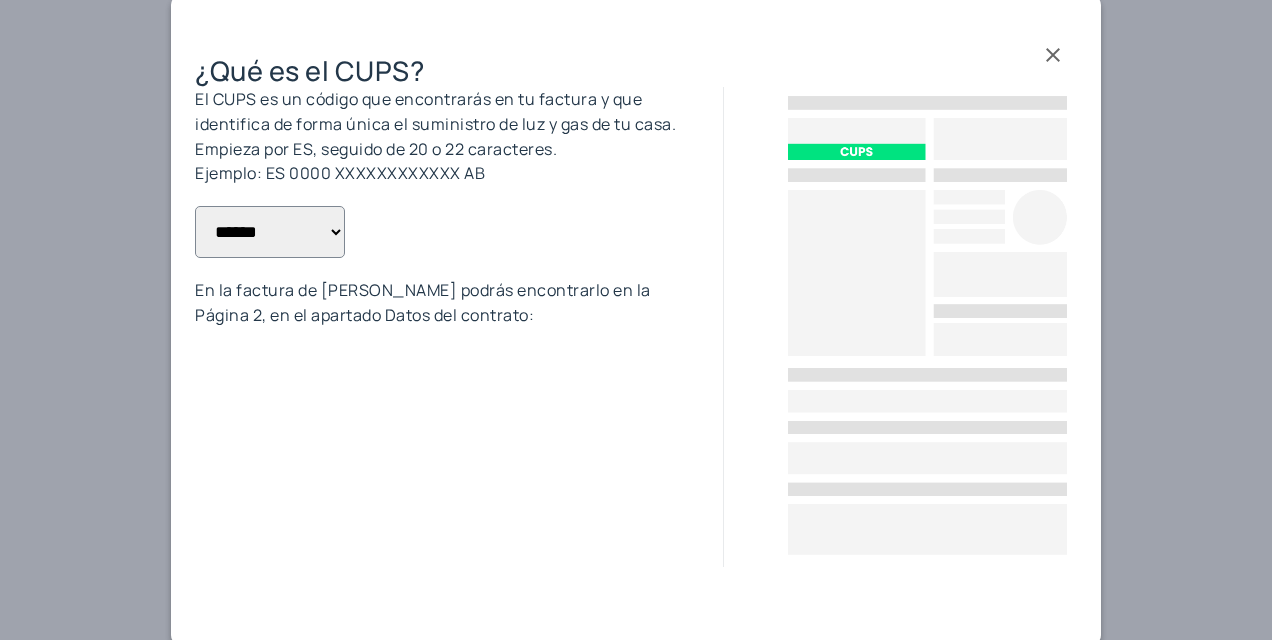 scroll, scrollTop: 0, scrollLeft: 0, axis: both 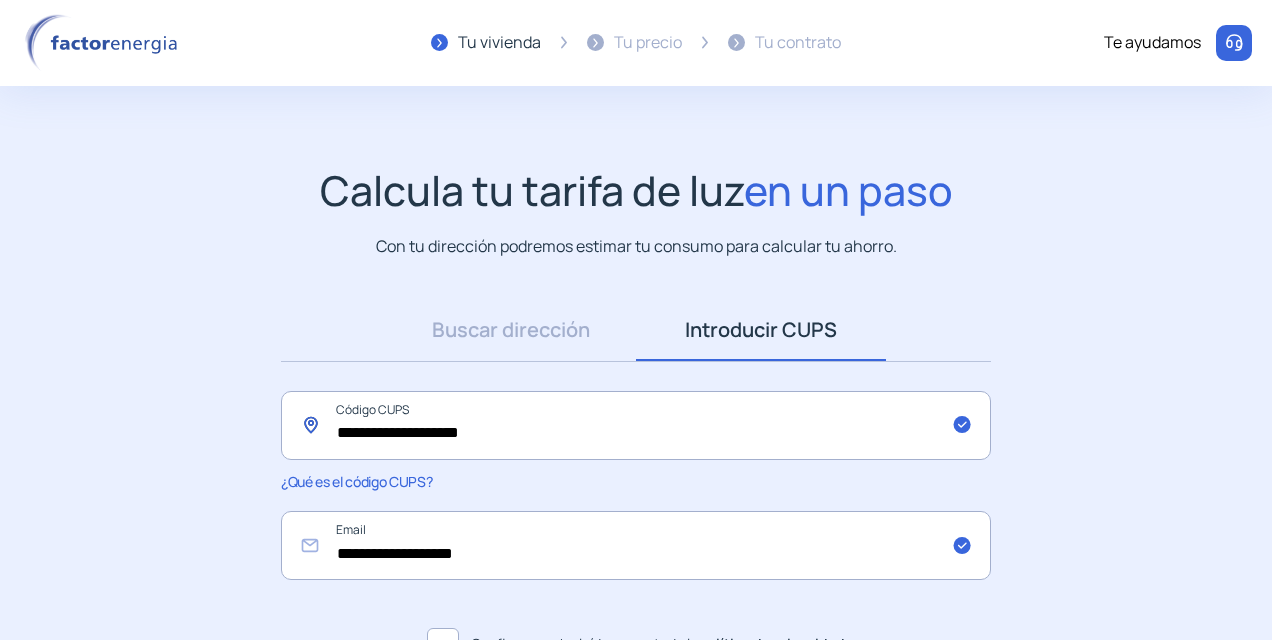 click on "**********" 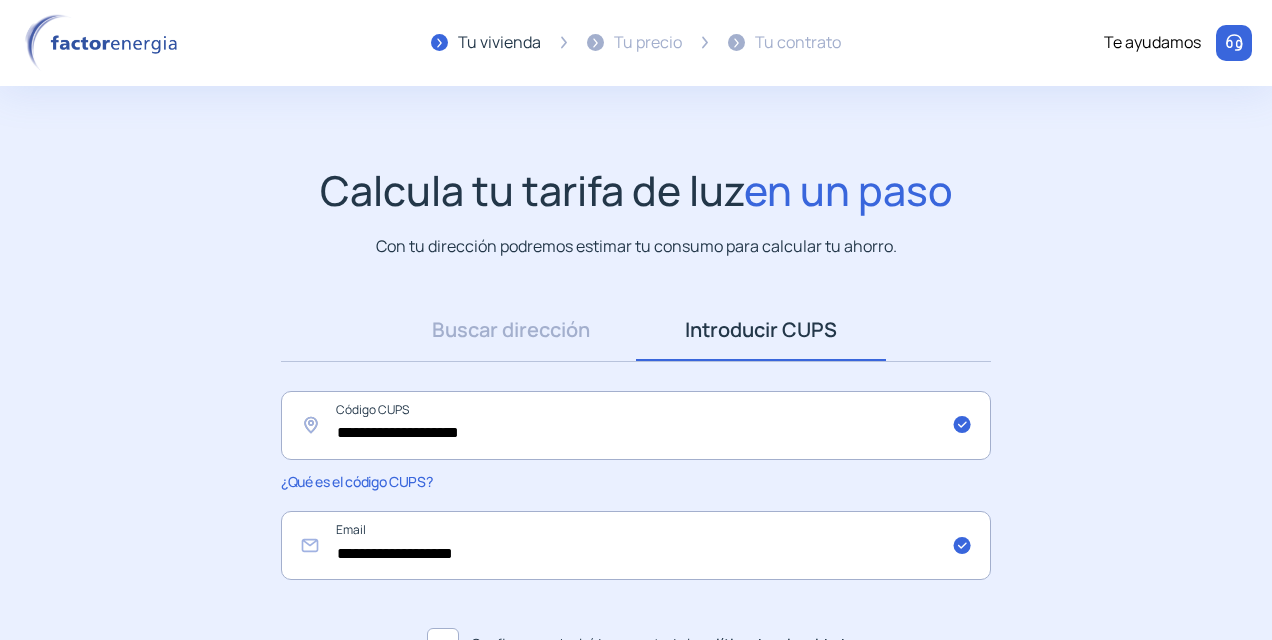 drag, startPoint x: 1178, startPoint y: 403, endPoint x: 1128, endPoint y: 492, distance: 102.0833 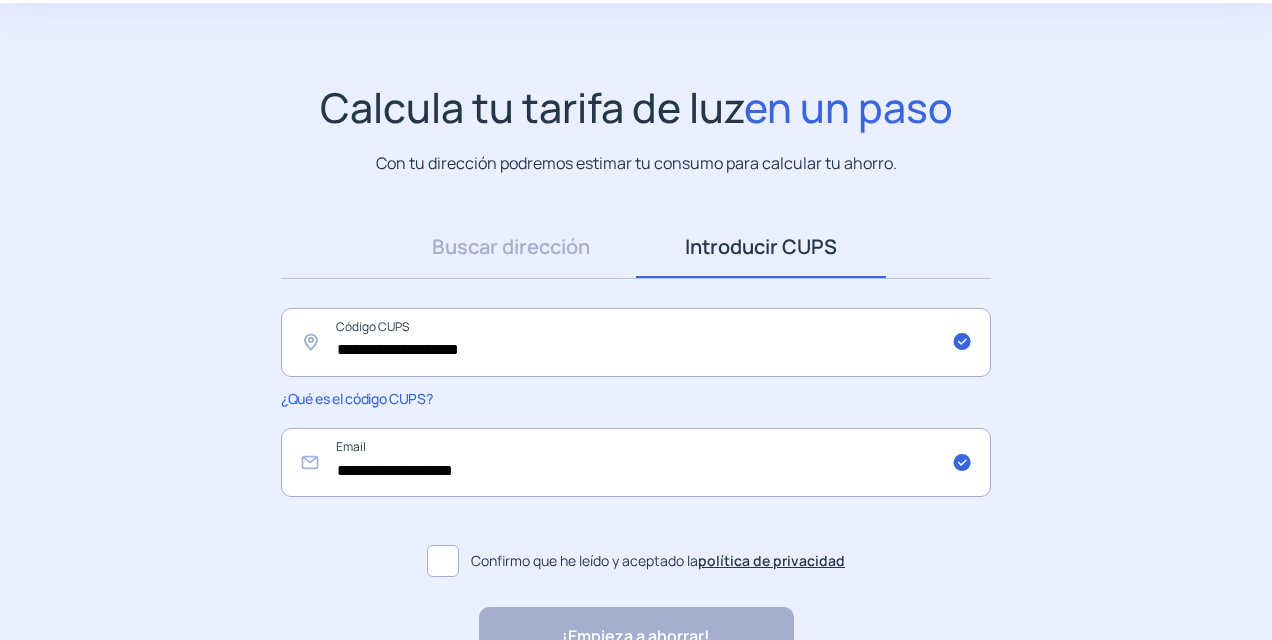 scroll, scrollTop: 200, scrollLeft: 0, axis: vertical 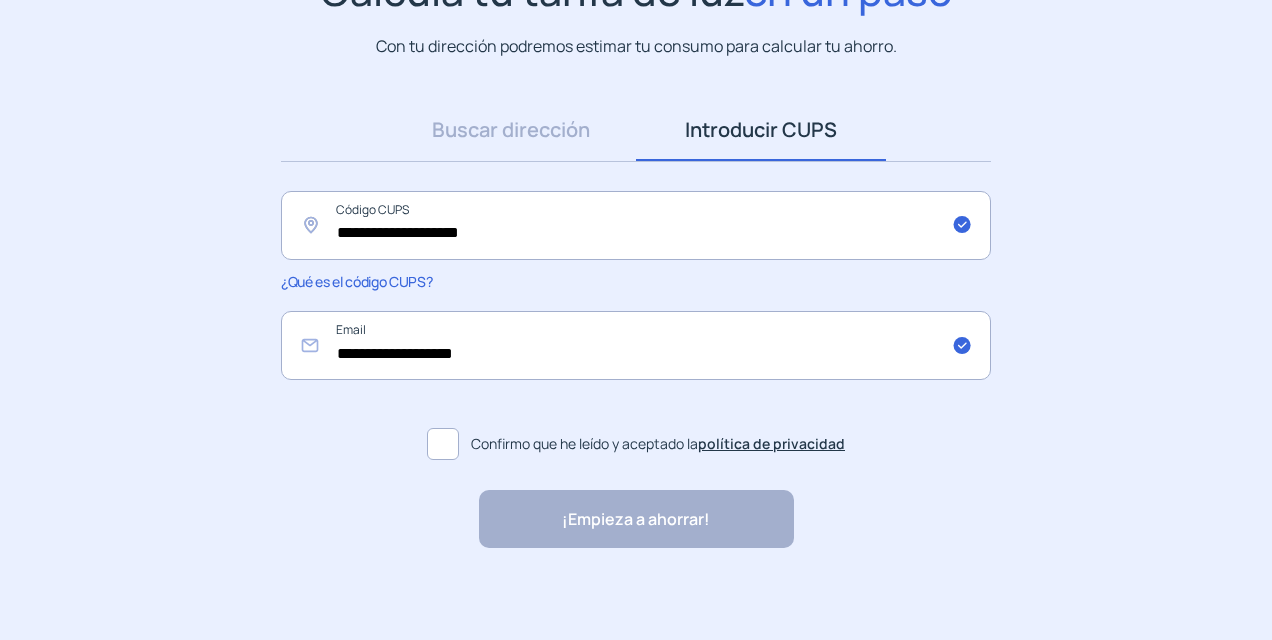 click 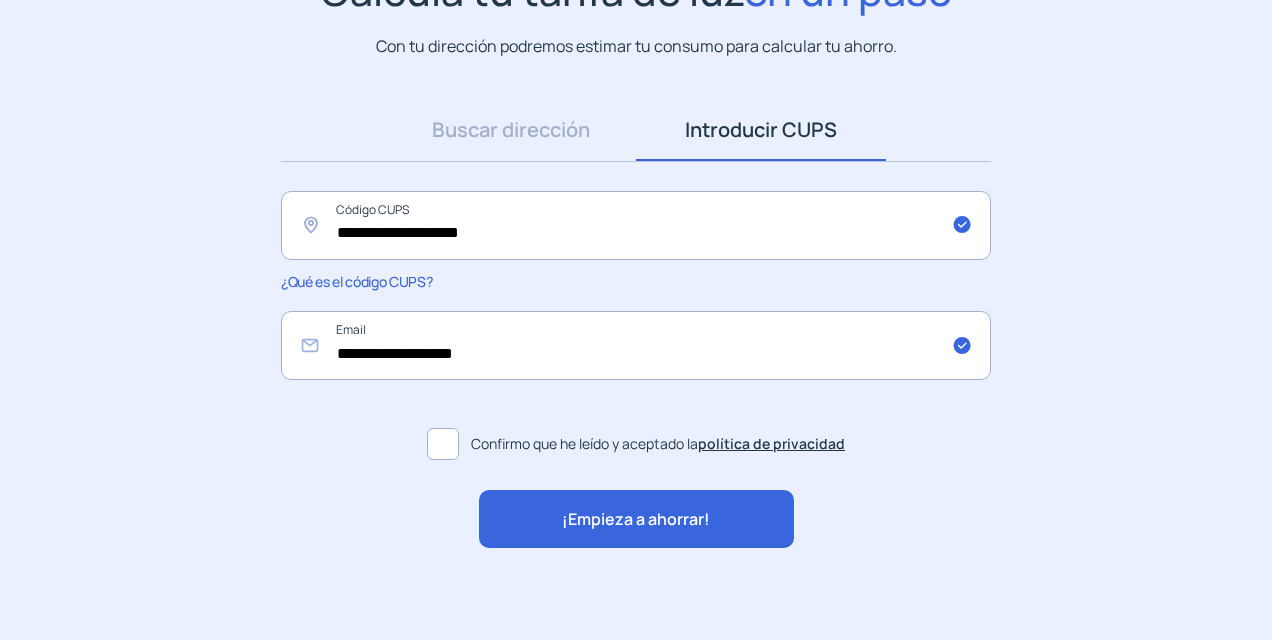 click on "¡Empieza a ahorrar!" 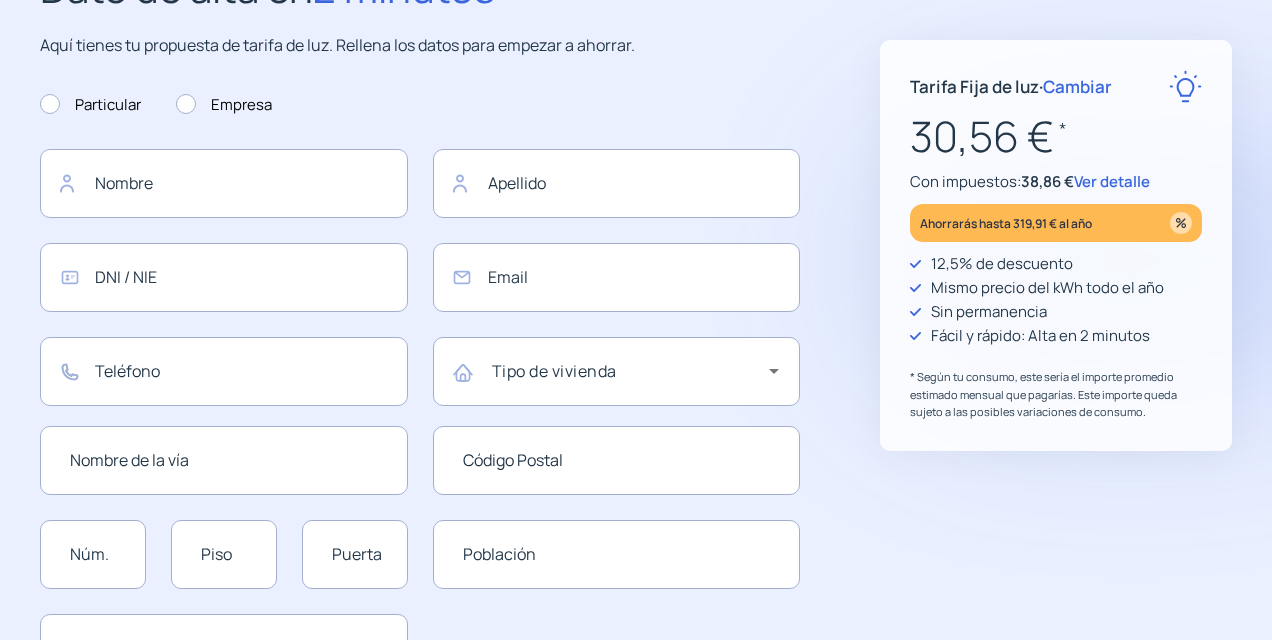 scroll, scrollTop: 0, scrollLeft: 0, axis: both 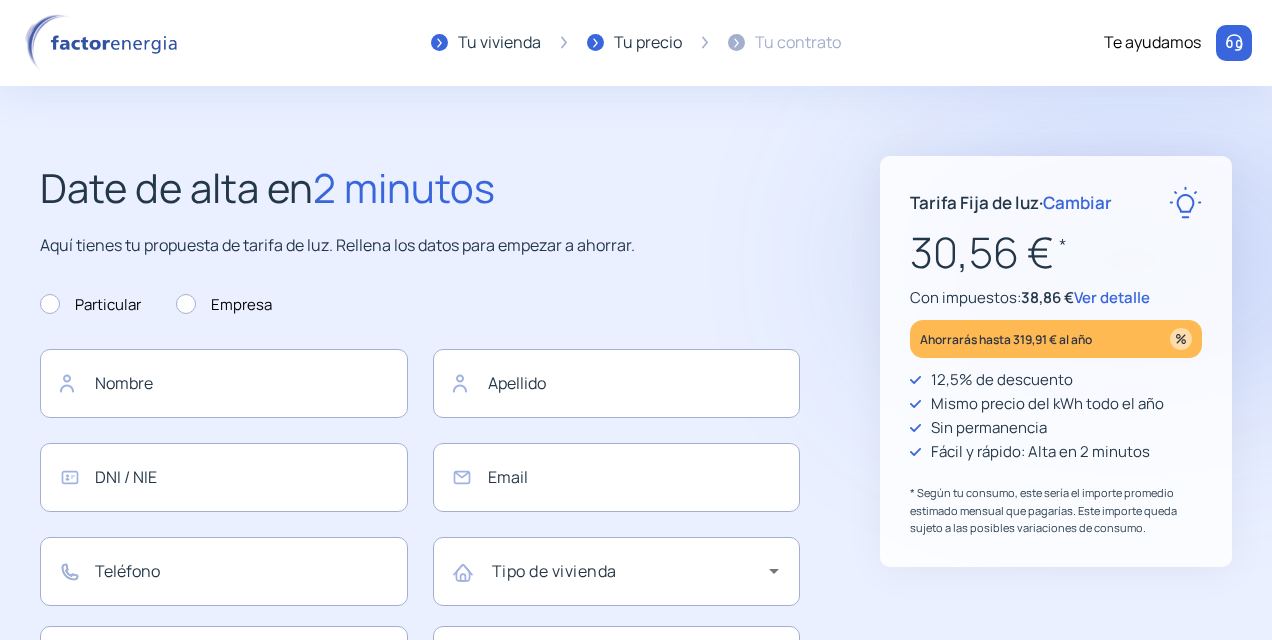 type on "**********" 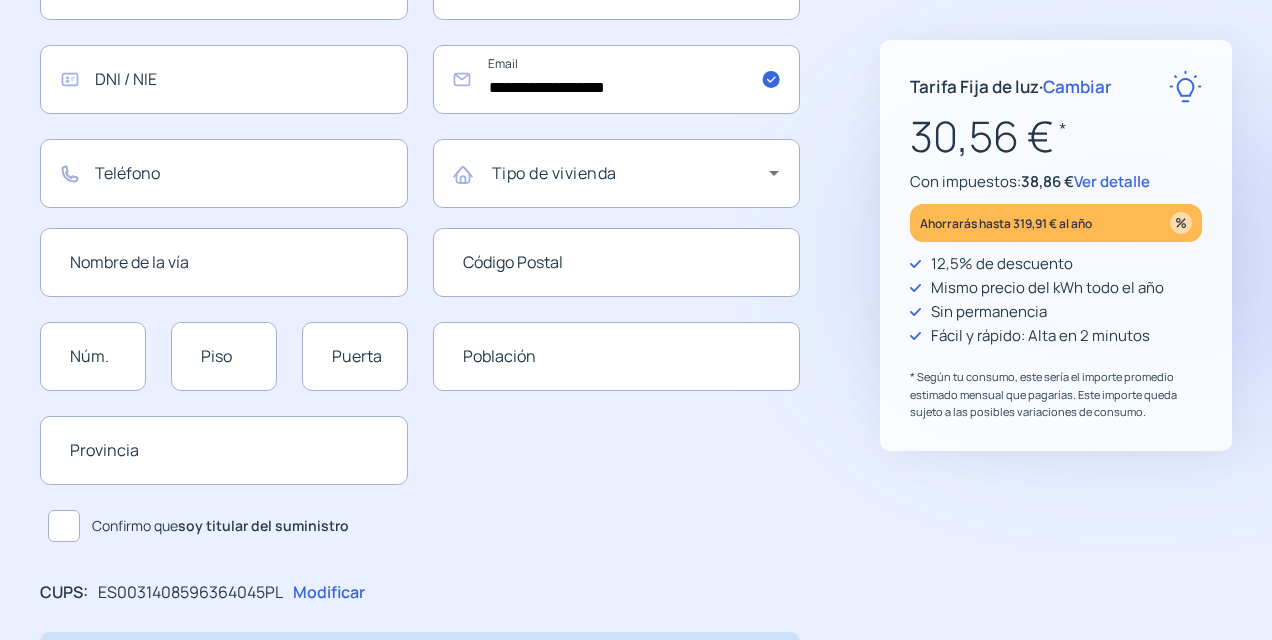 scroll, scrollTop: 400, scrollLeft: 0, axis: vertical 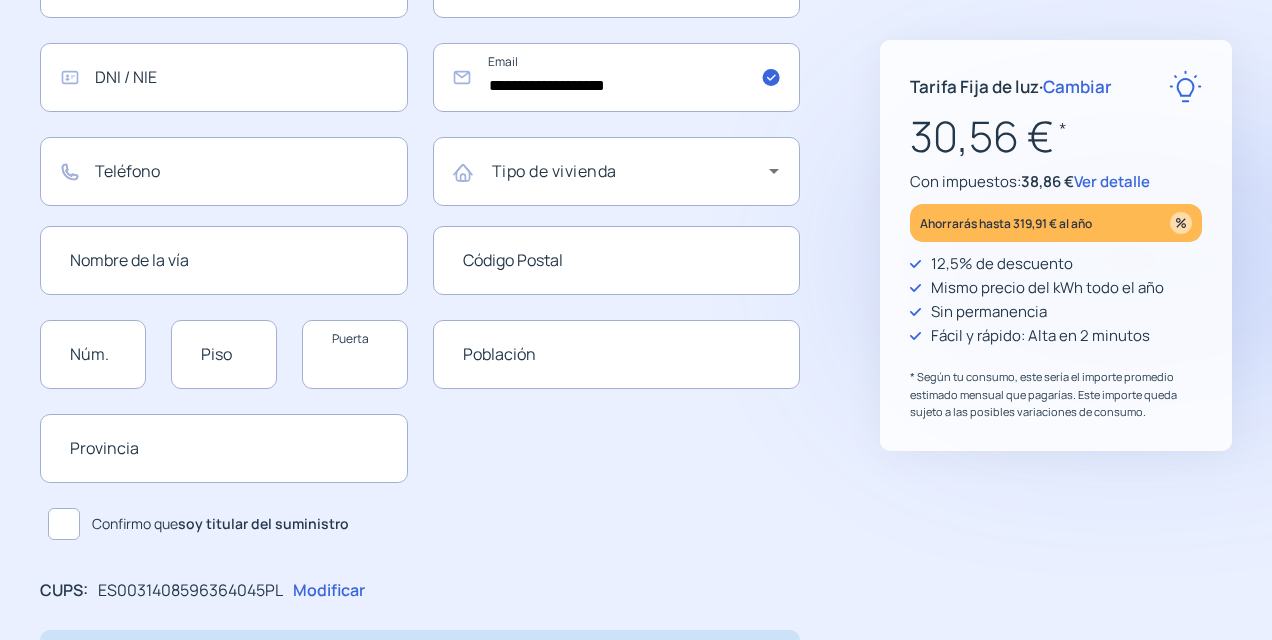 click 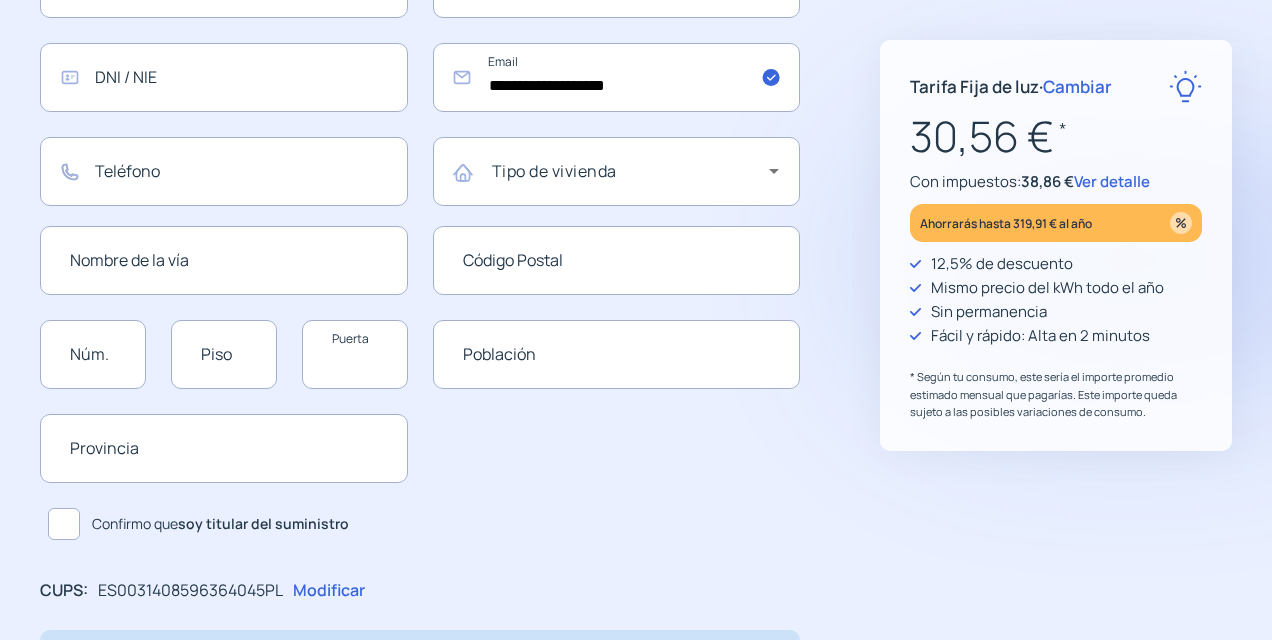 click 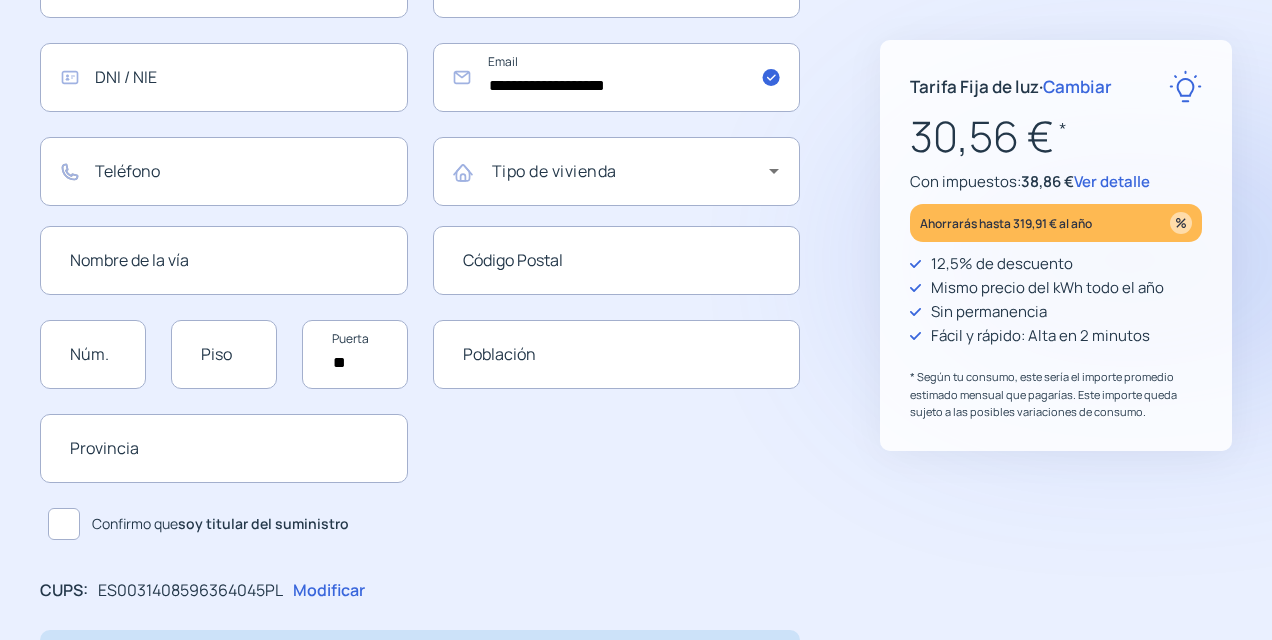 type on "*" 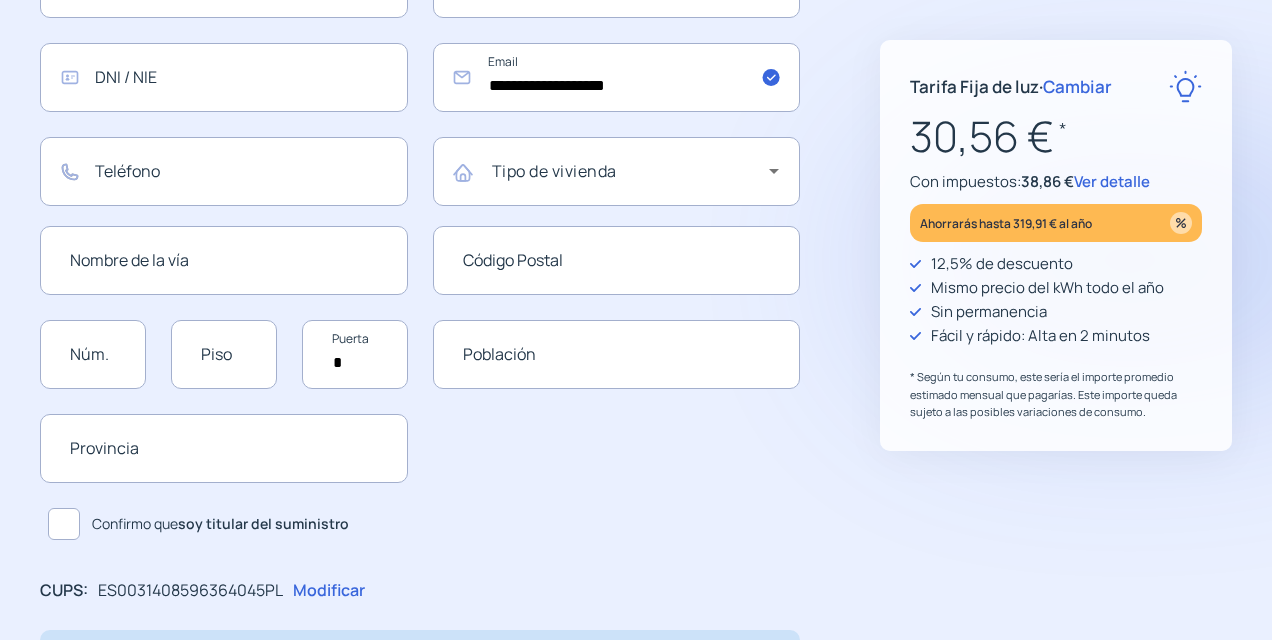 type 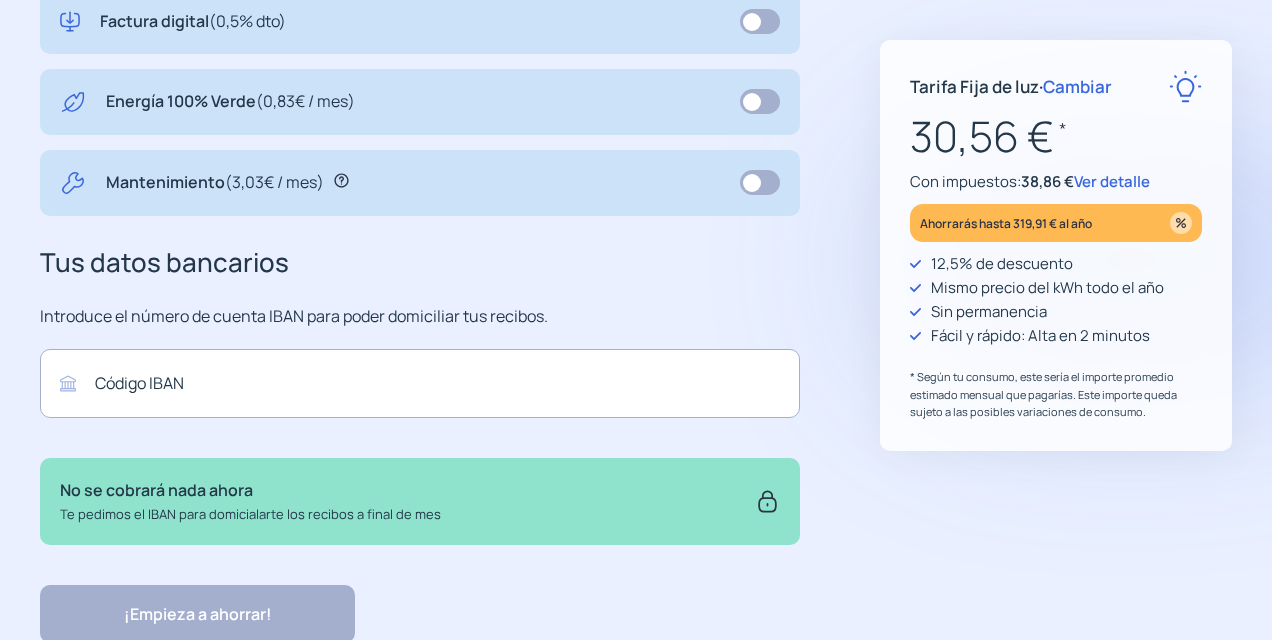 scroll, scrollTop: 1100, scrollLeft: 0, axis: vertical 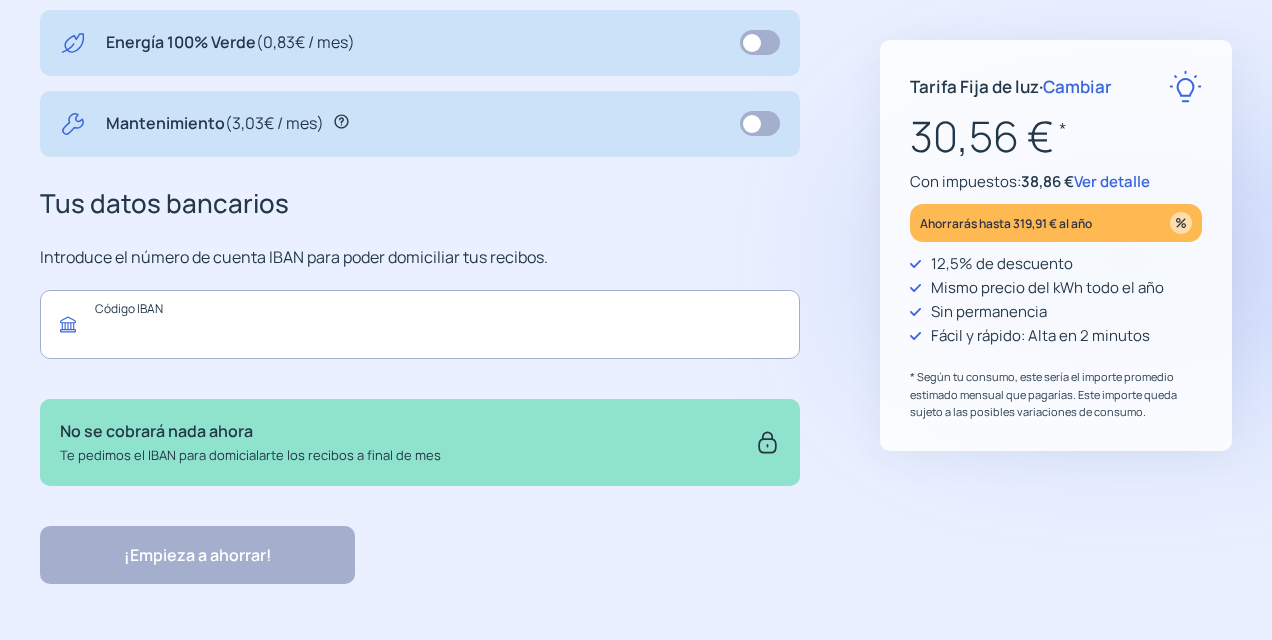 click 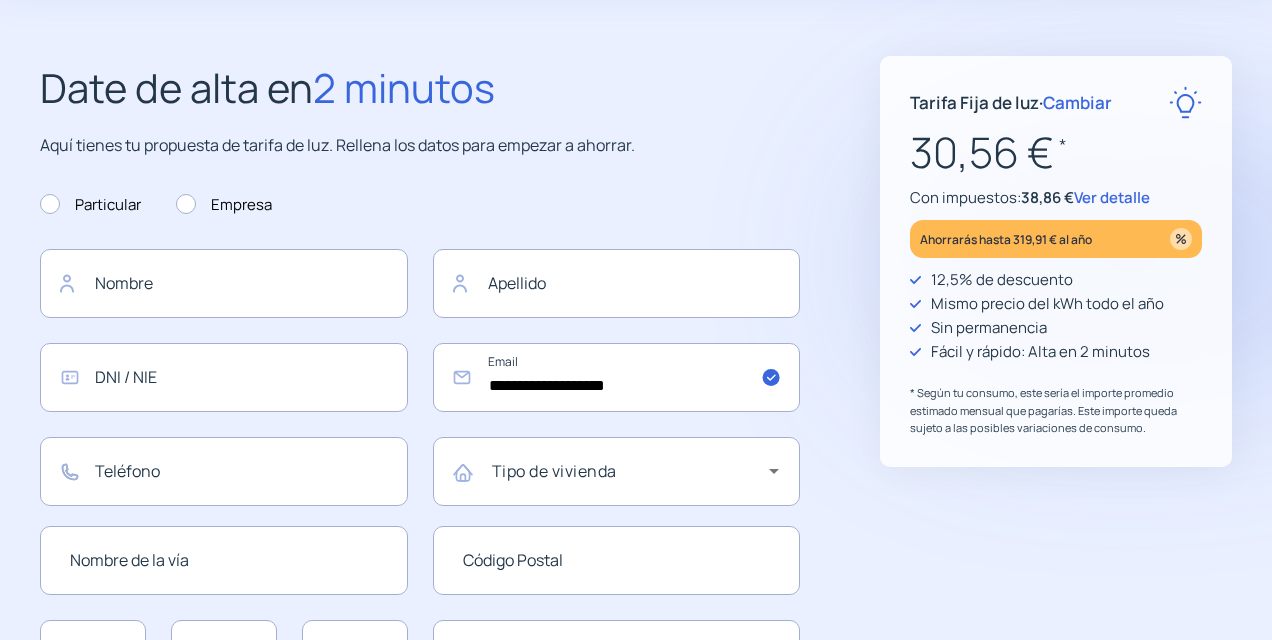 scroll, scrollTop: 0, scrollLeft: 0, axis: both 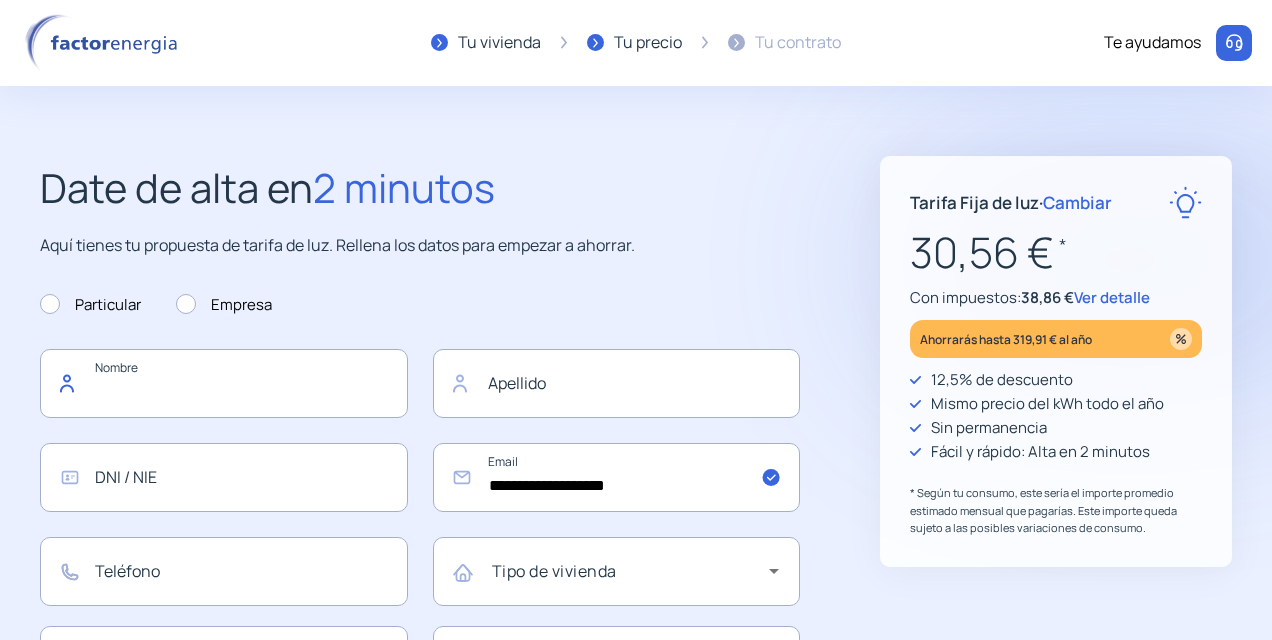 click 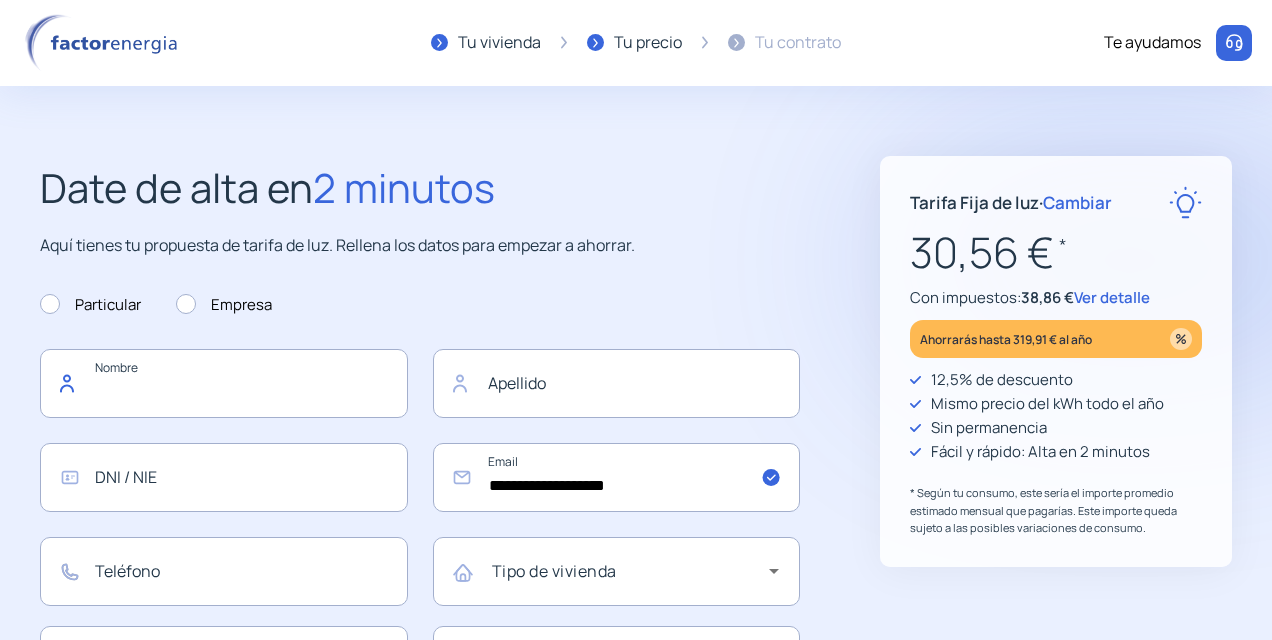 type on "*****" 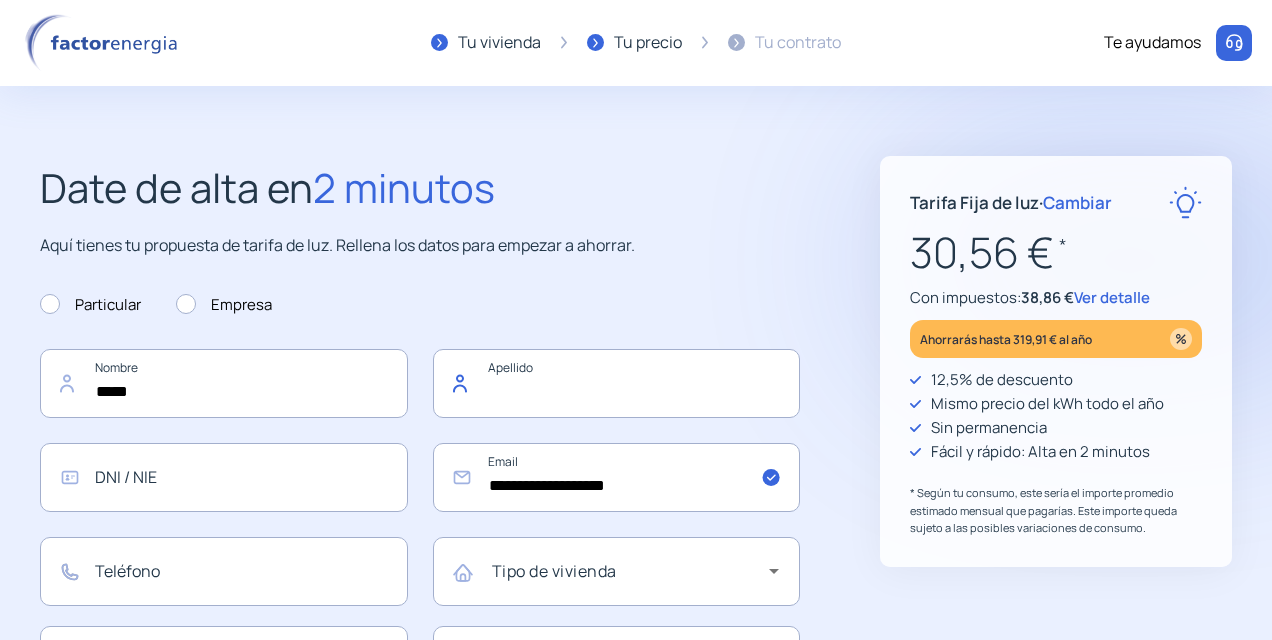 type on "*********" 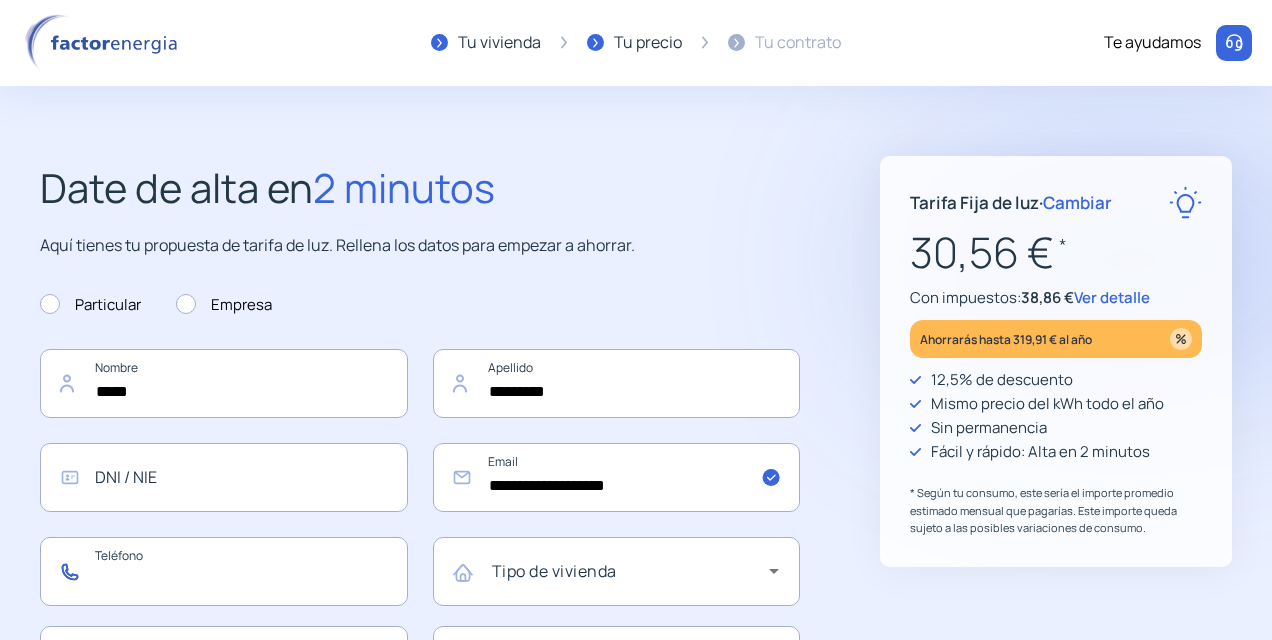 type on "*********" 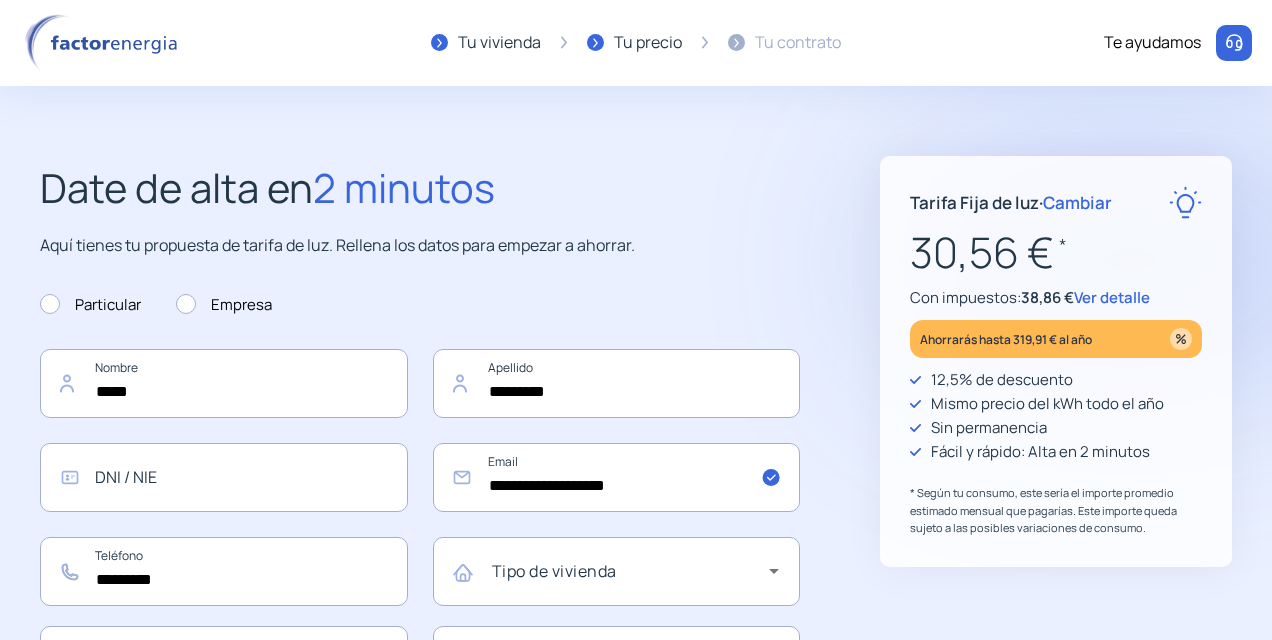 type on "**********" 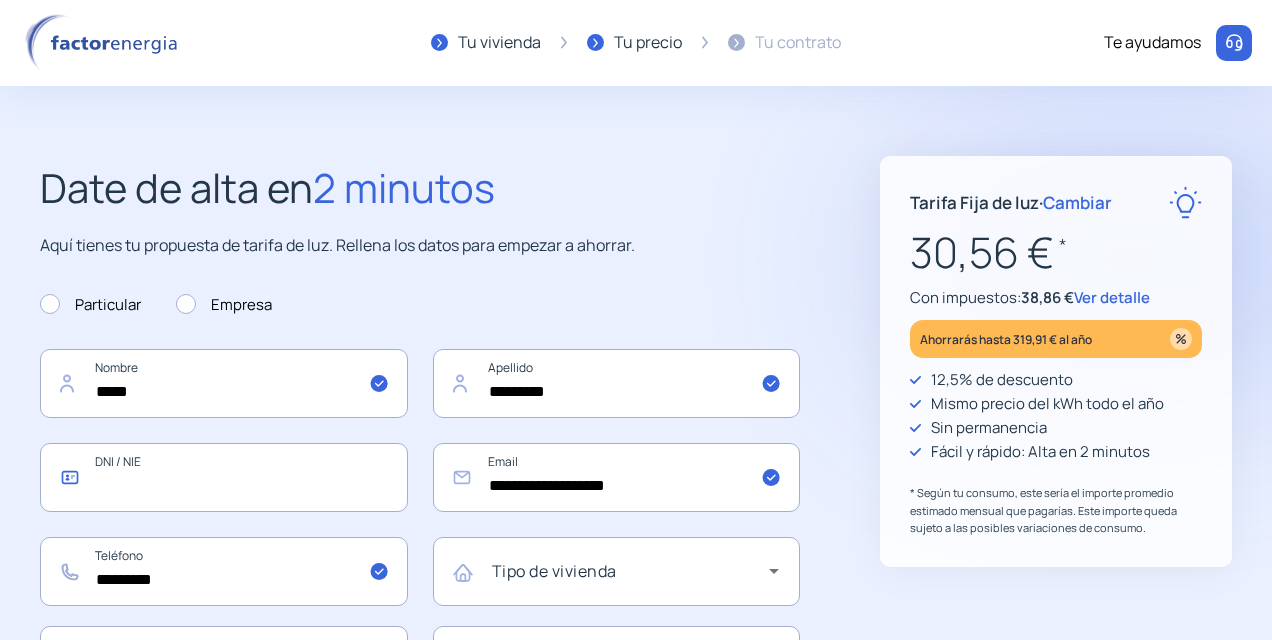 click 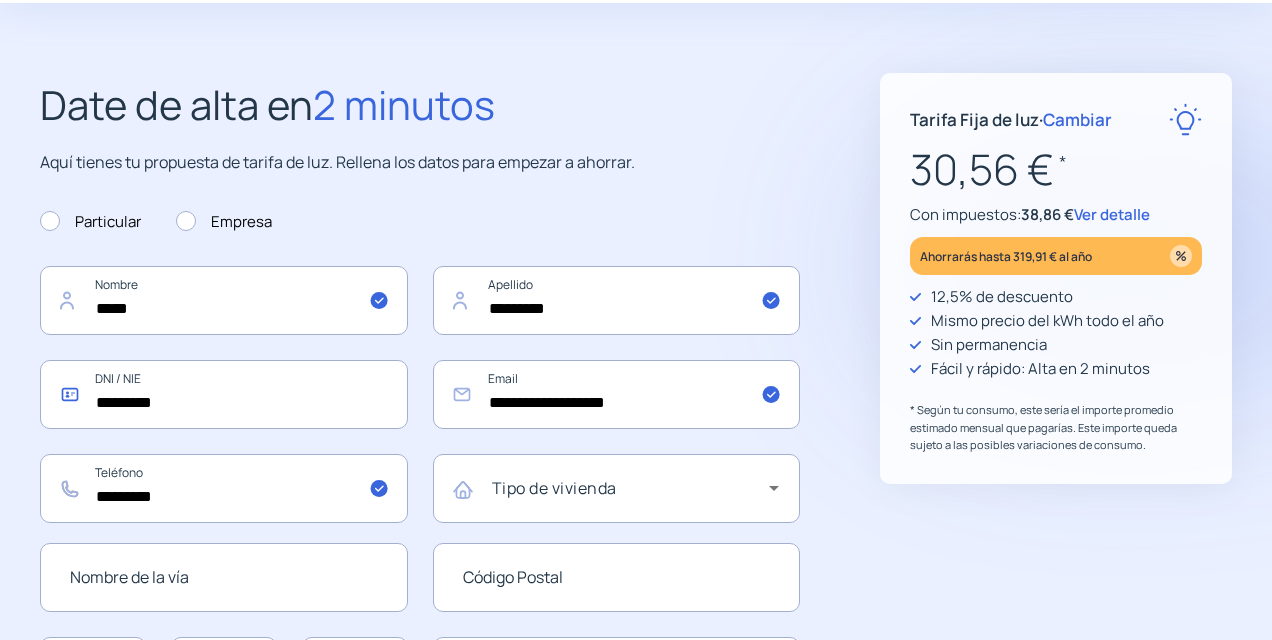 scroll, scrollTop: 200, scrollLeft: 0, axis: vertical 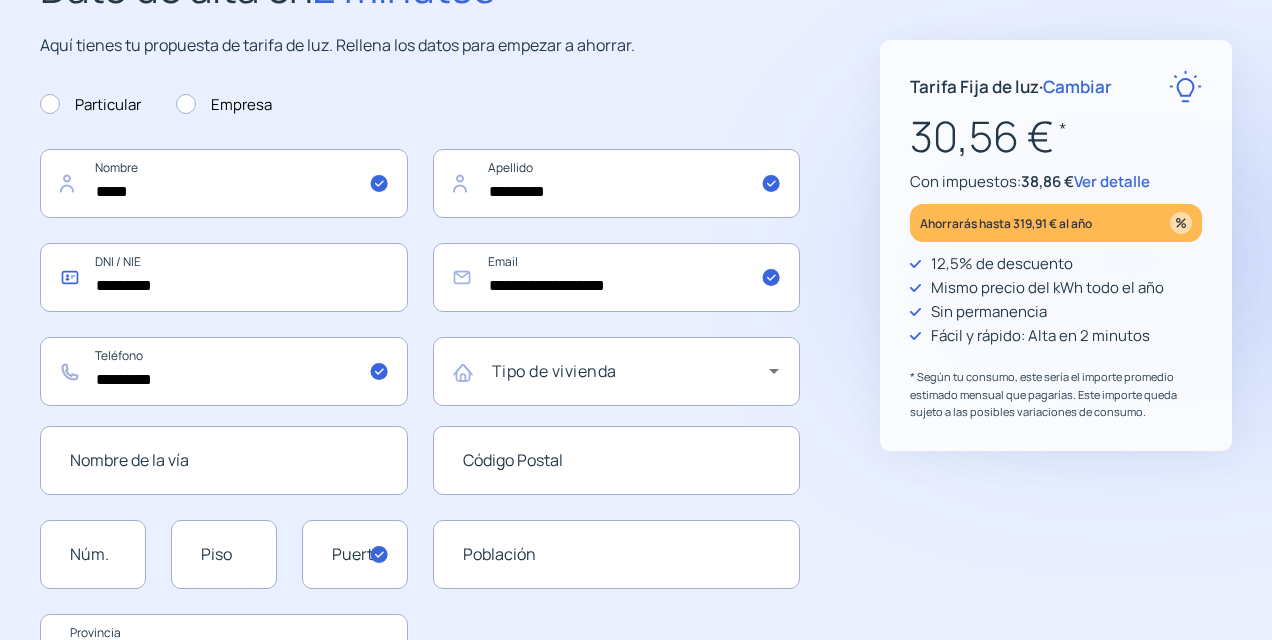 type on "*********" 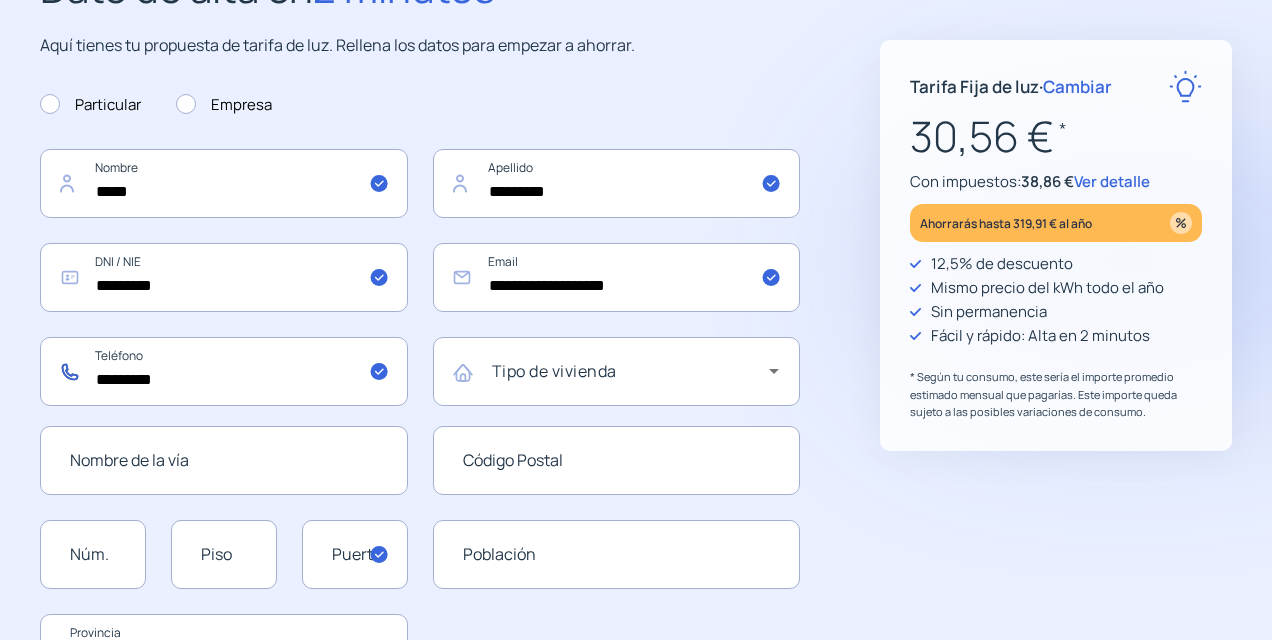 drag, startPoint x: 251, startPoint y: 395, endPoint x: 20, endPoint y: 398, distance: 231.01949 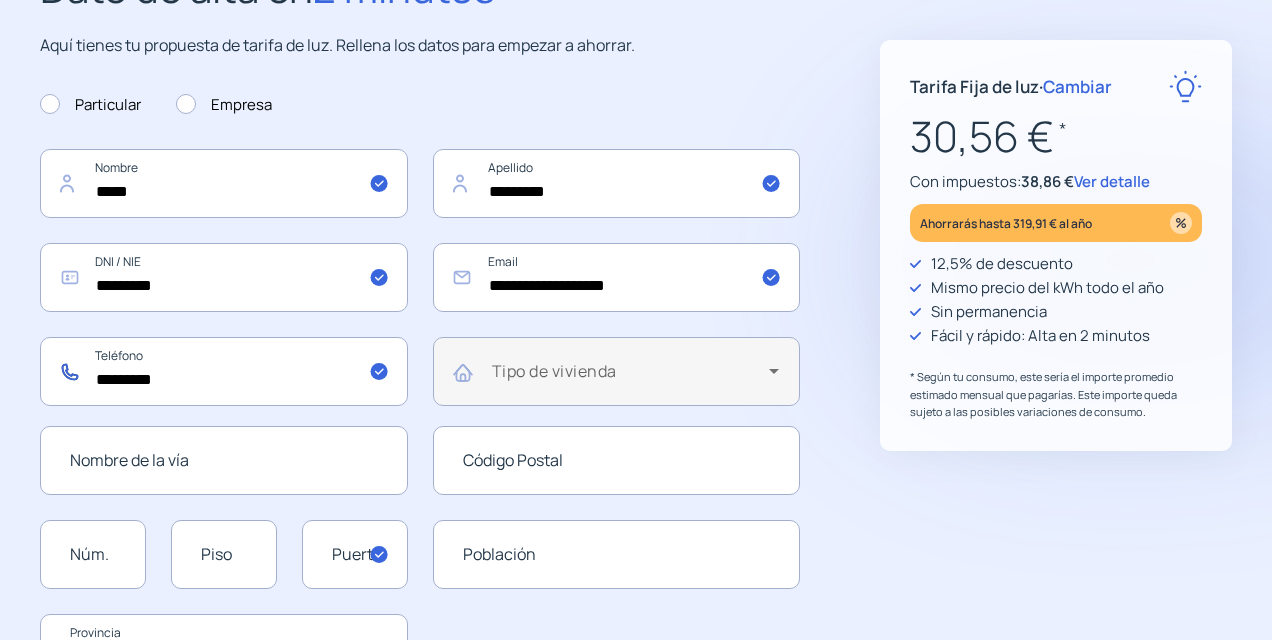 type on "*********" 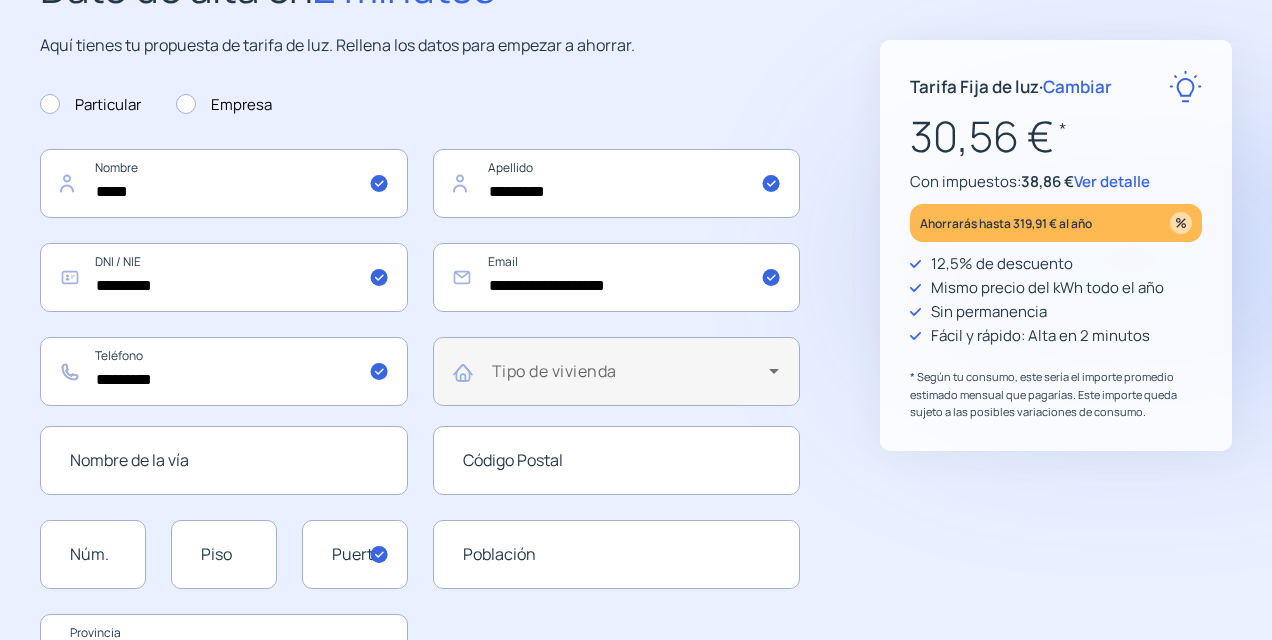 click on "Tipo de vivienda" 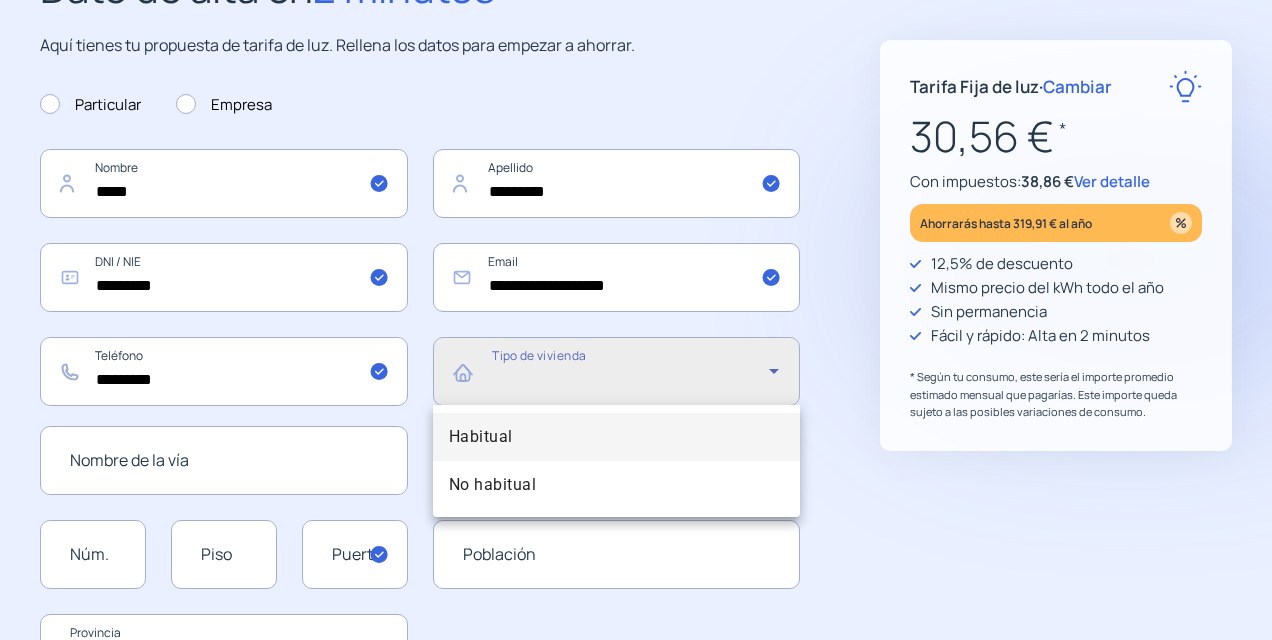 click on "Habitual" at bounding box center (481, 437) 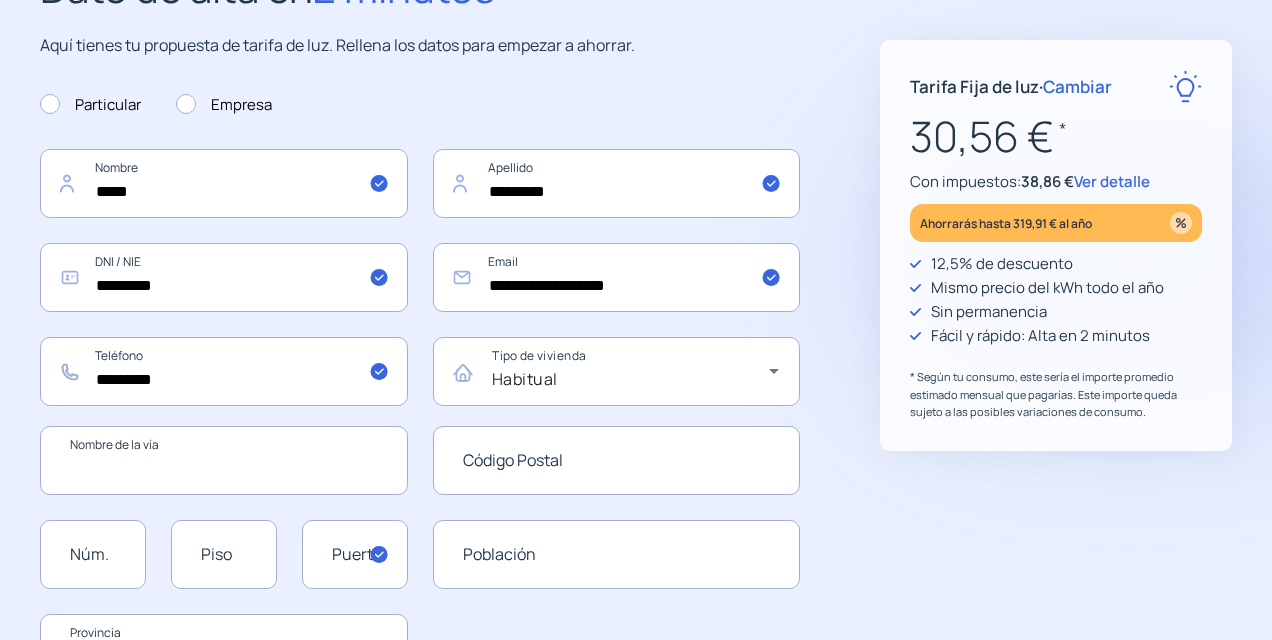 click 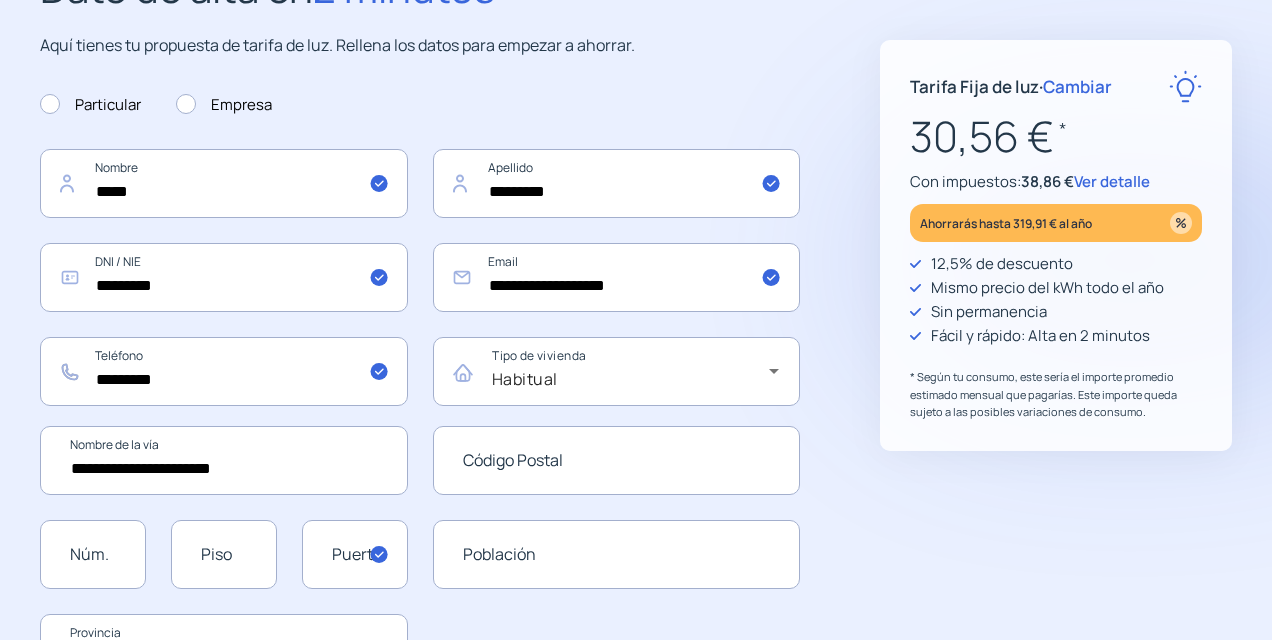 type on "**********" 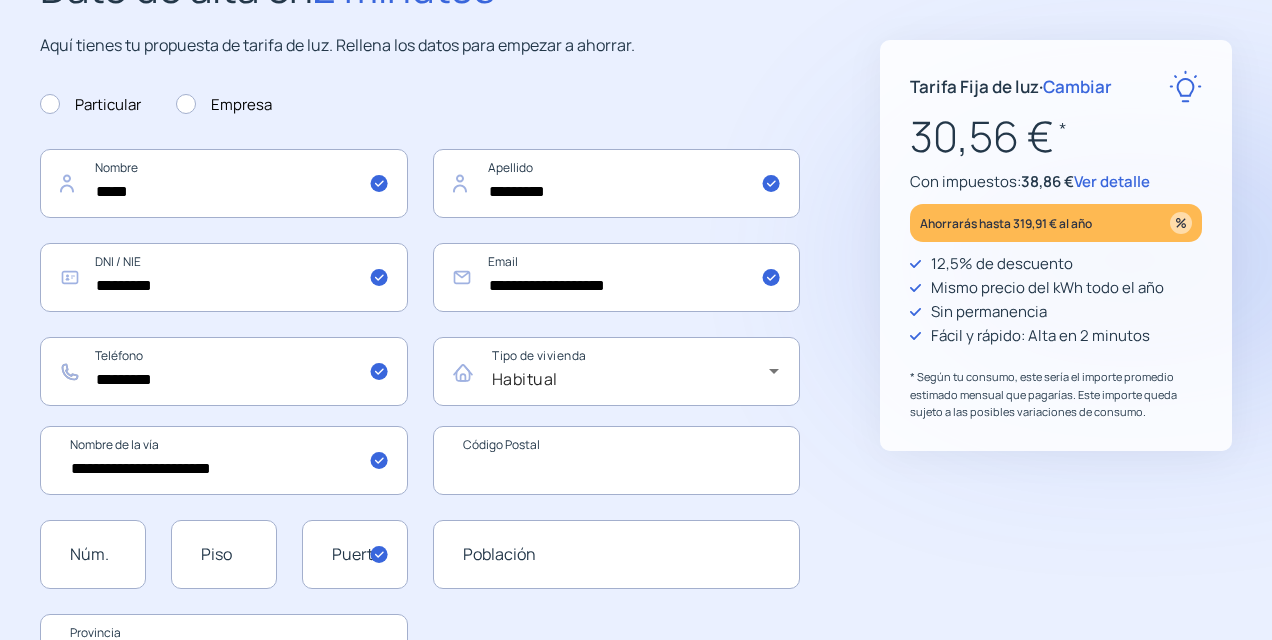 click 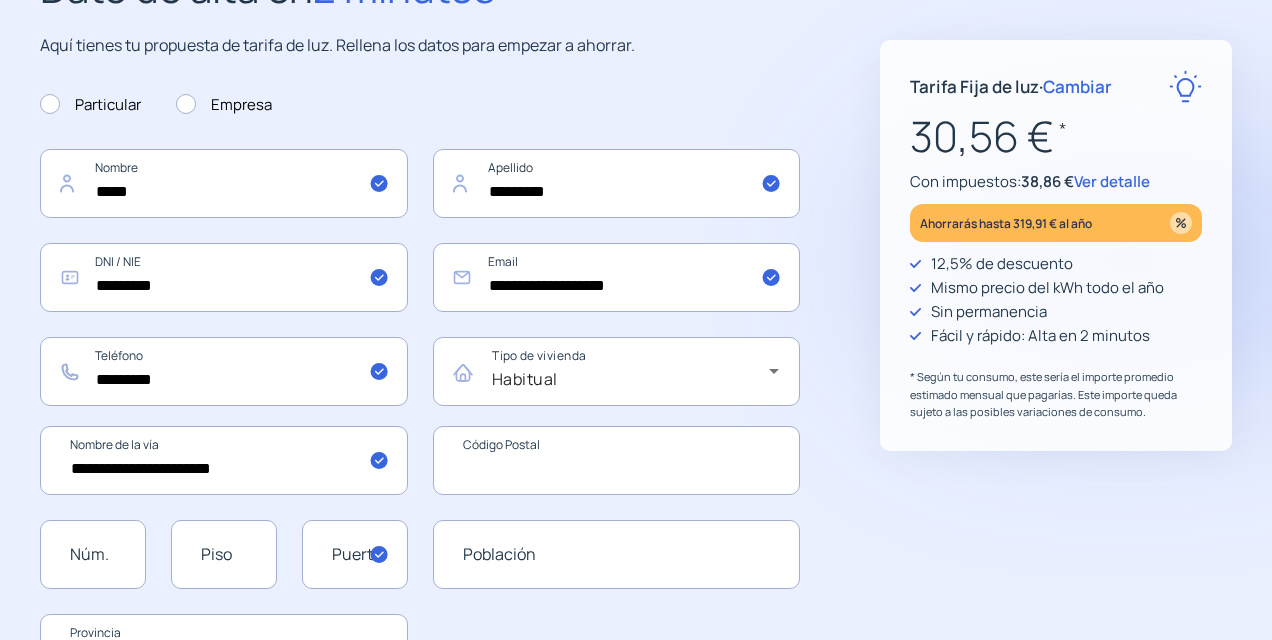 type on "*****" 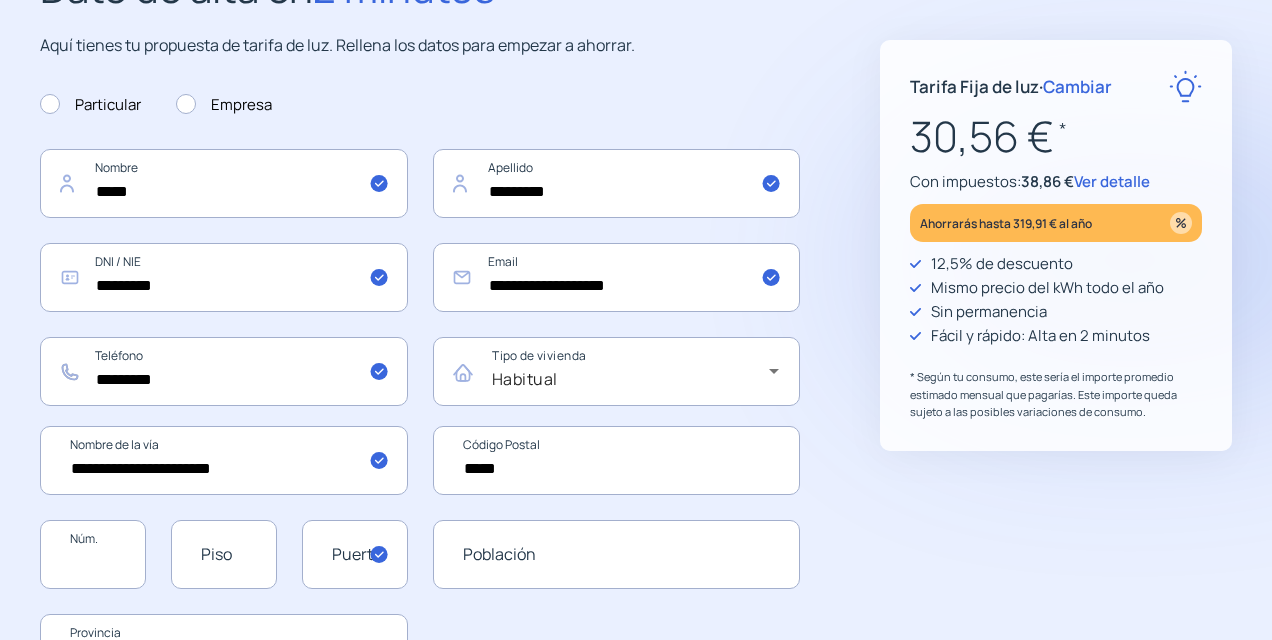 type on "**" 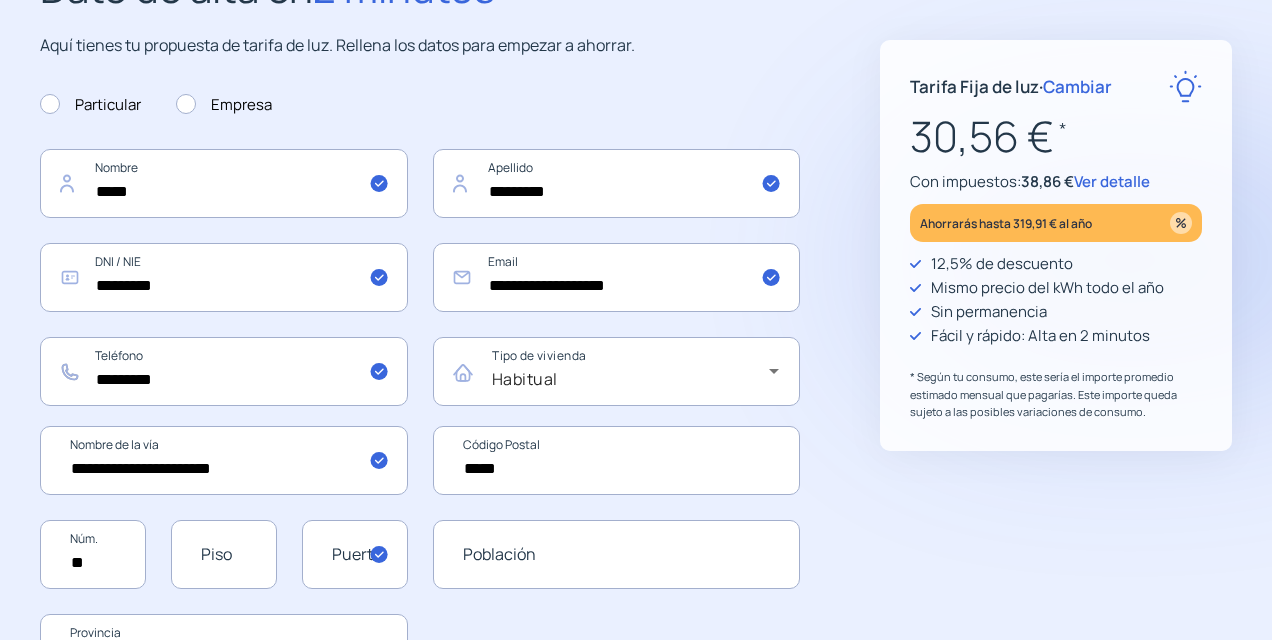 type on "*" 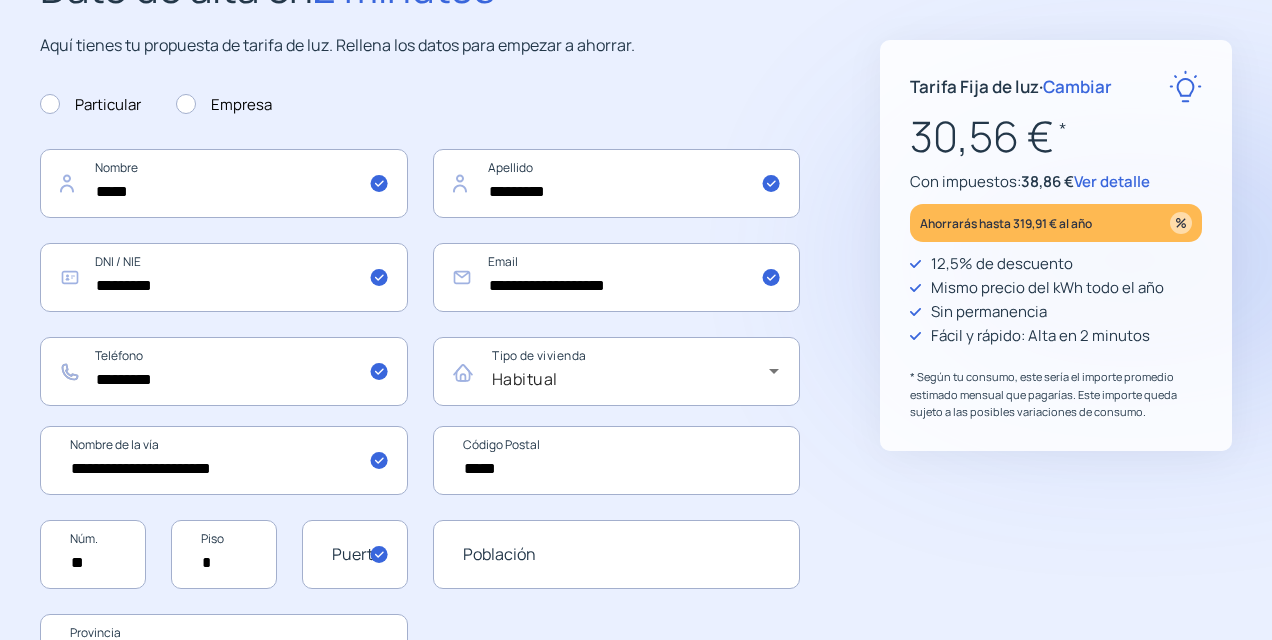type on "**********" 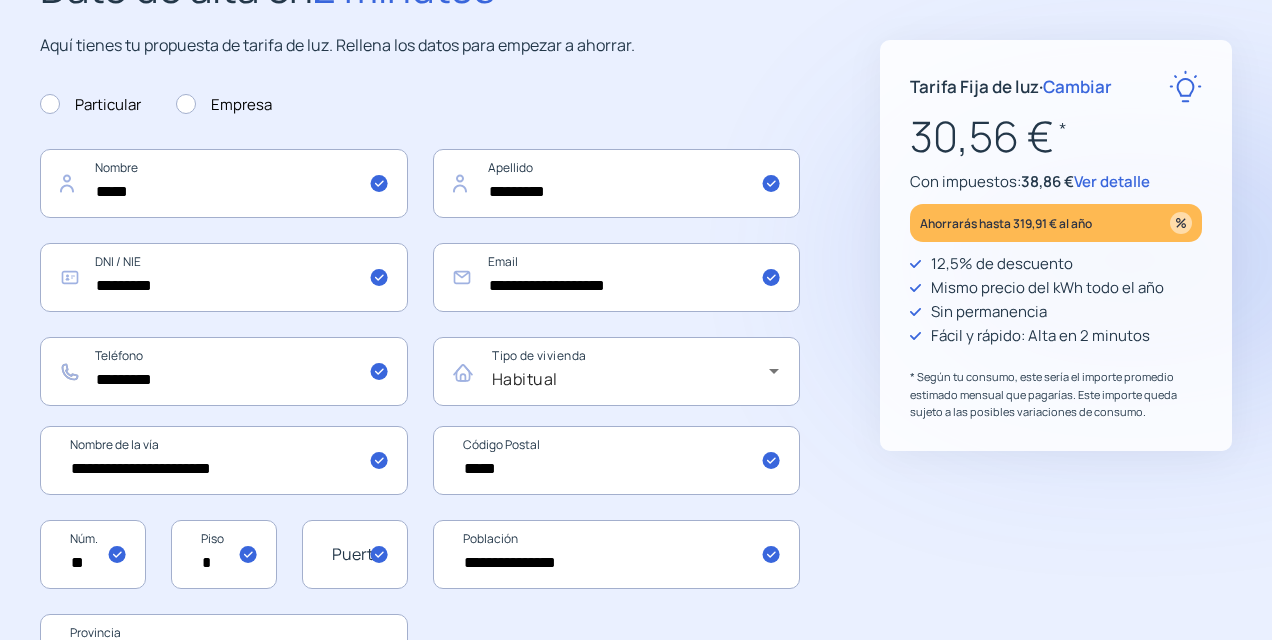 type on "*********" 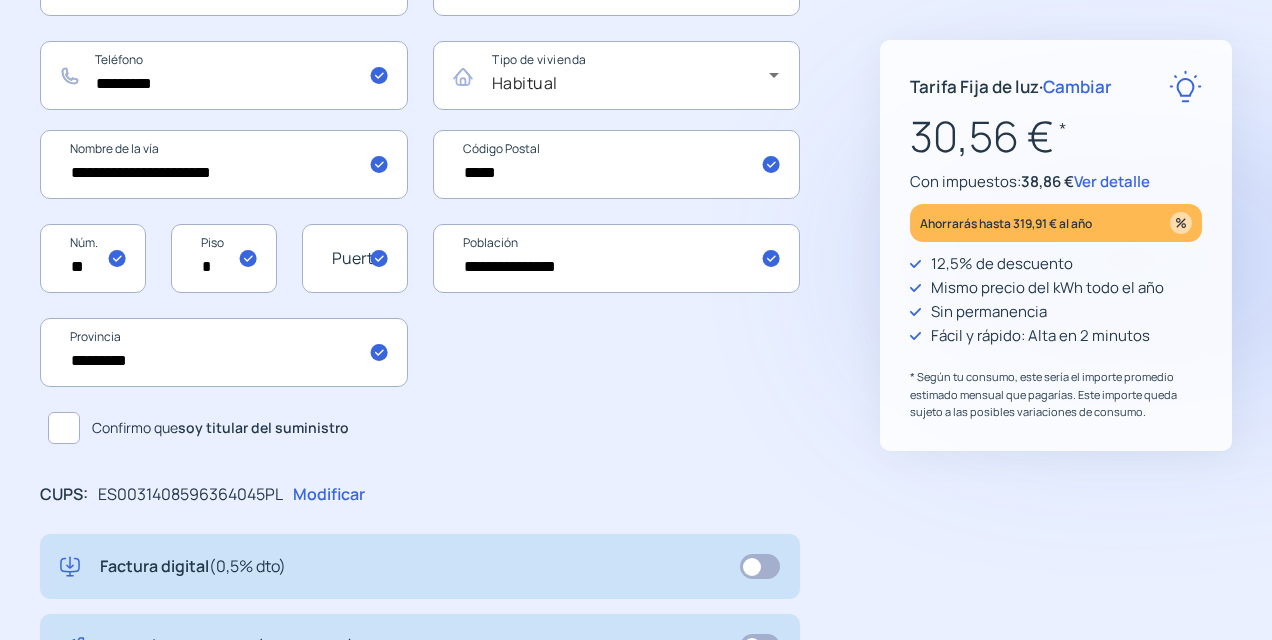 scroll, scrollTop: 500, scrollLeft: 0, axis: vertical 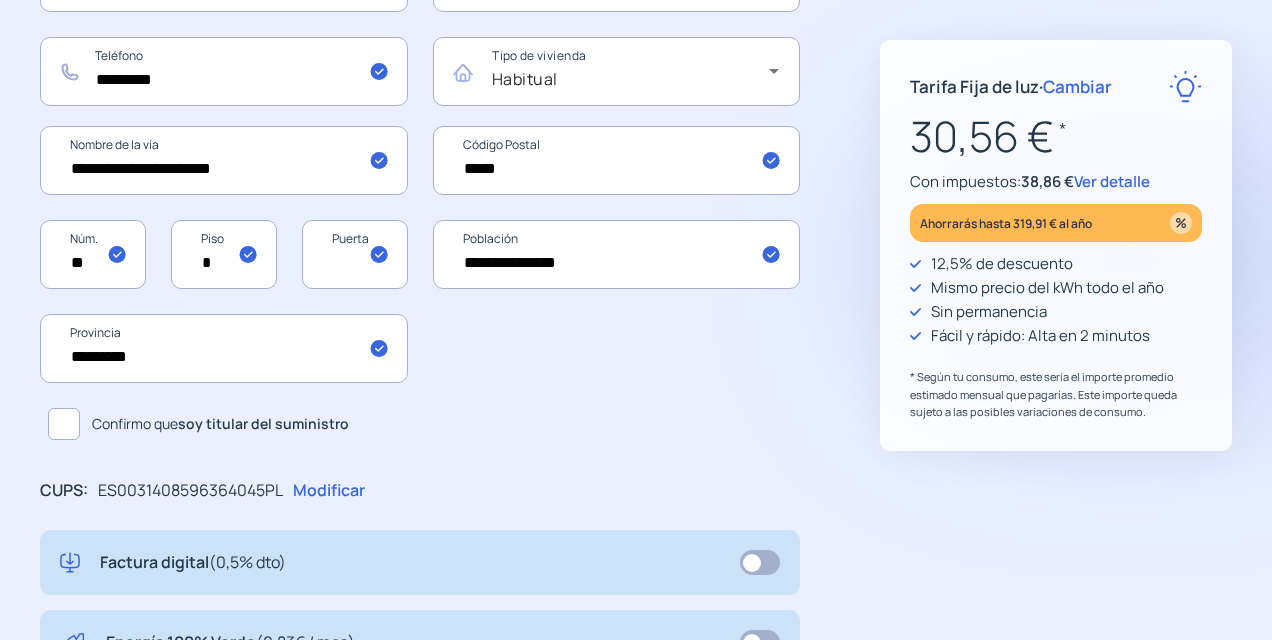 click 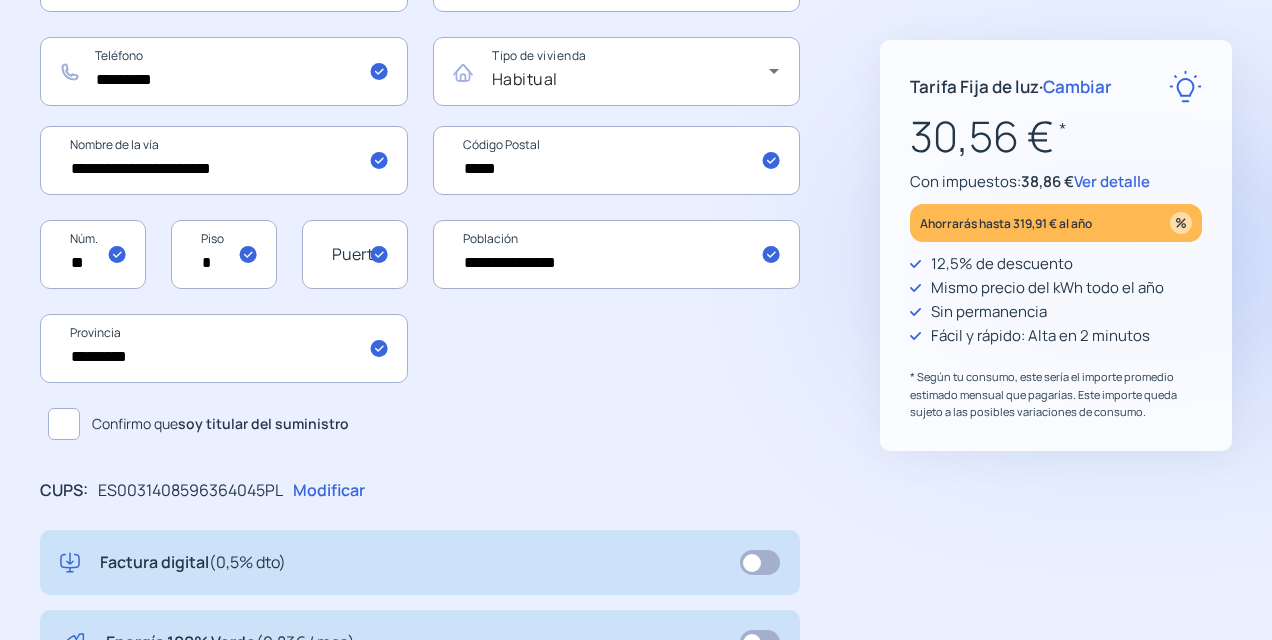 click 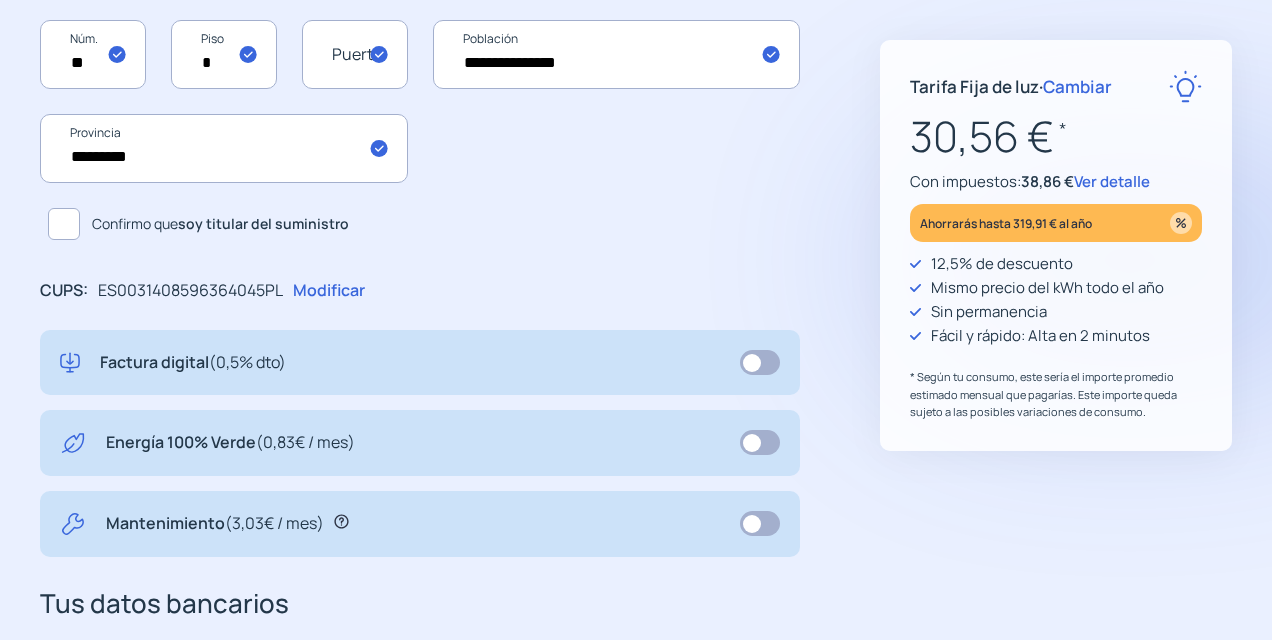 scroll, scrollTop: 800, scrollLeft: 0, axis: vertical 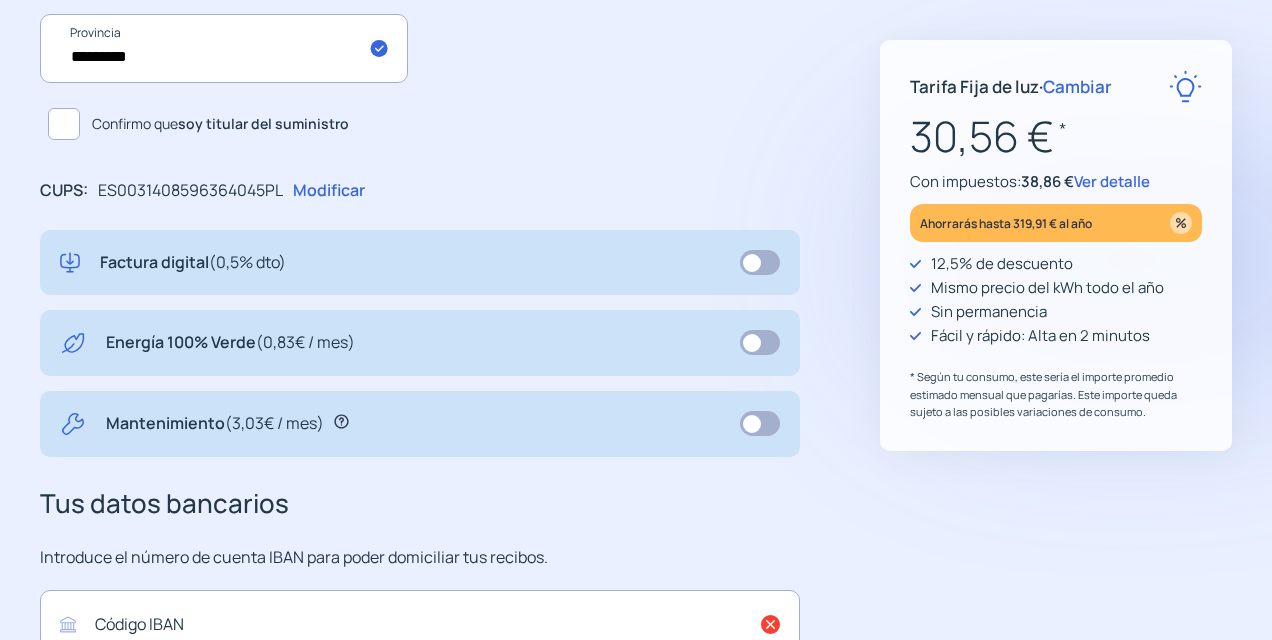 click on "Modificar" 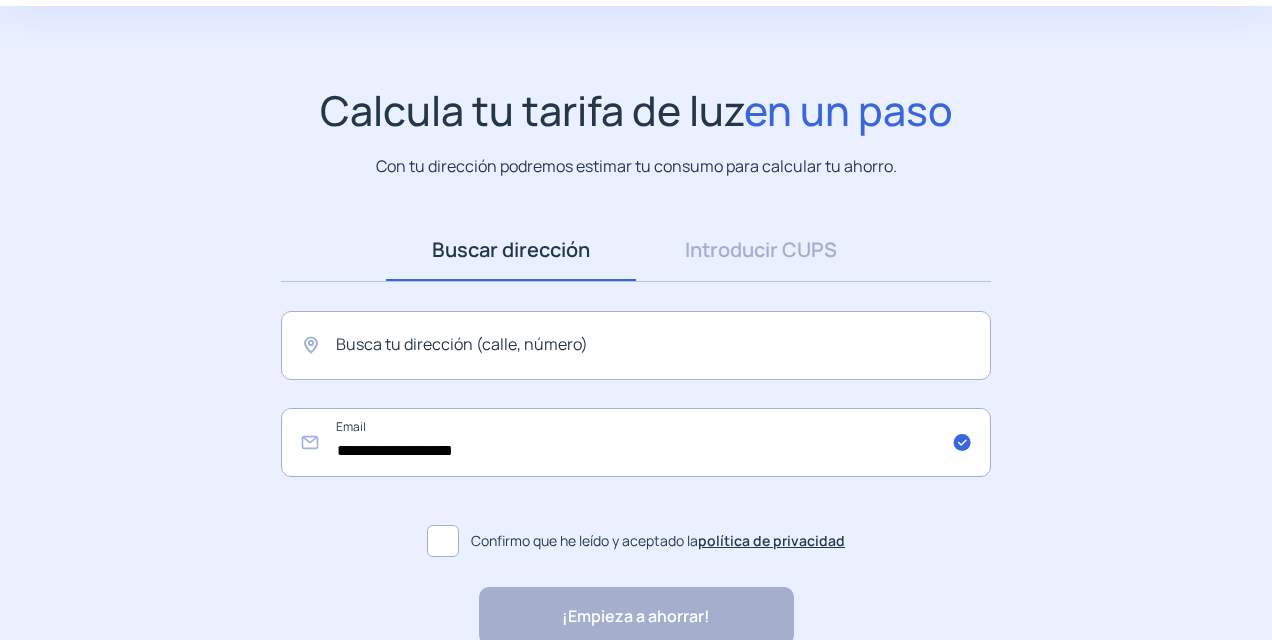 scroll, scrollTop: 0, scrollLeft: 0, axis: both 